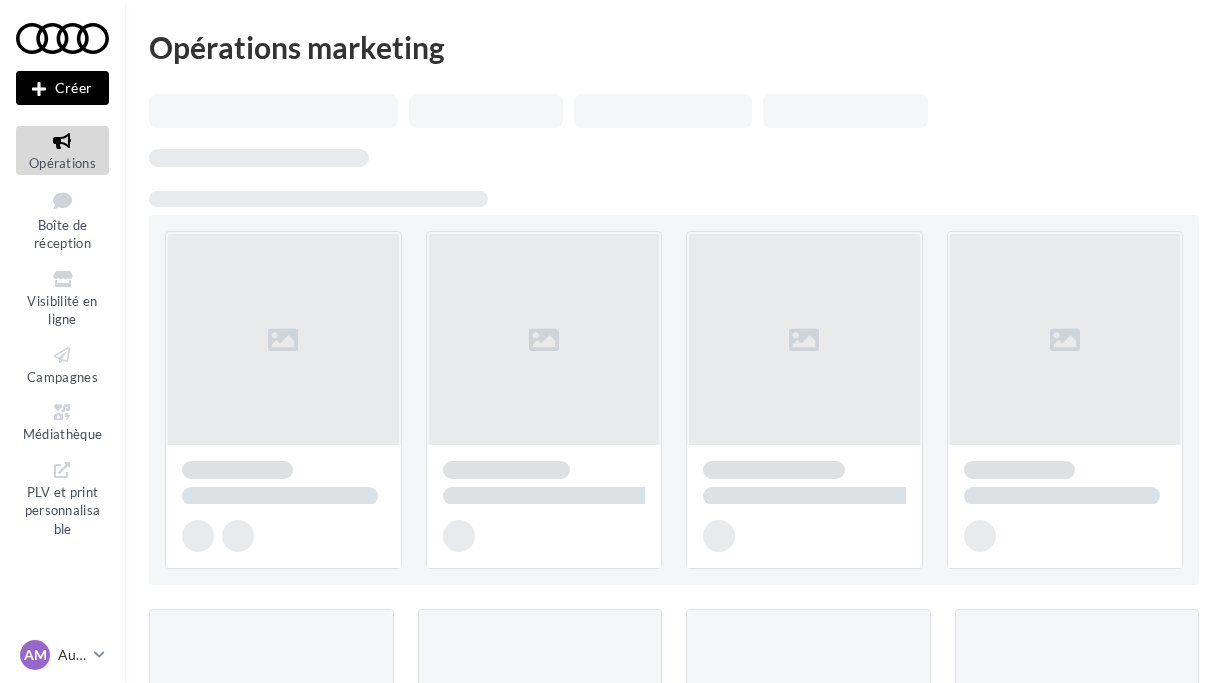 scroll, scrollTop: 0, scrollLeft: 0, axis: both 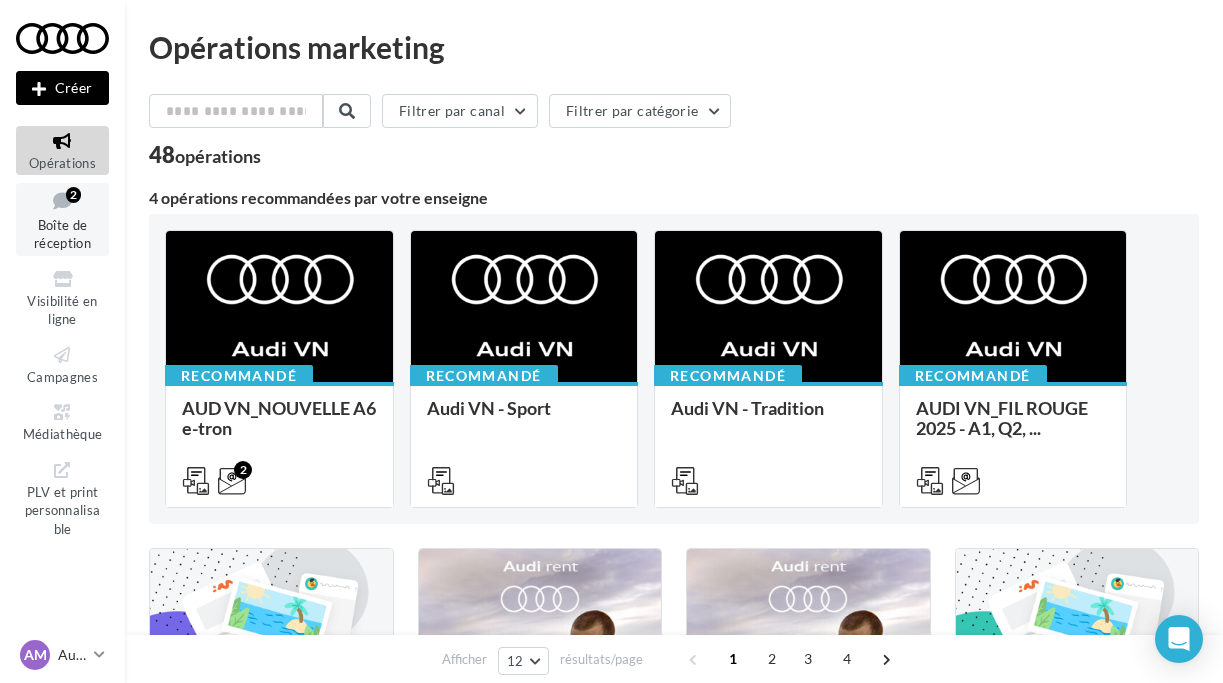 click on "Boîte de réception" at bounding box center [62, 234] 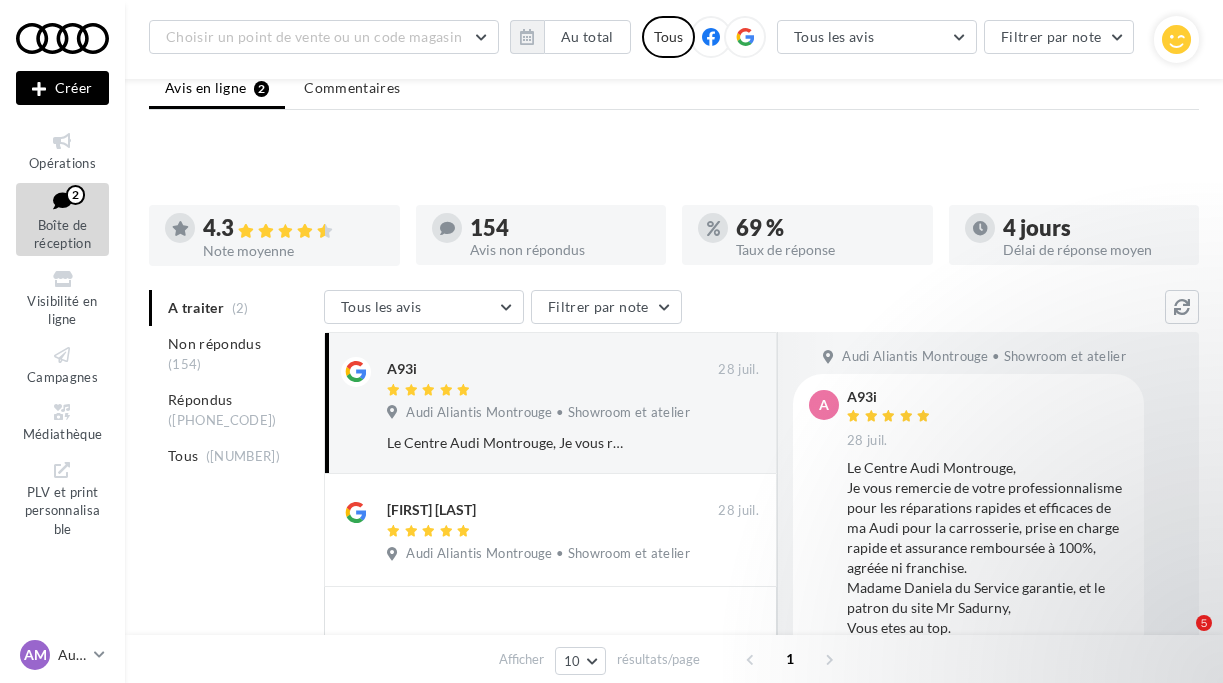 scroll, scrollTop: 148, scrollLeft: 0, axis: vertical 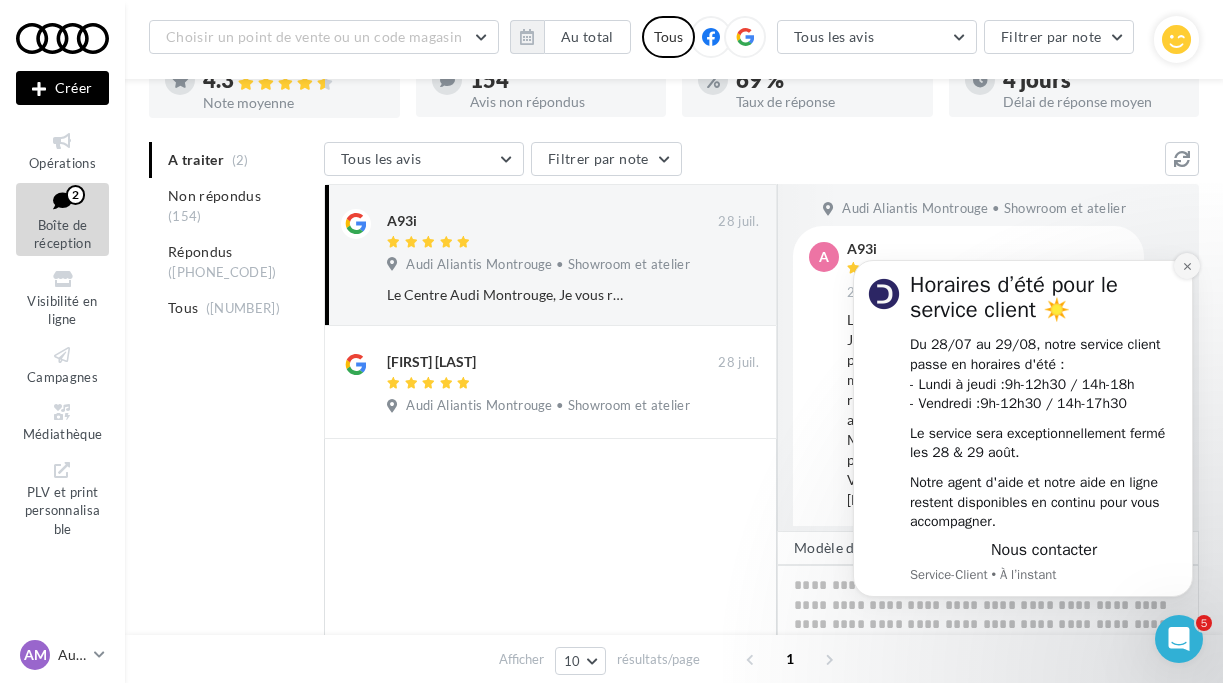 click 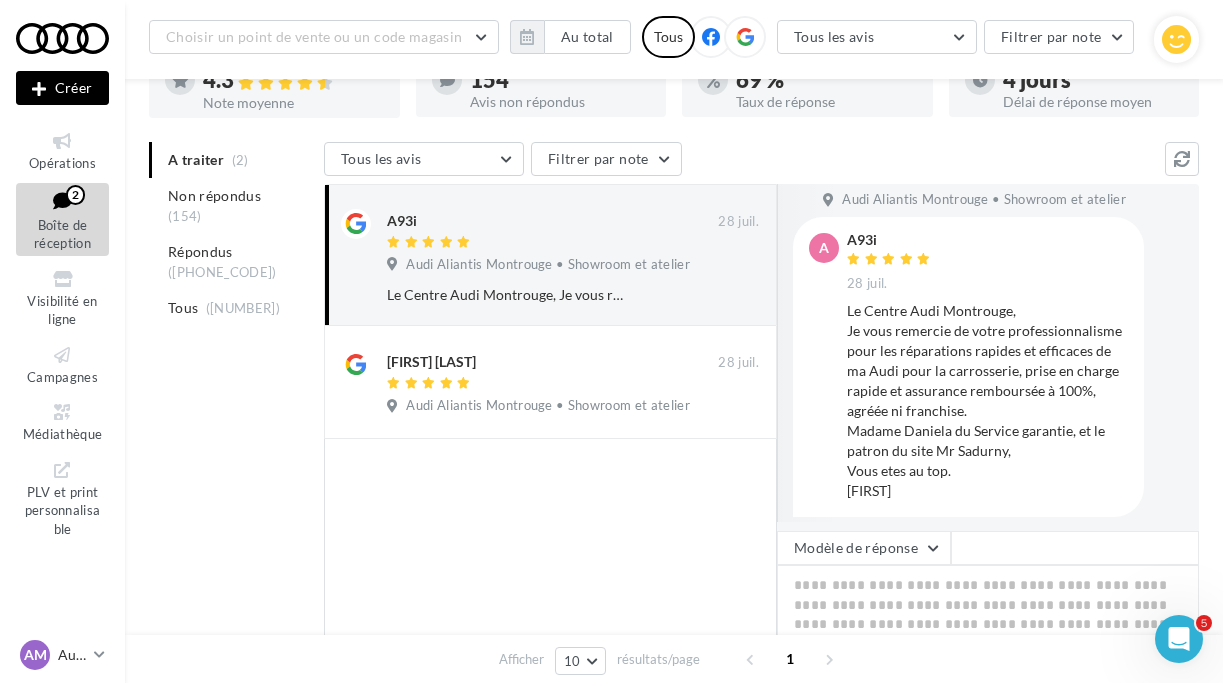 scroll, scrollTop: 8, scrollLeft: 0, axis: vertical 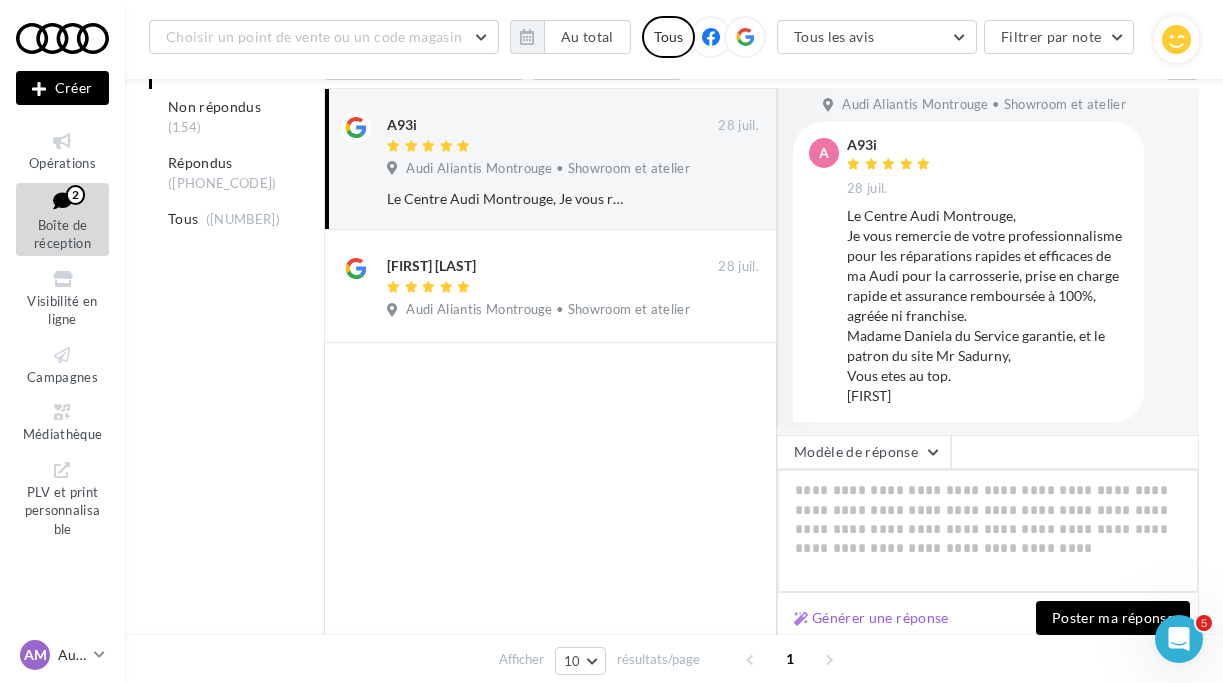 drag, startPoint x: 815, startPoint y: 493, endPoint x: 805, endPoint y: 494, distance: 10.049875 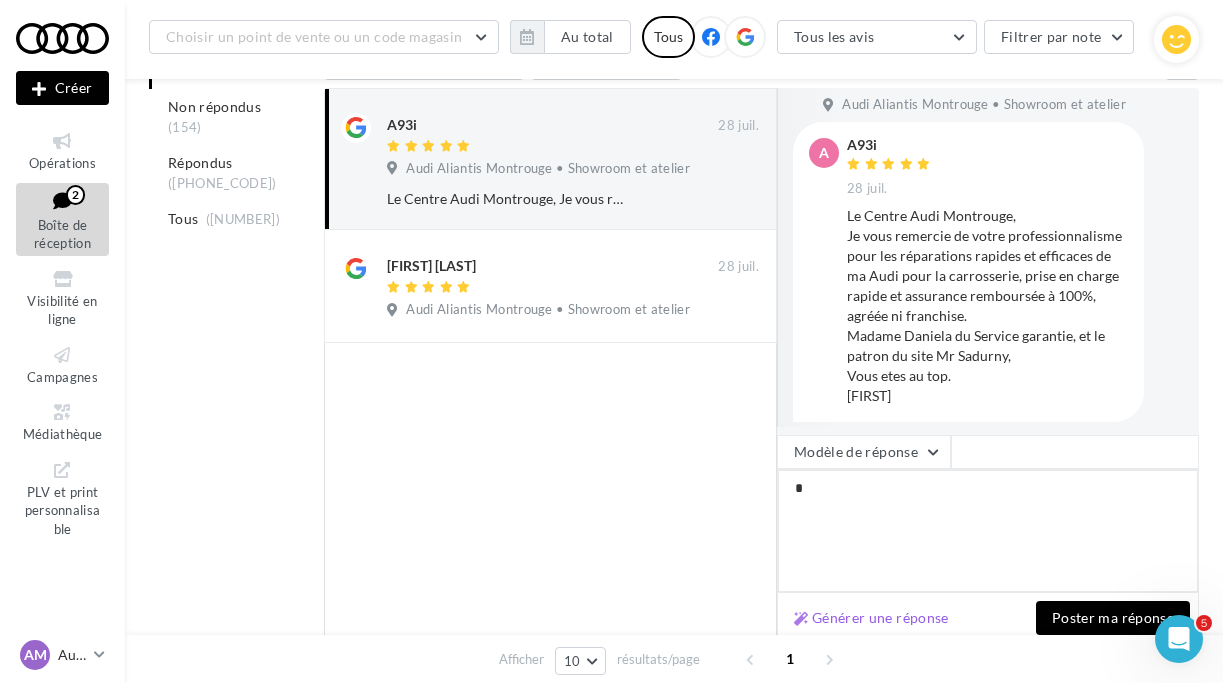 type on "**" 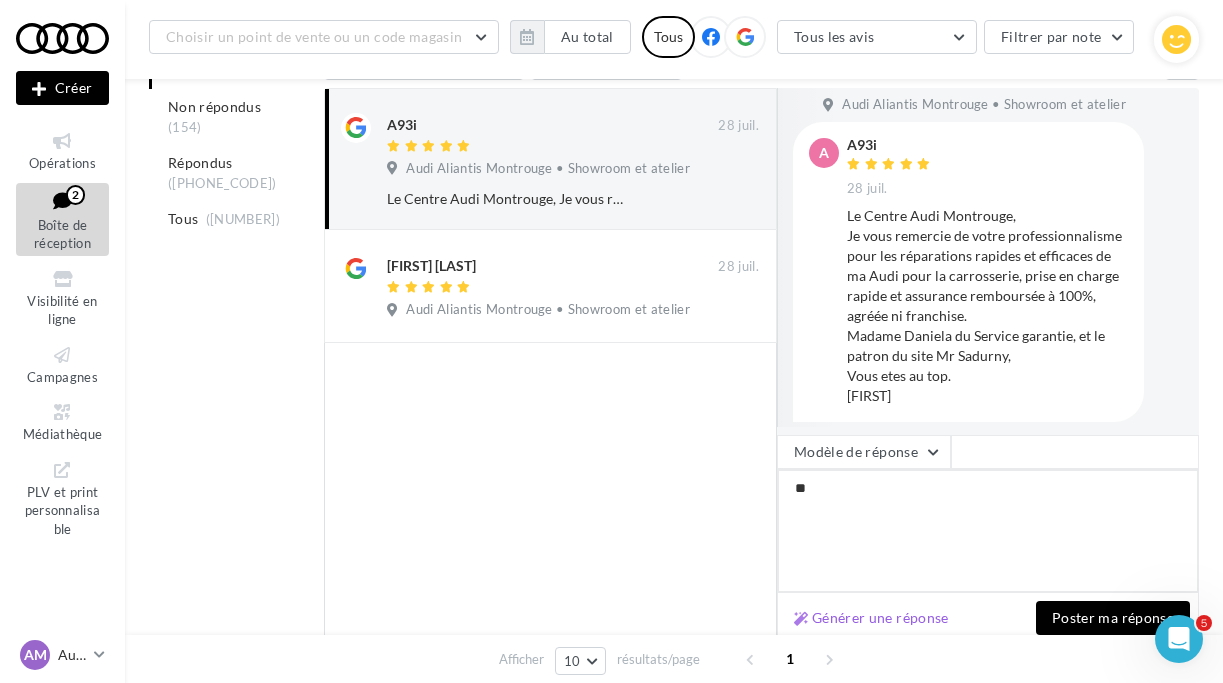 type on "***" 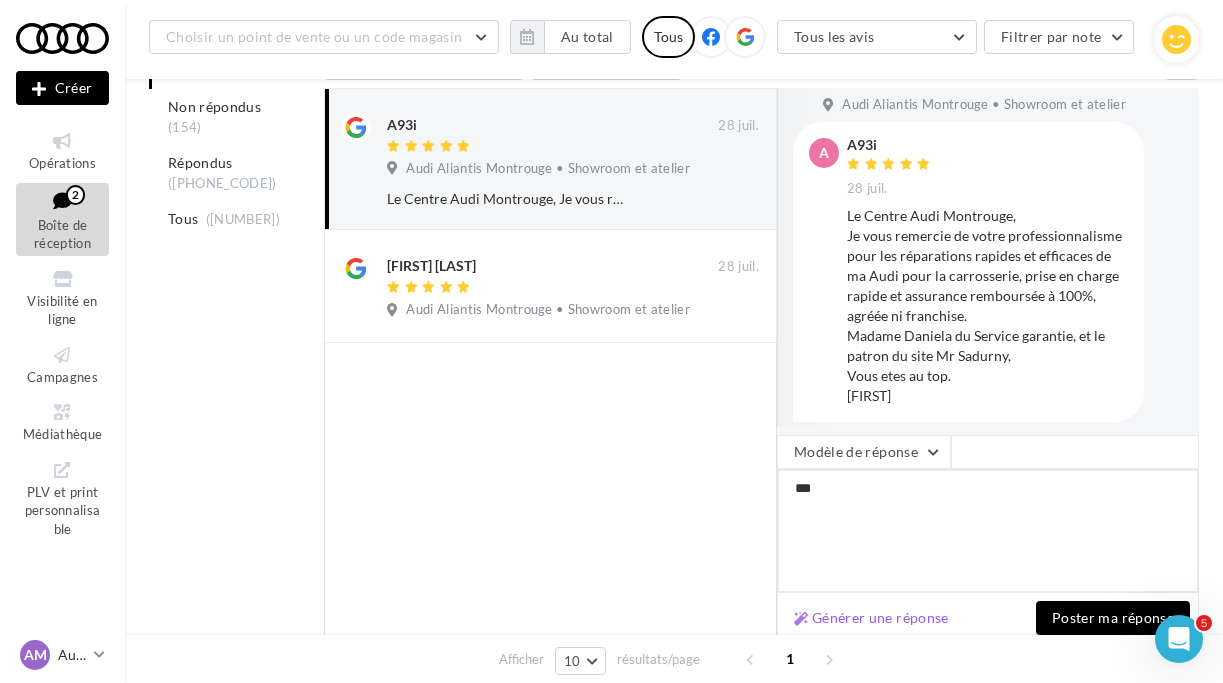 type on "****" 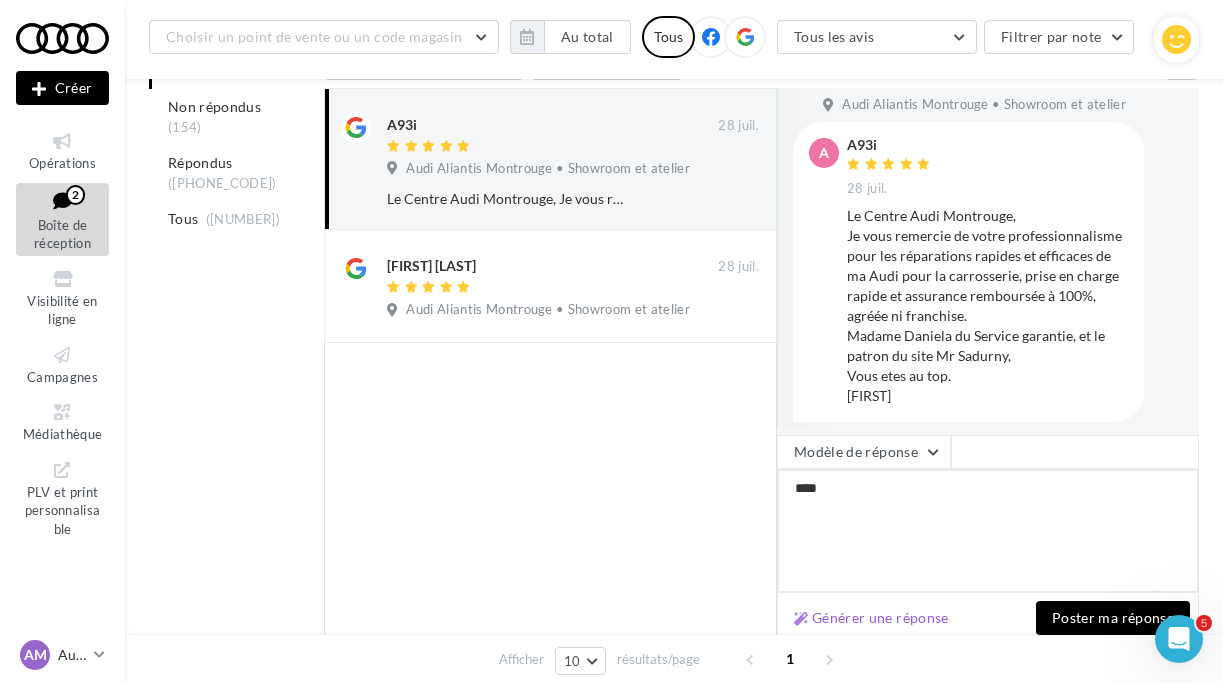 type on "*****" 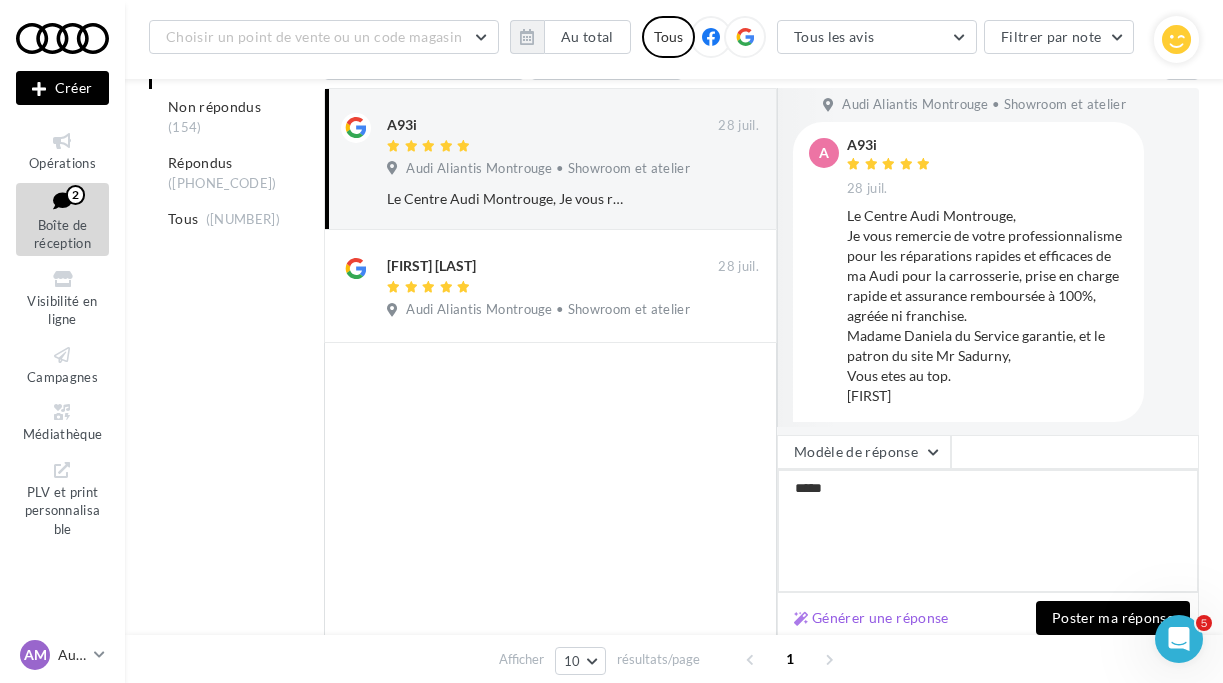 type on "******" 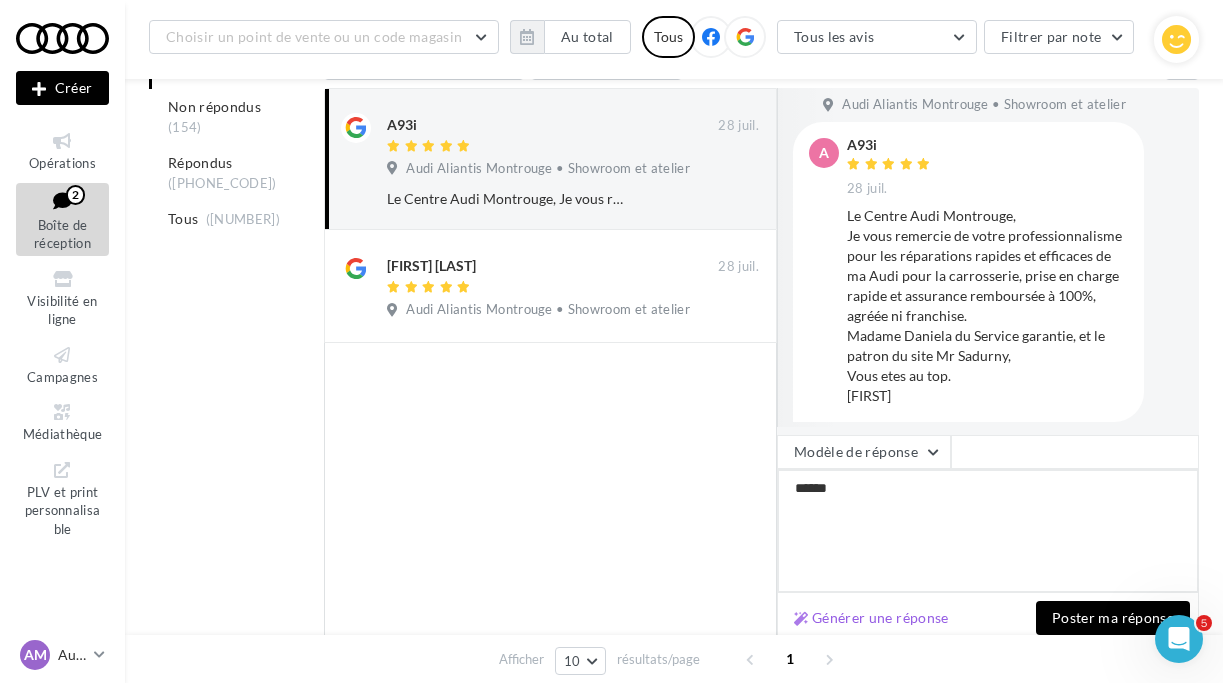 type on "*******" 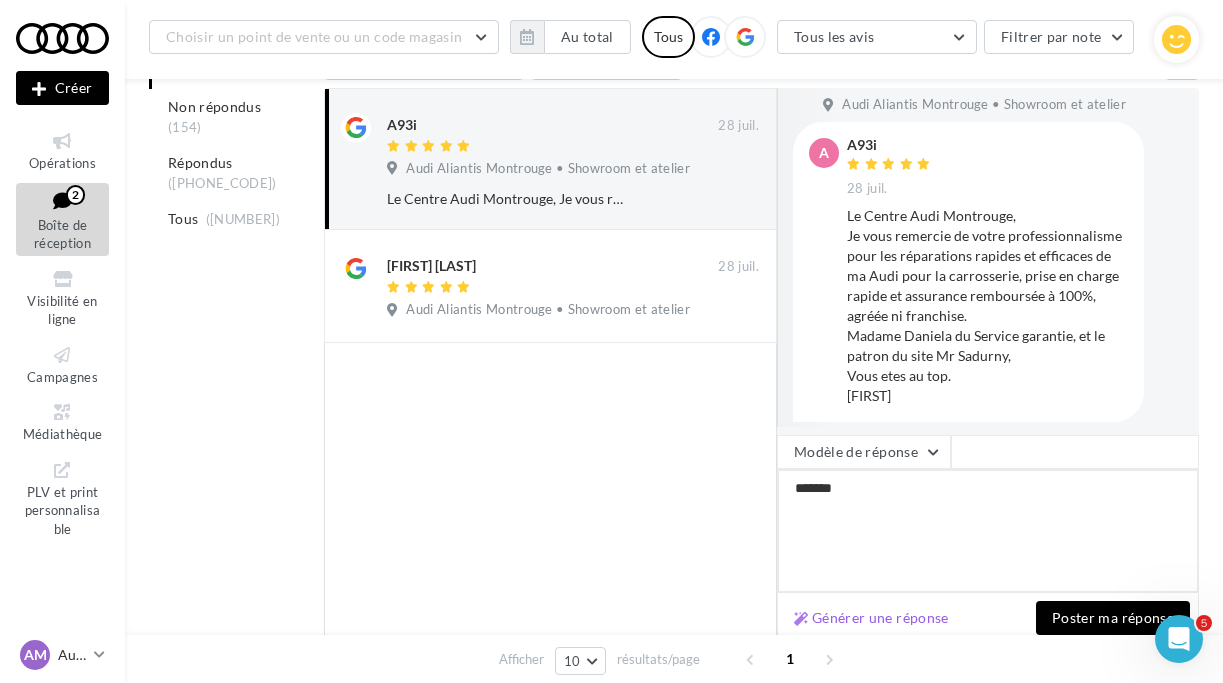 type on "*******" 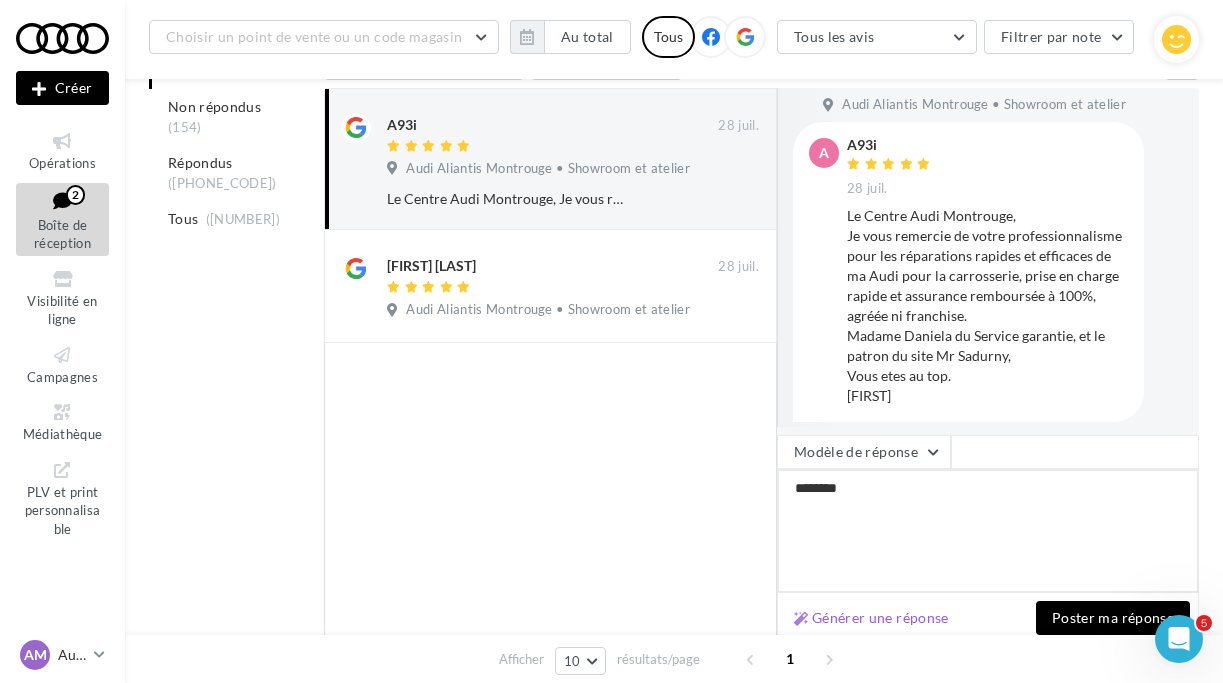 type on "*********" 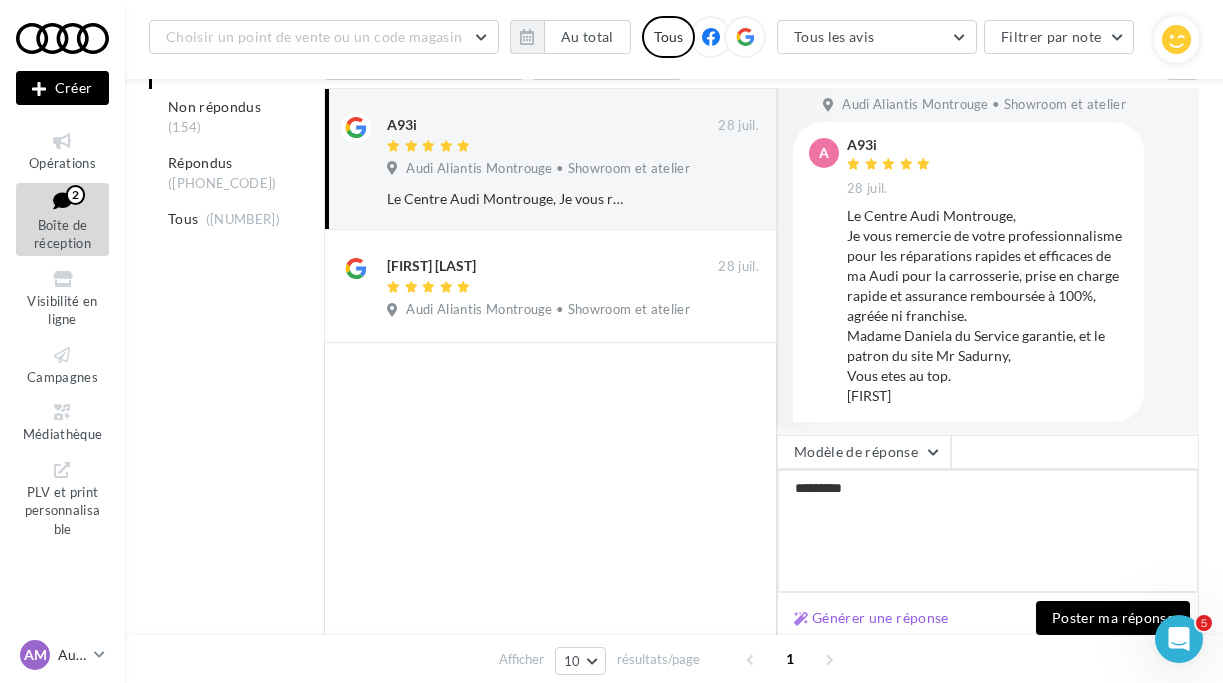 type on "**********" 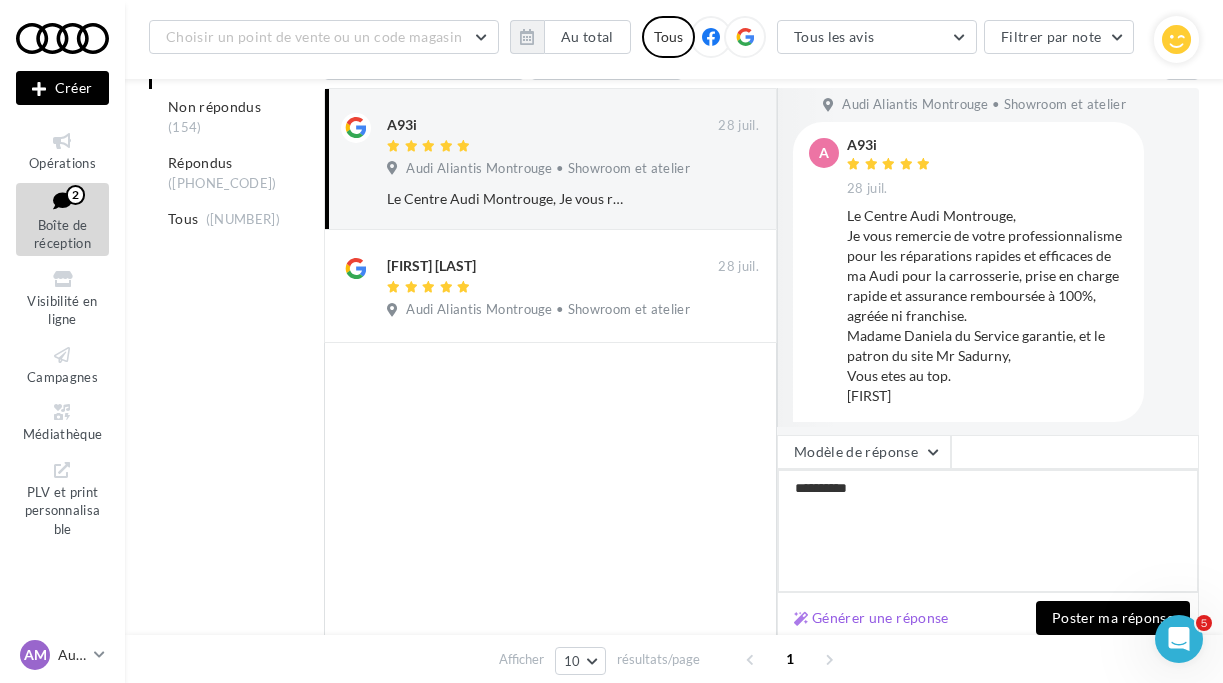 type on "**********" 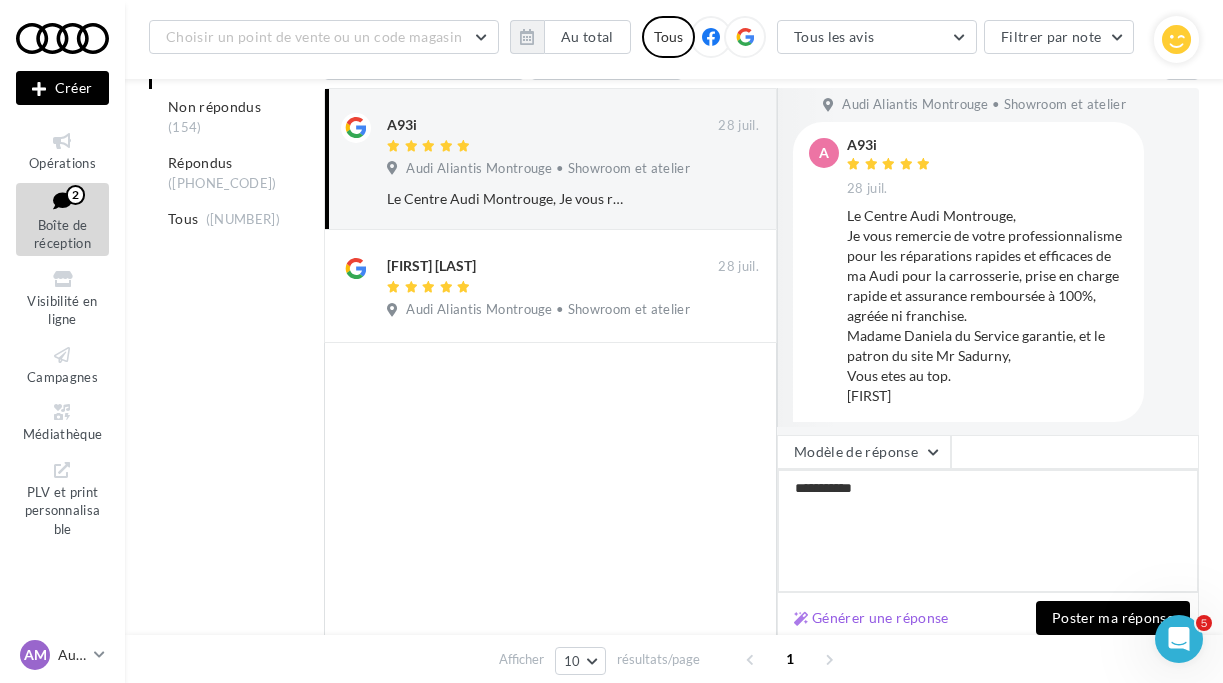 type on "**********" 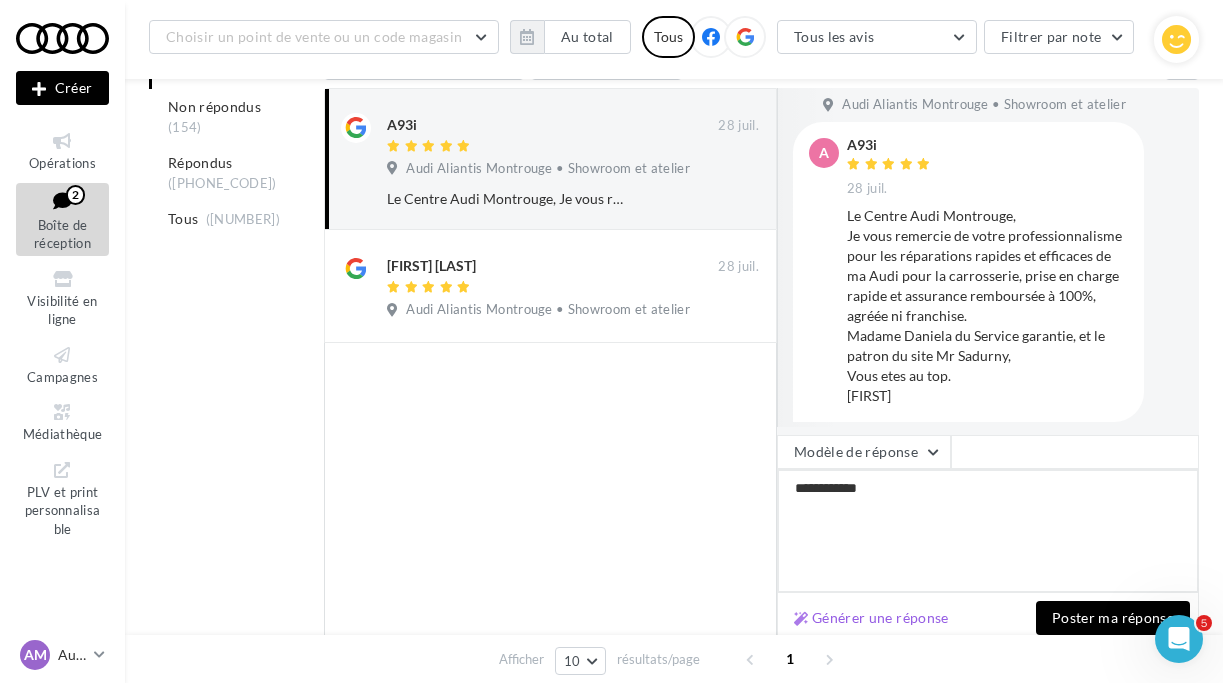 type on "**********" 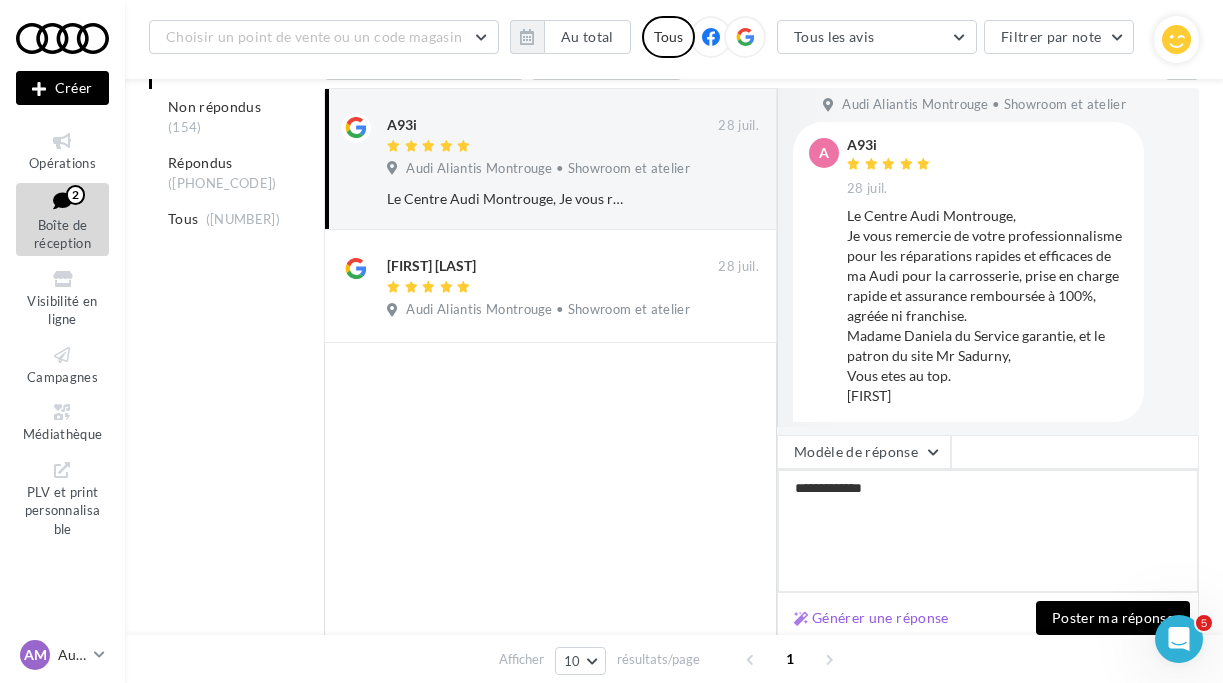type on "**********" 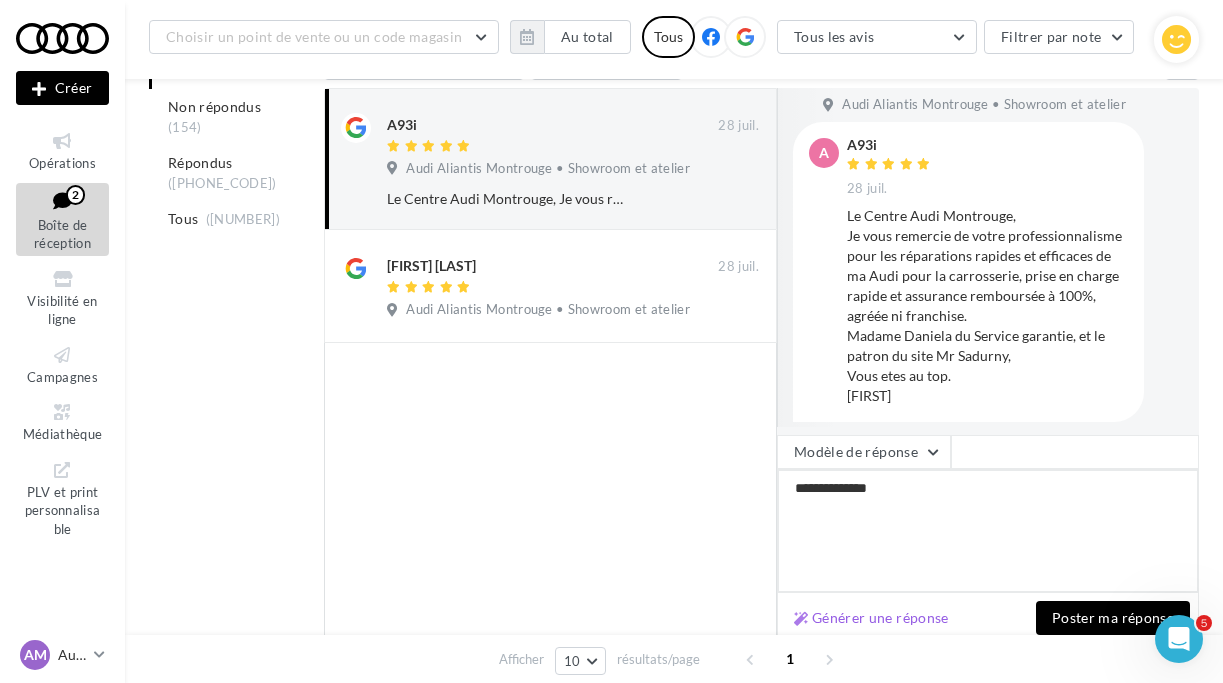 type on "**********" 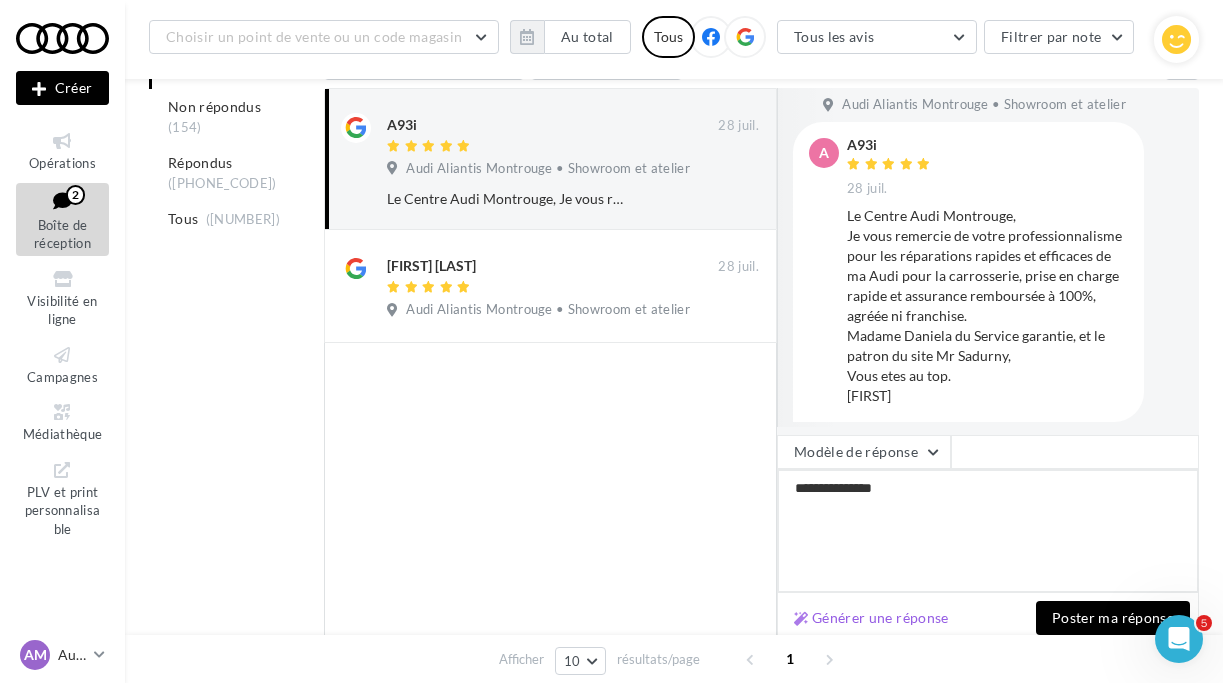 type on "**********" 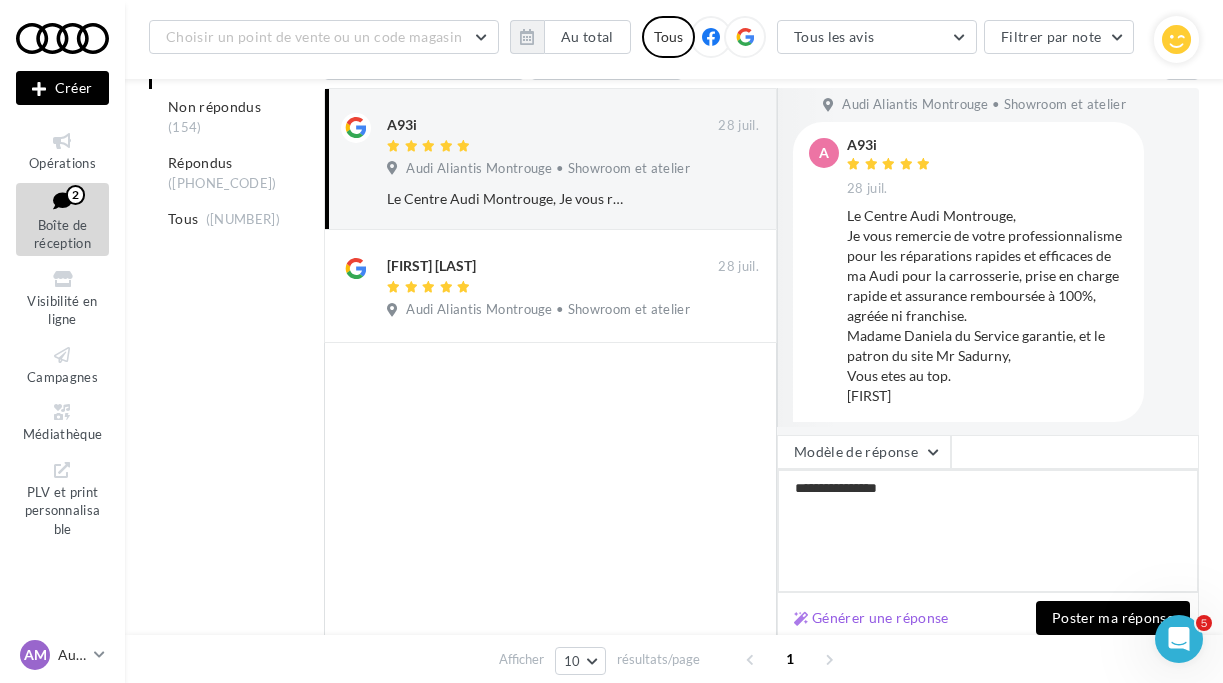 type on "**********" 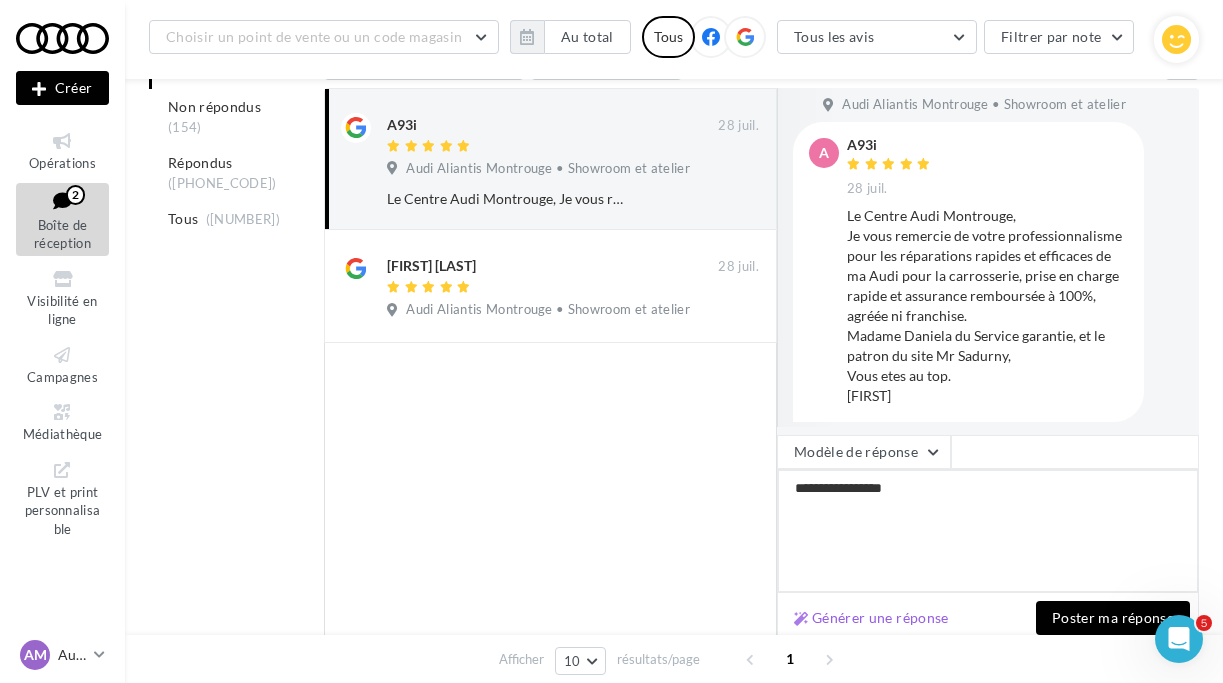 type on "**********" 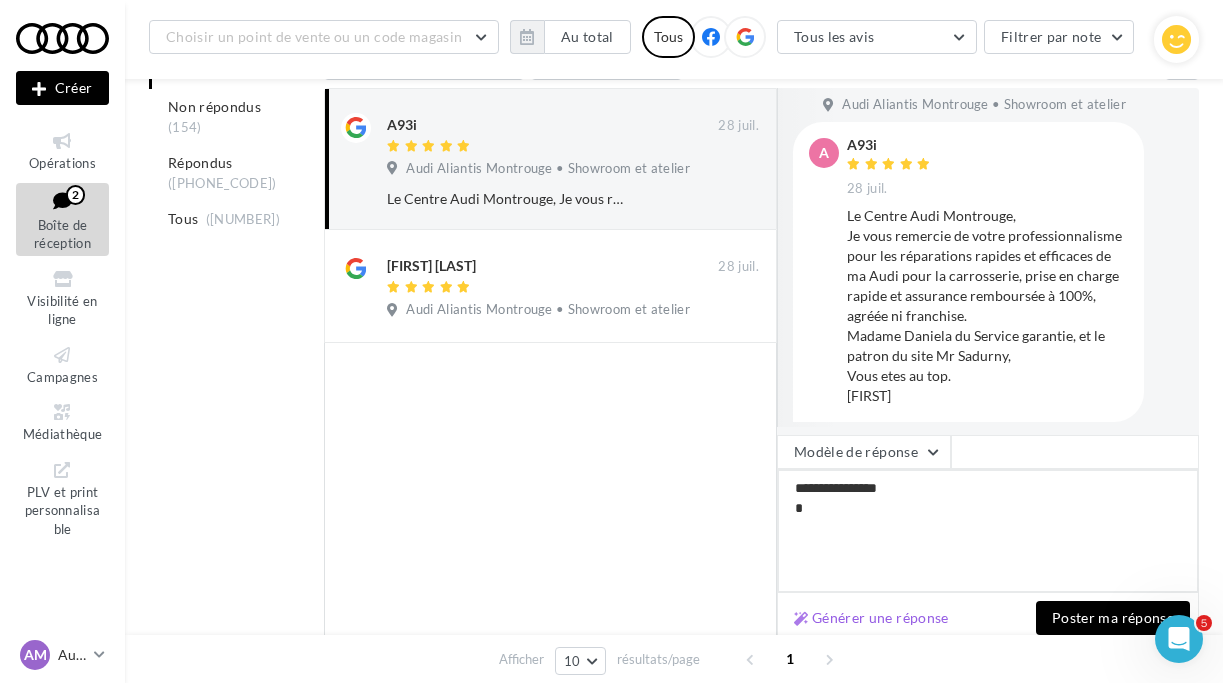 type on "**********" 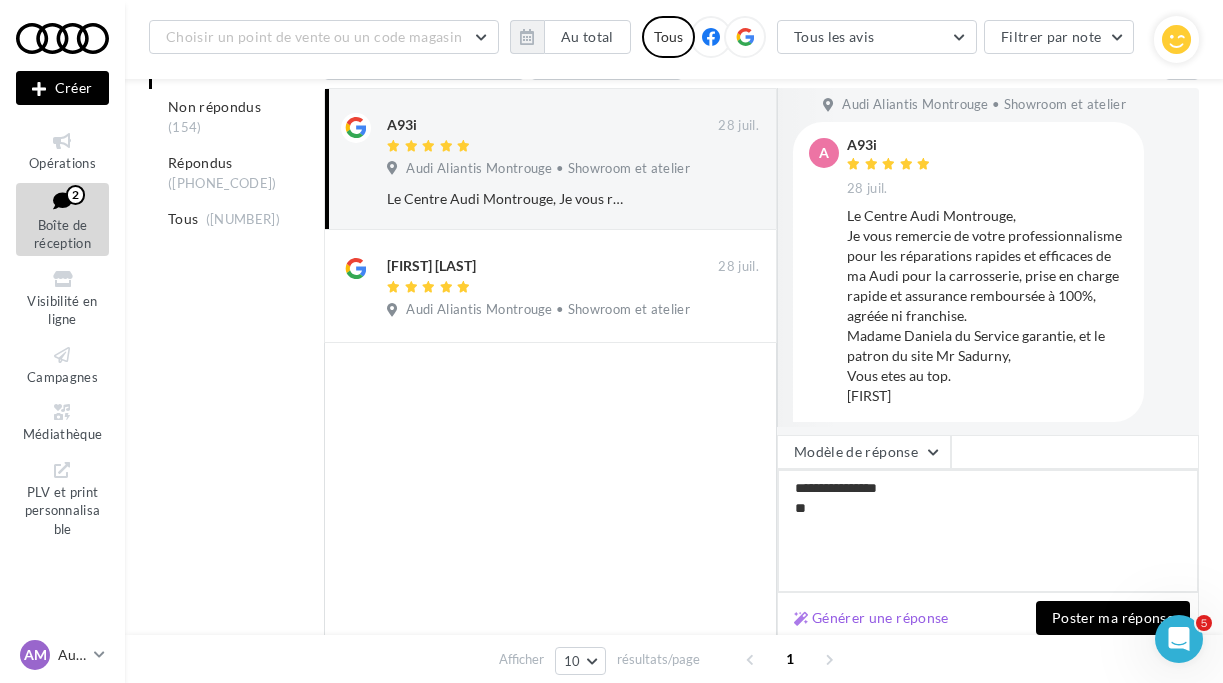 type on "**********" 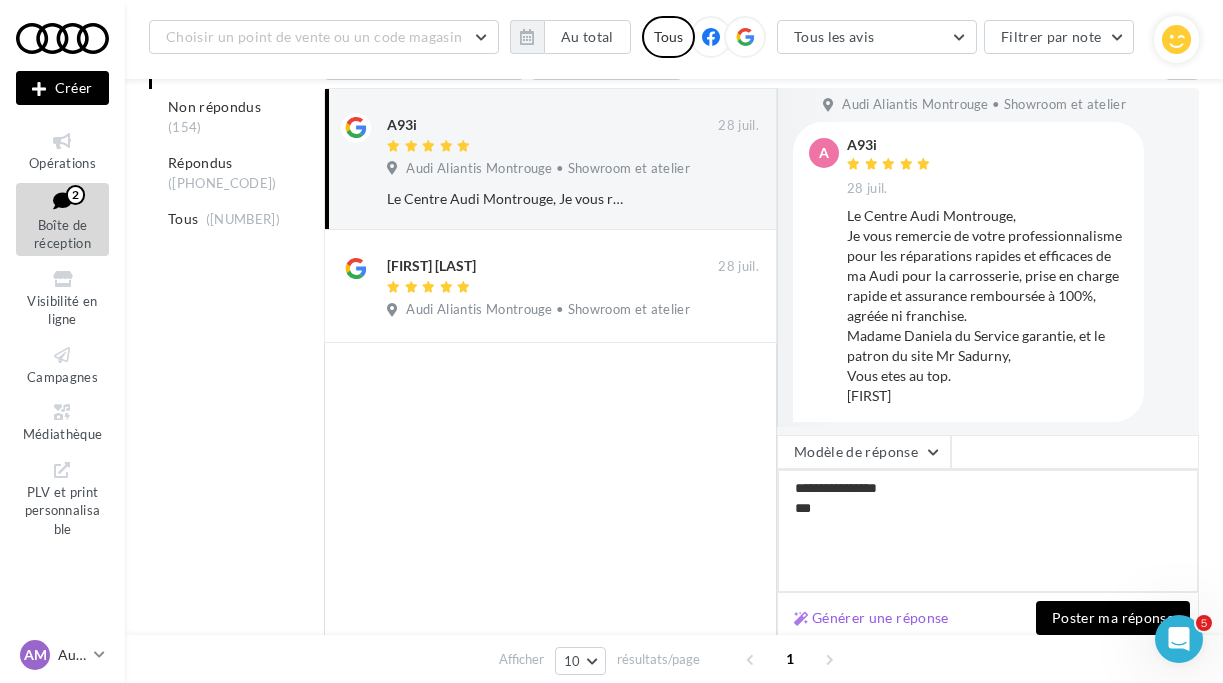 type on "**********" 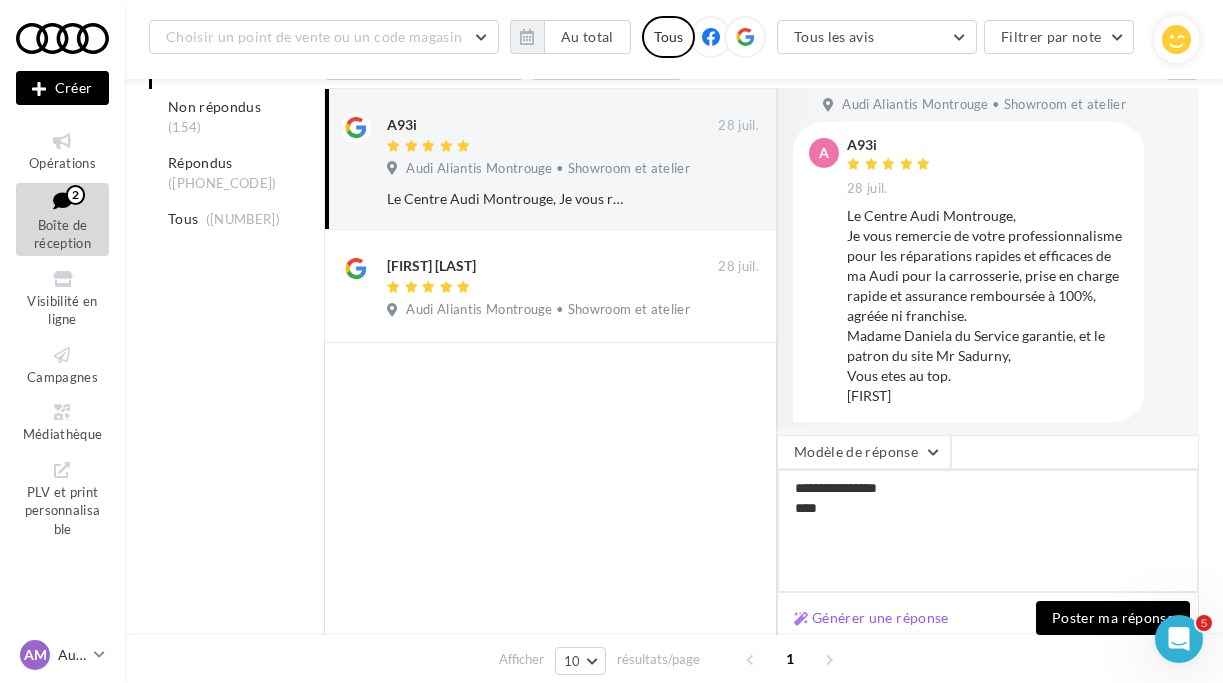 type on "**********" 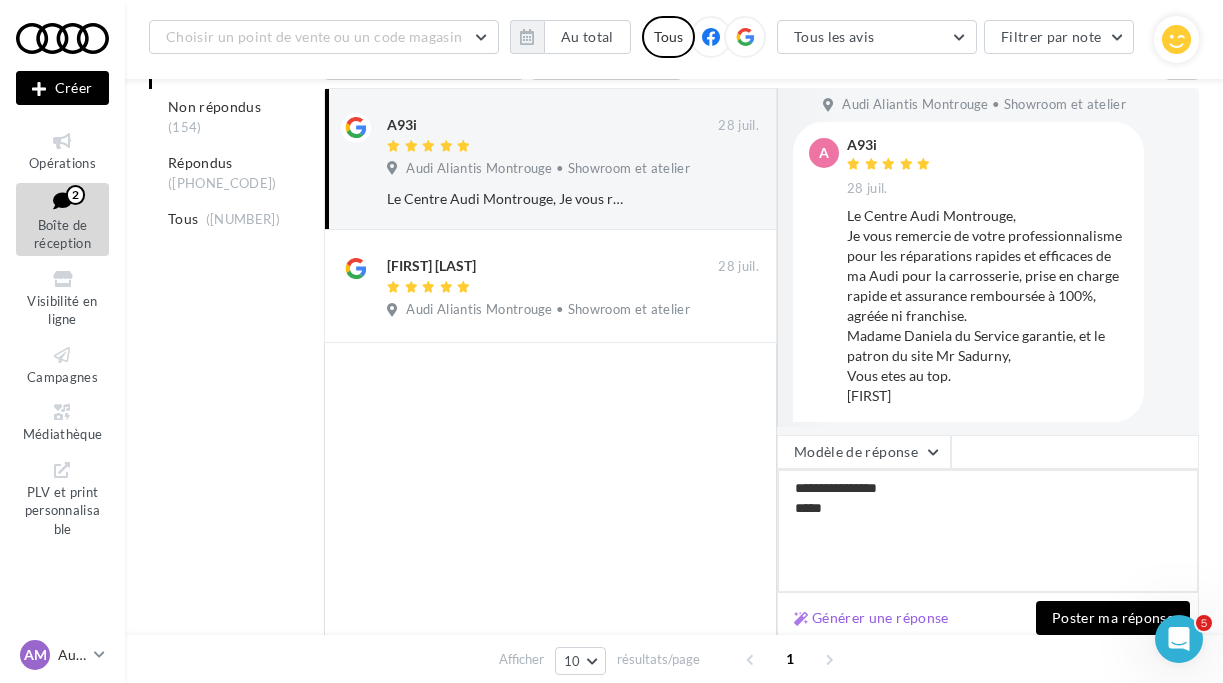 type on "**********" 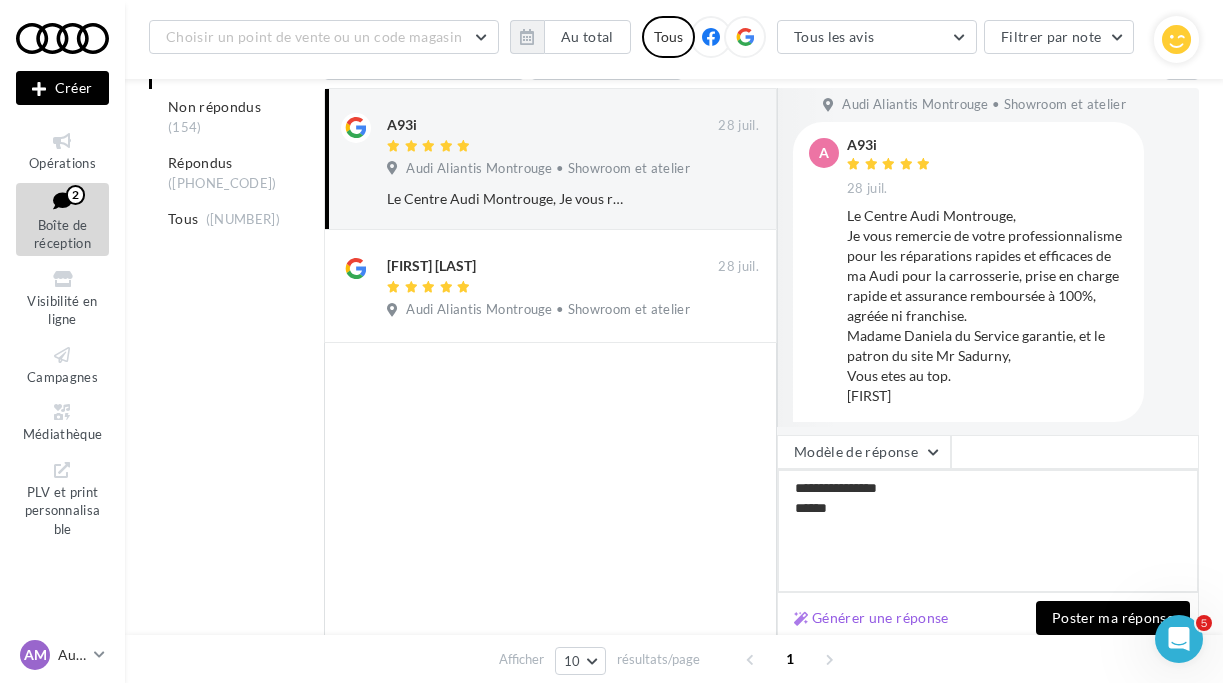 type on "**********" 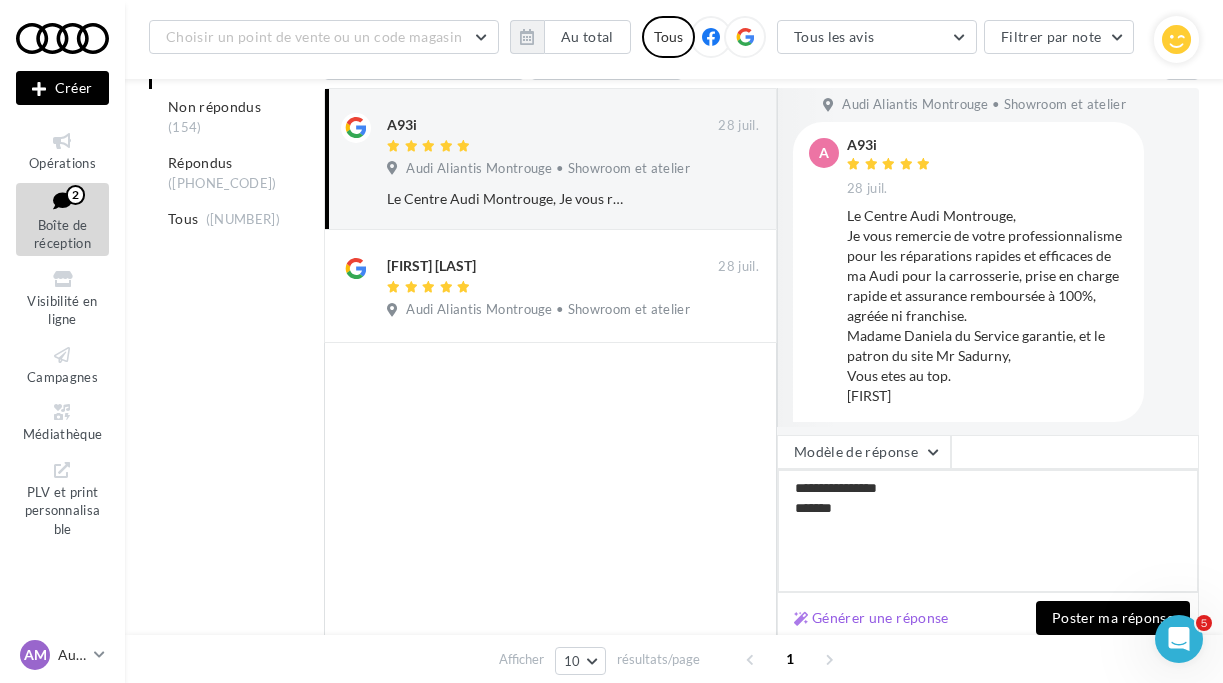 type on "**********" 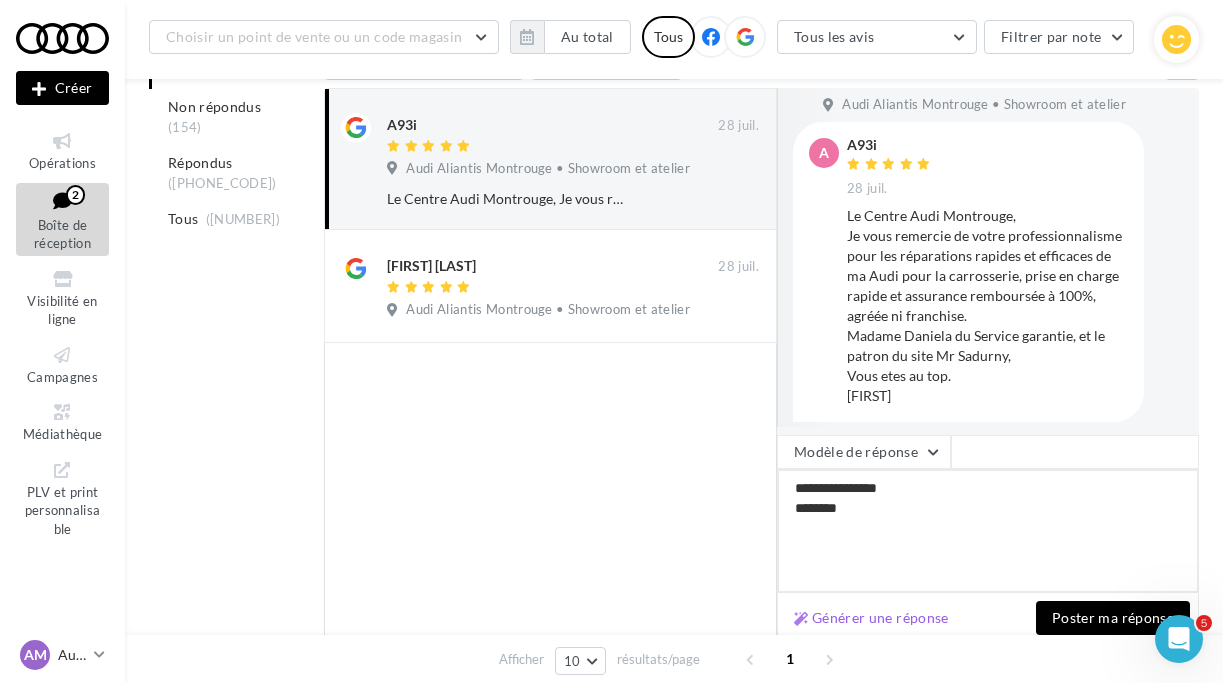 type on "**********" 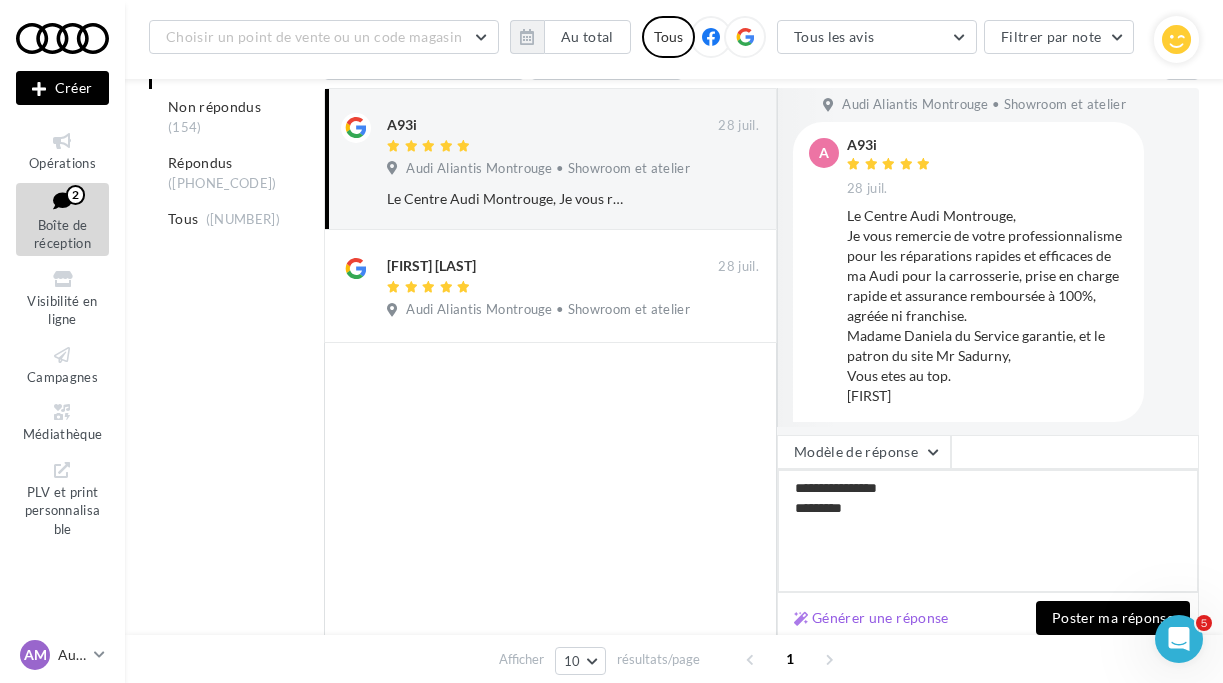type on "**********" 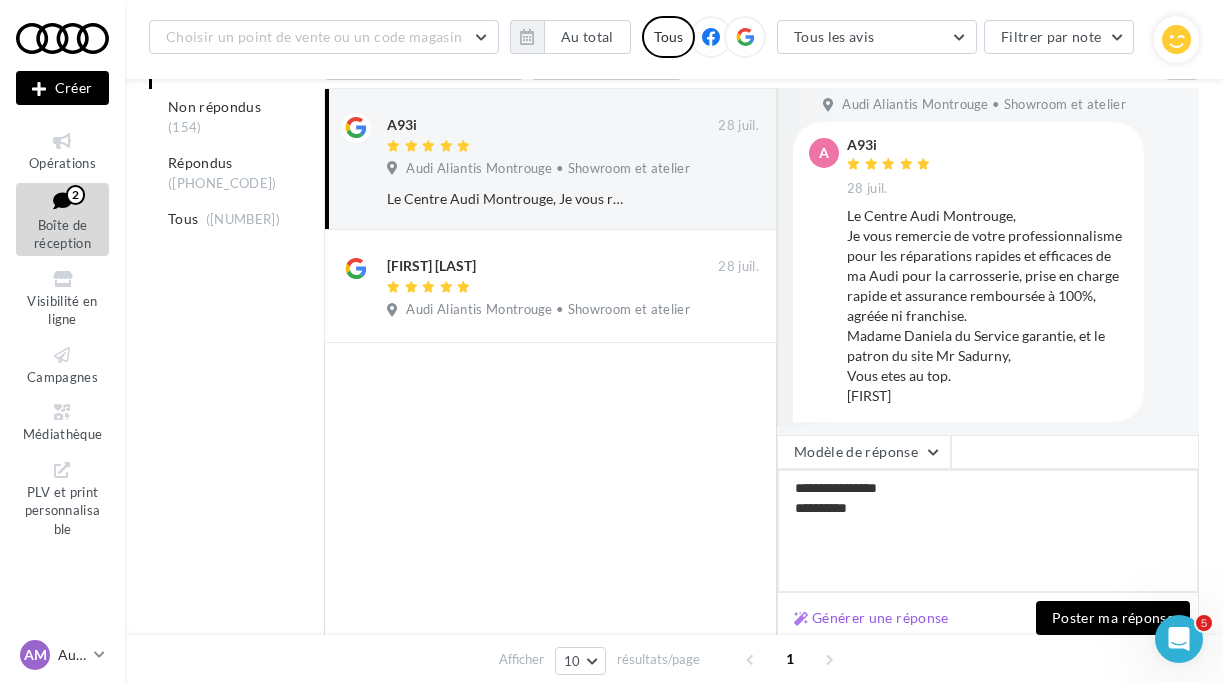 type on "**********" 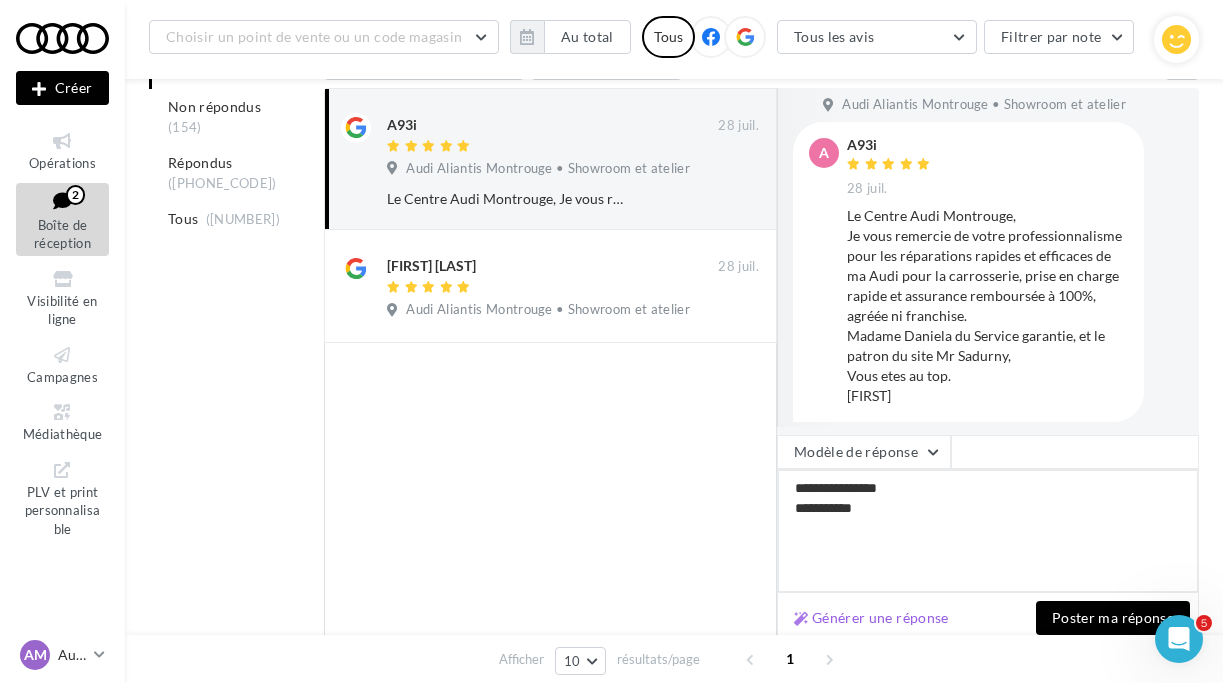 type on "**********" 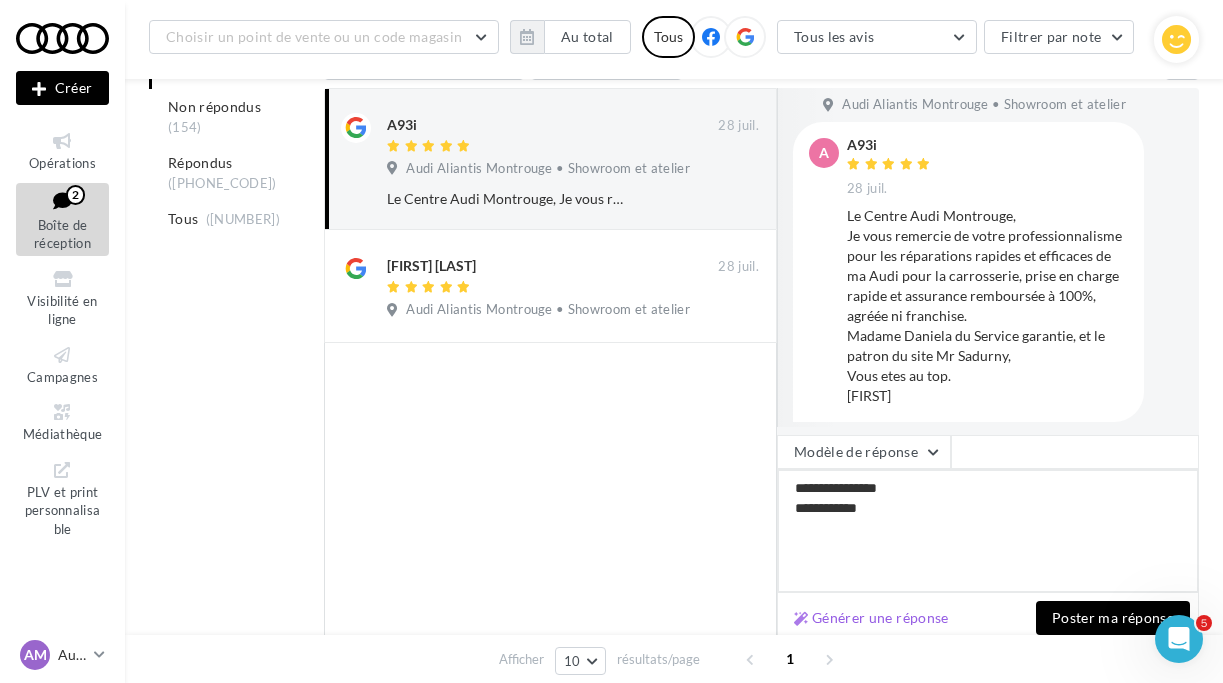 type on "**********" 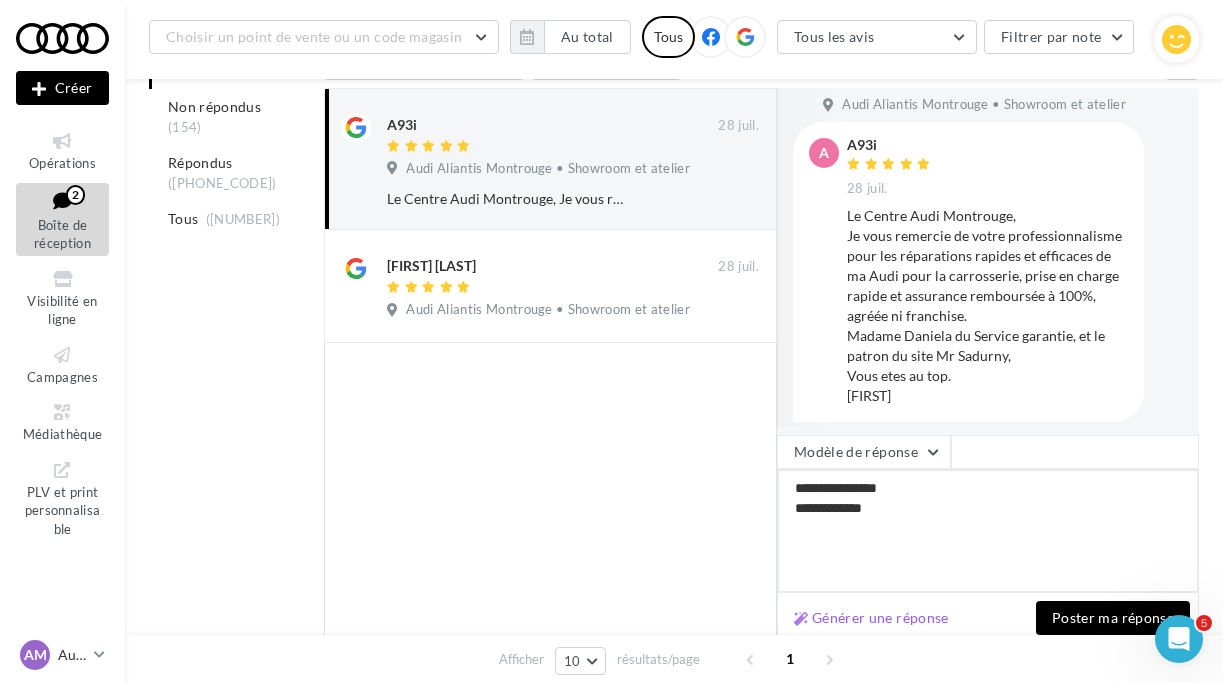 type on "**********" 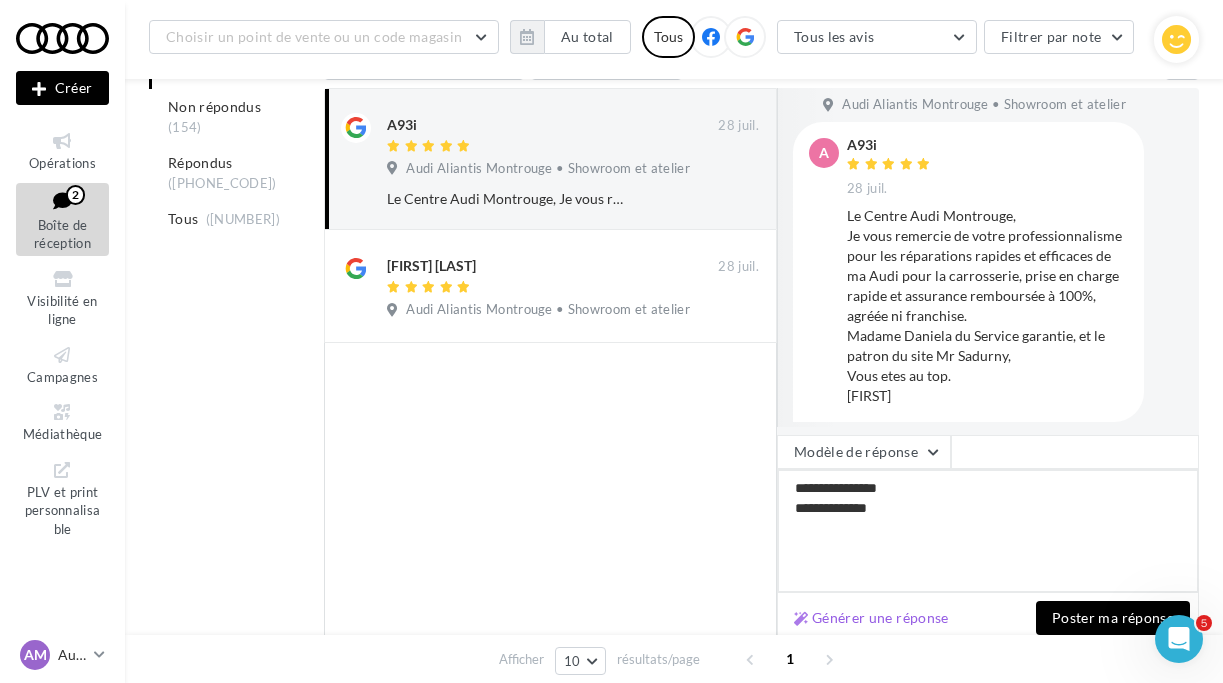 type on "**********" 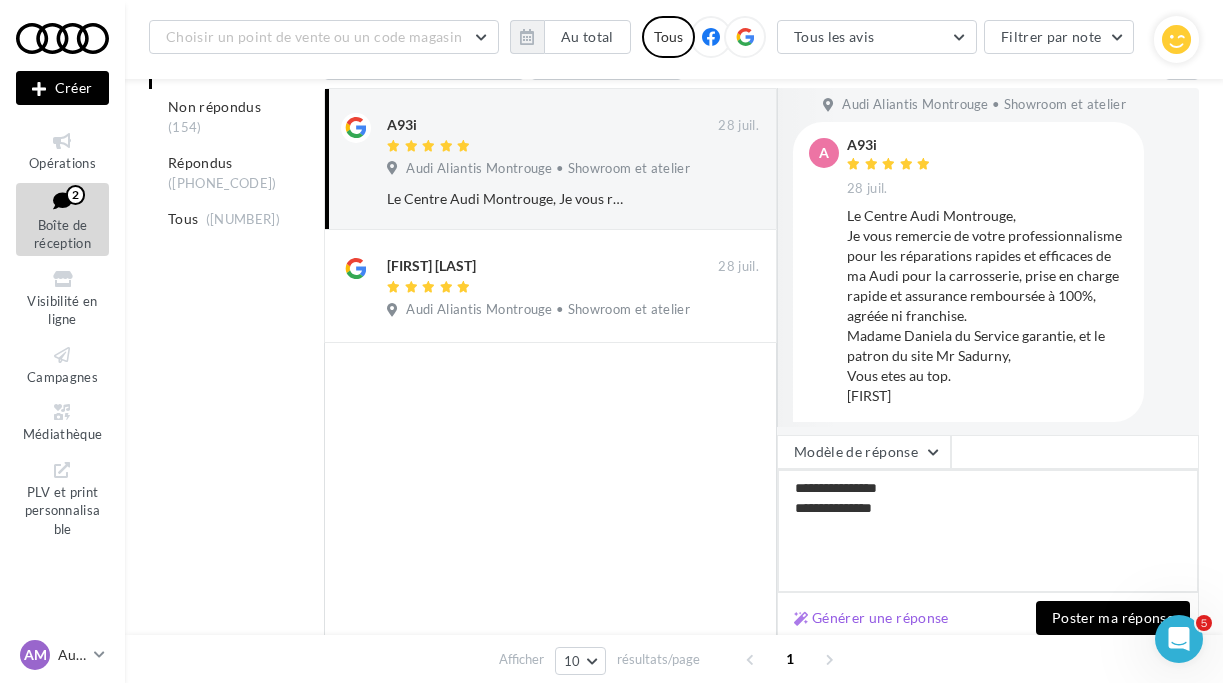 type on "**********" 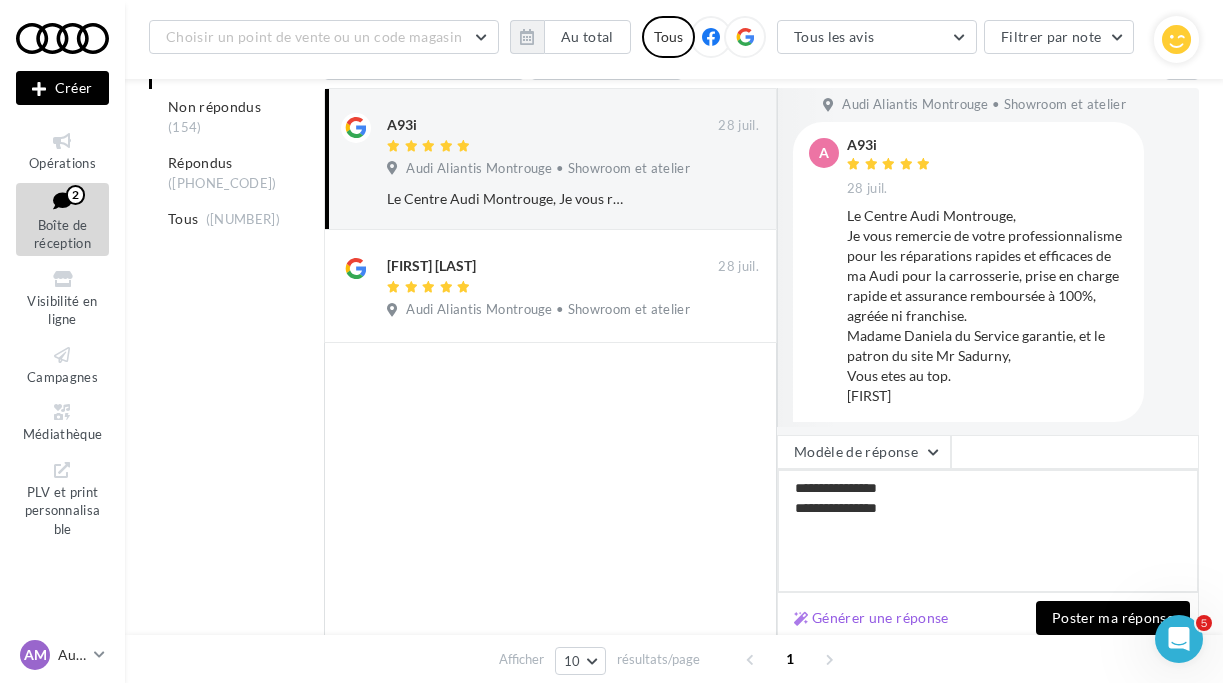 type on "**********" 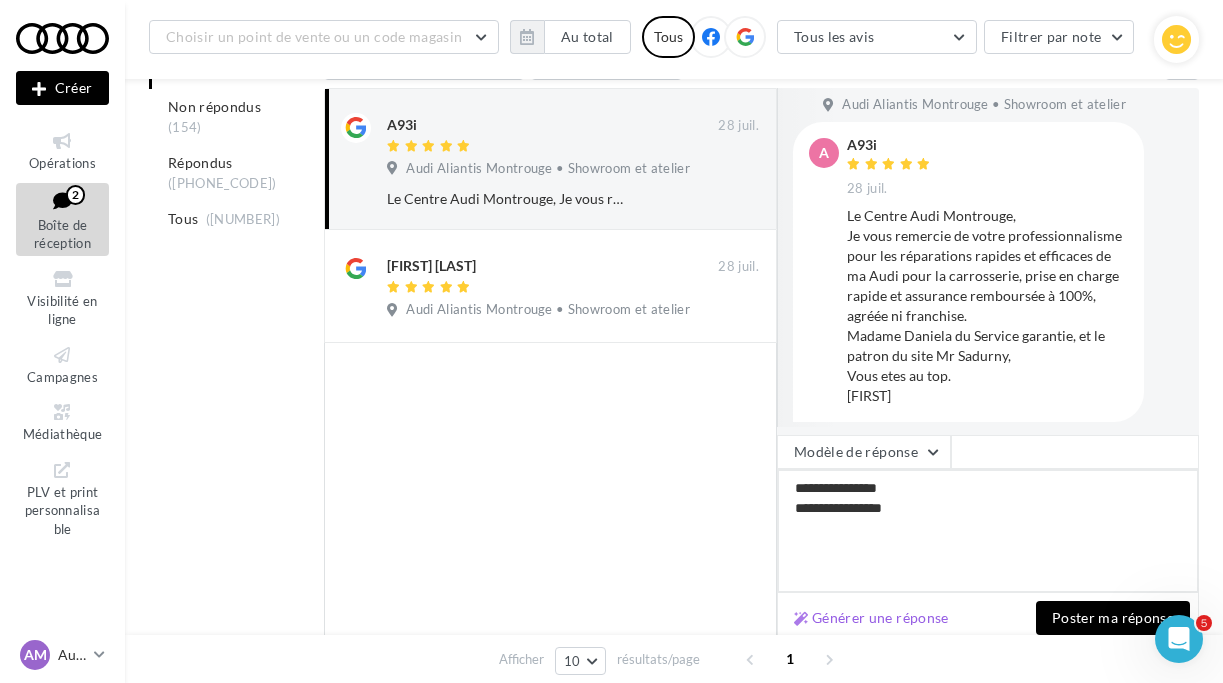 type on "**********" 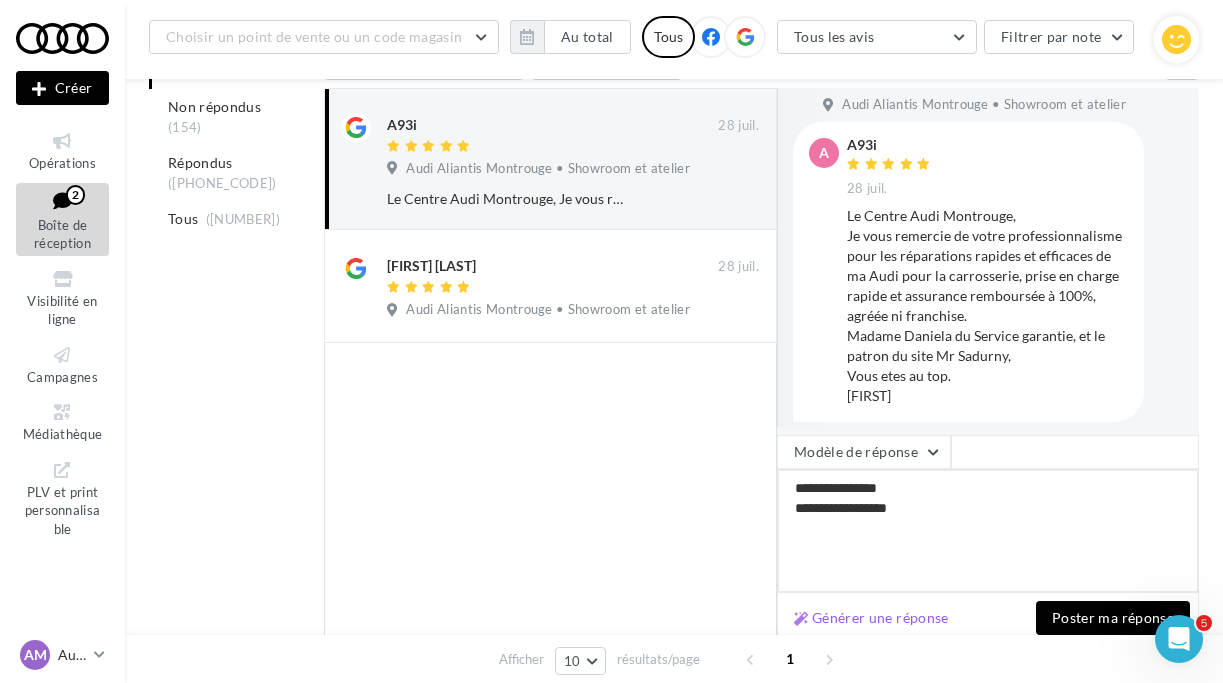 type on "**********" 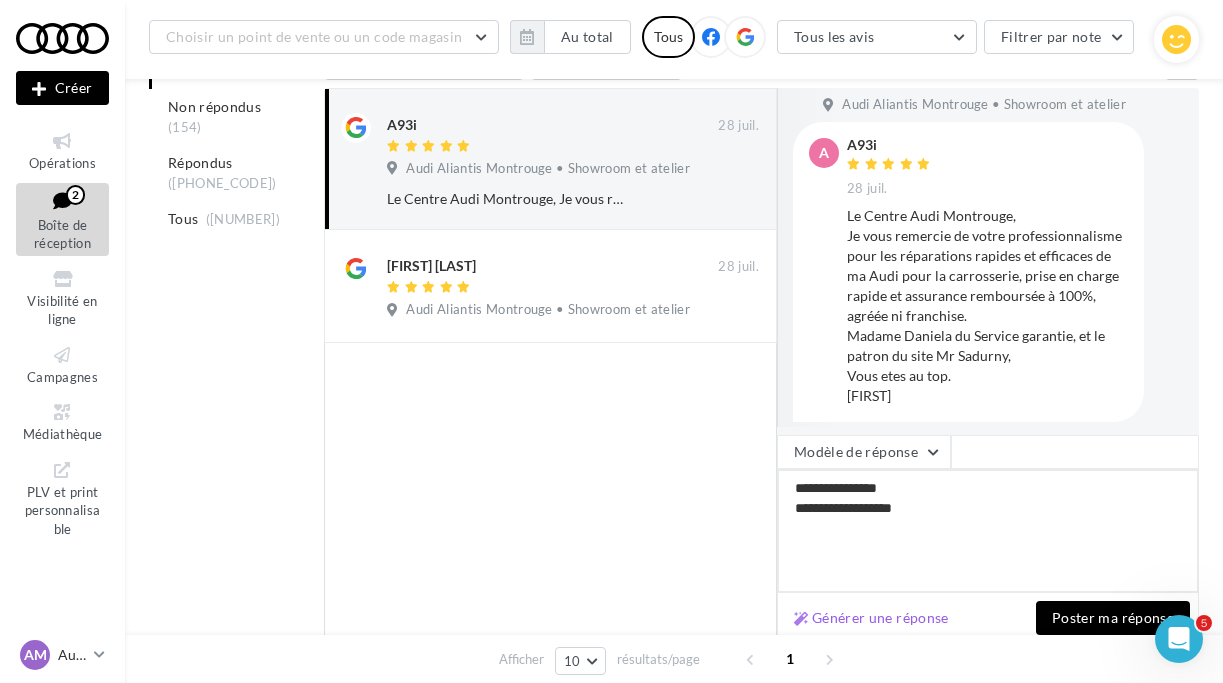 type on "**********" 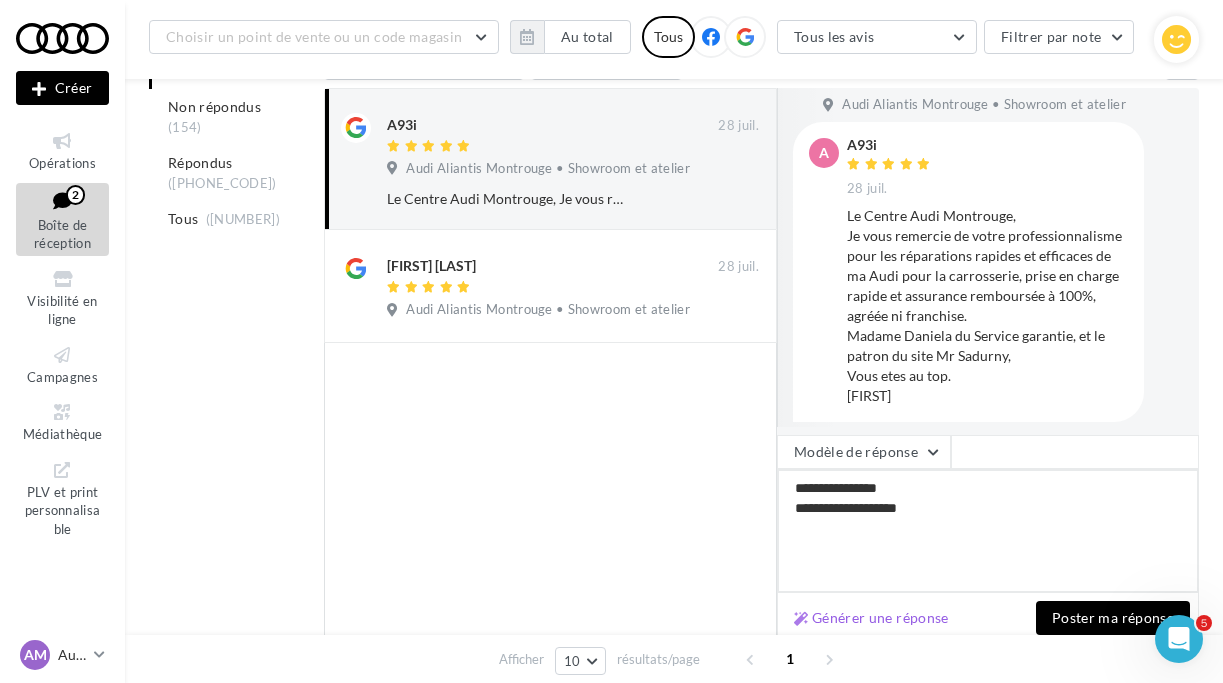 type on "**********" 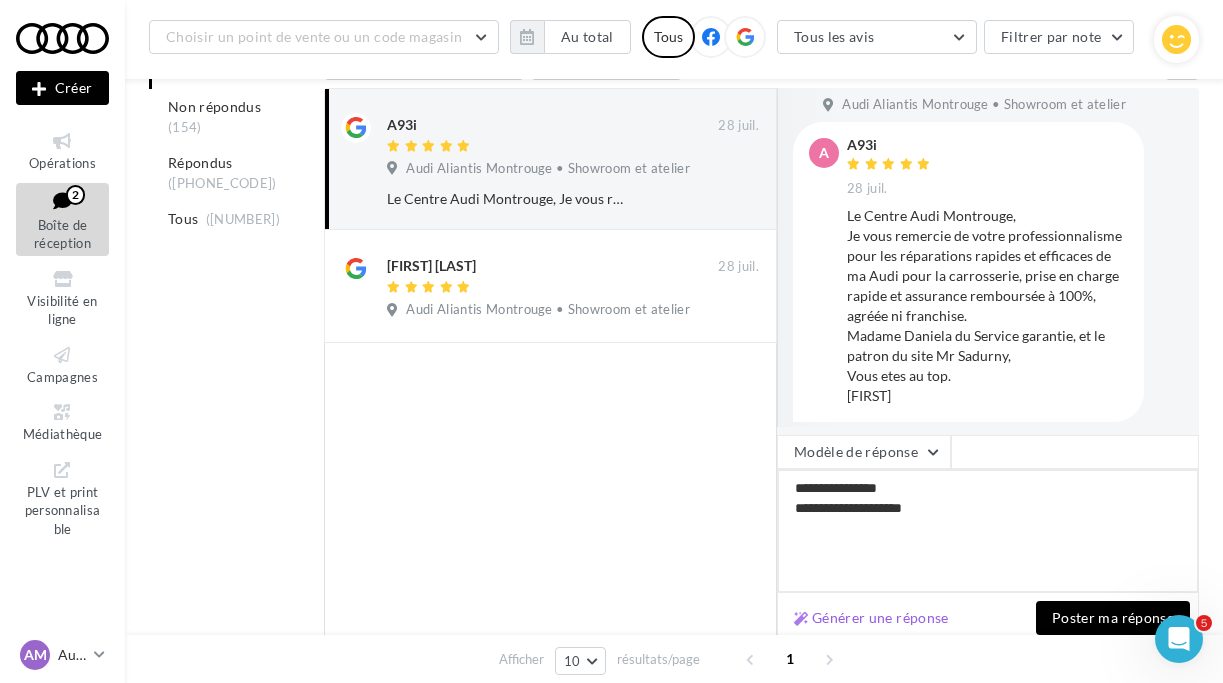 type on "**********" 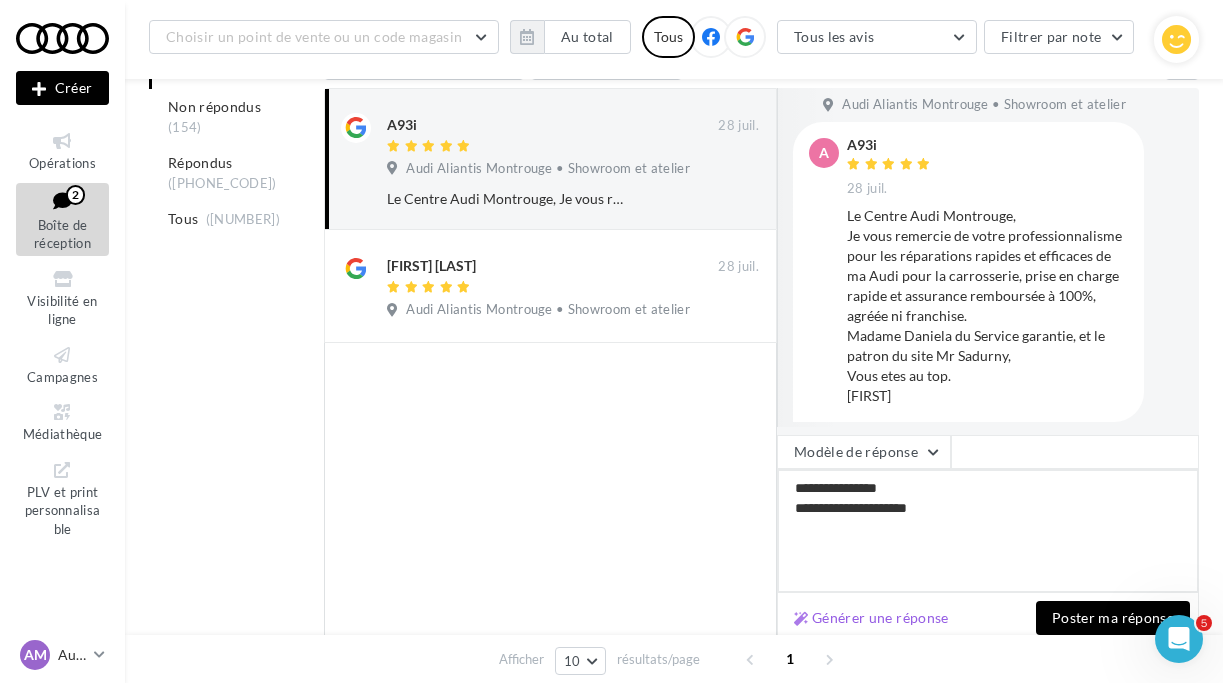type on "**********" 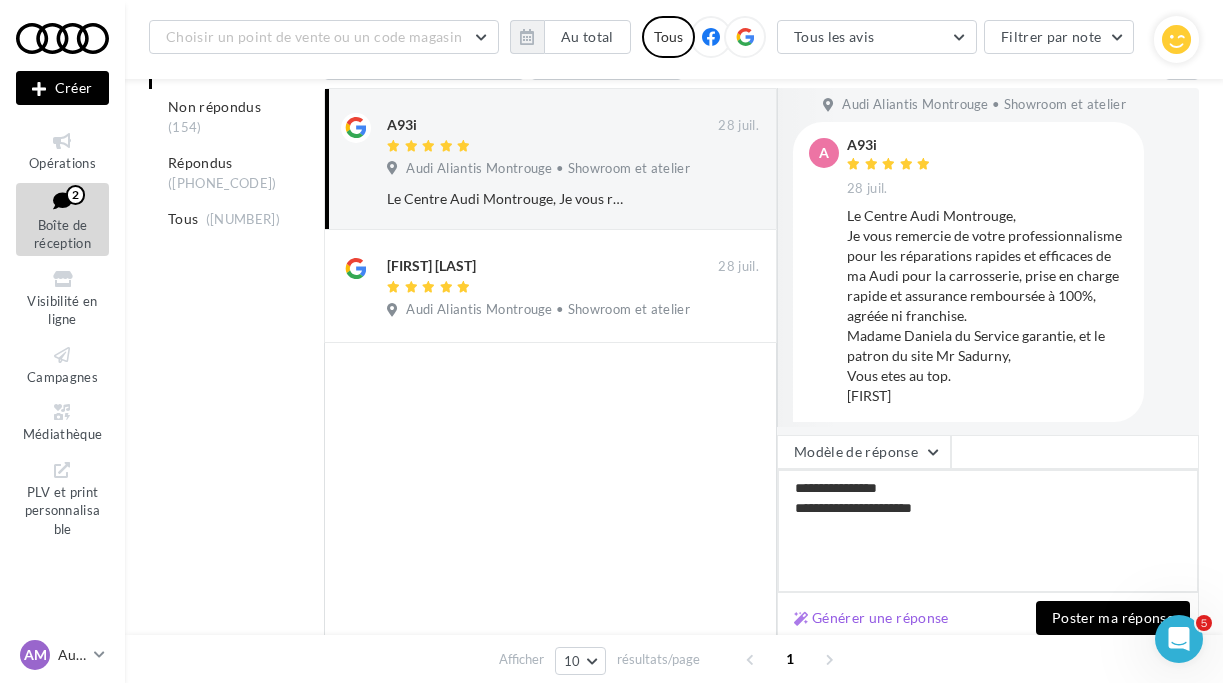 type on "**********" 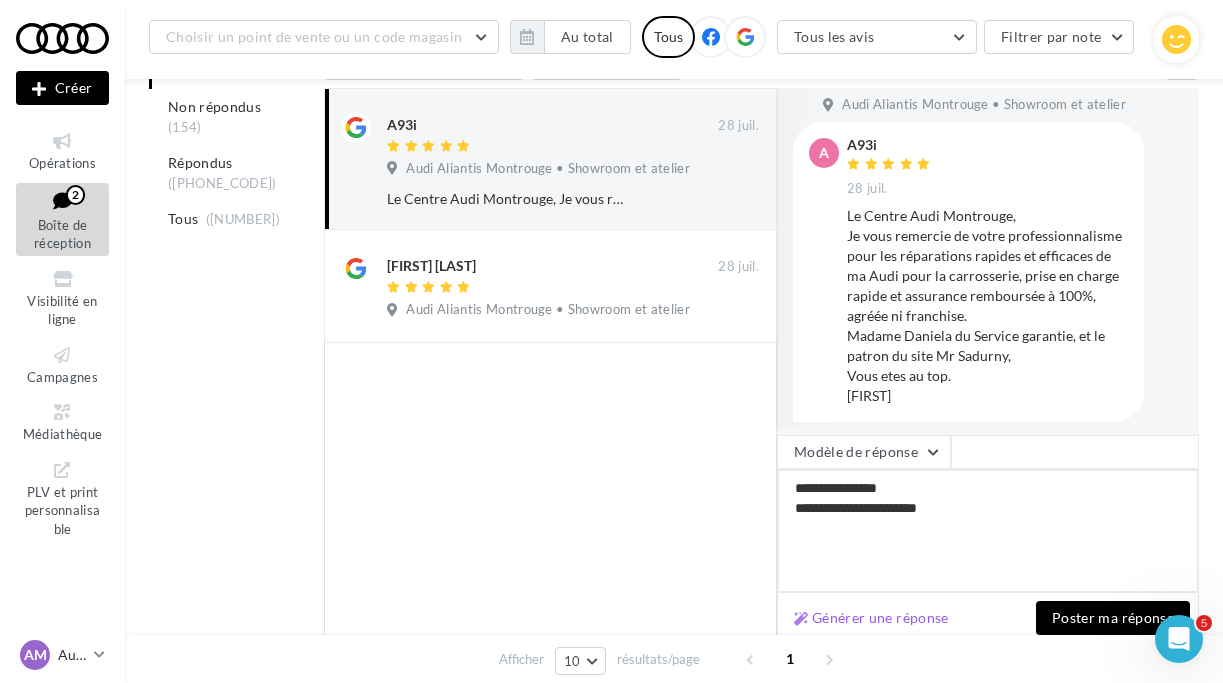 type on "**********" 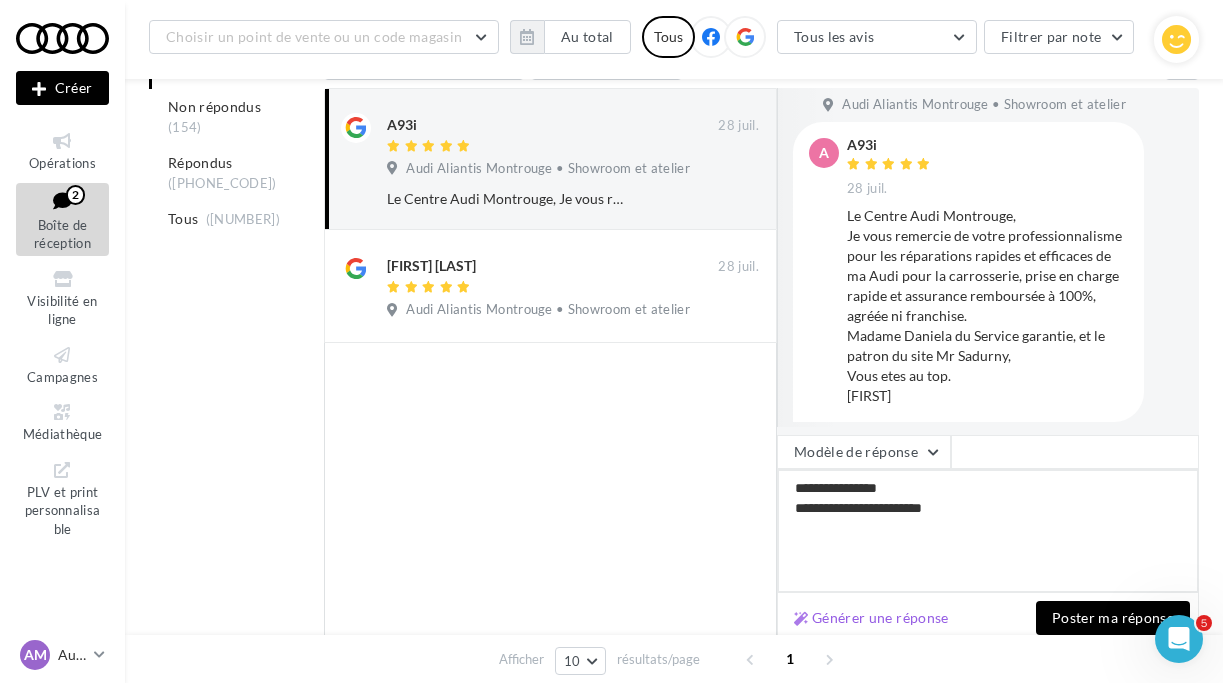 type on "**********" 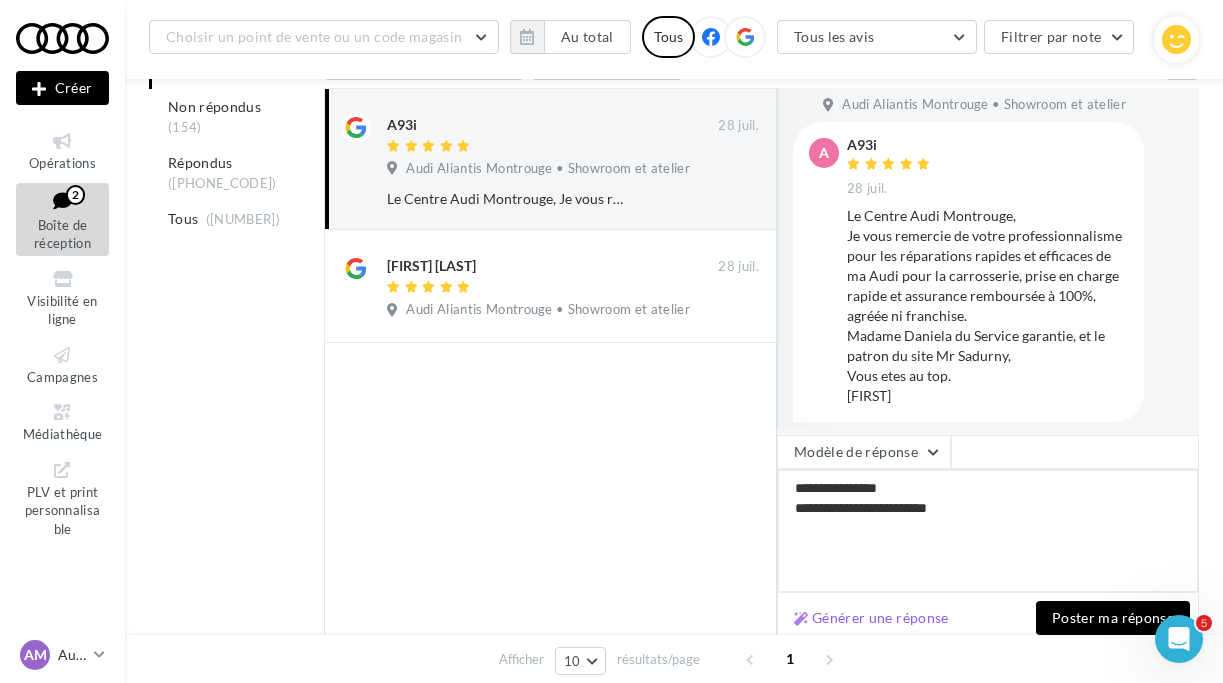type on "**********" 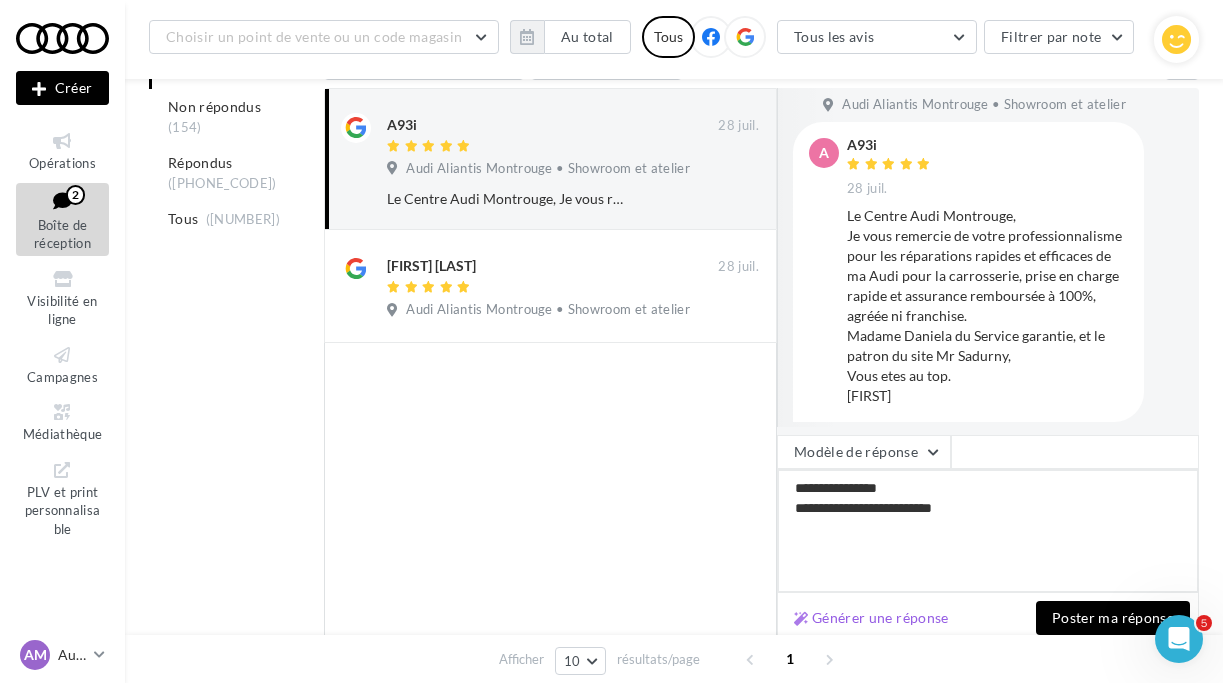 type on "**********" 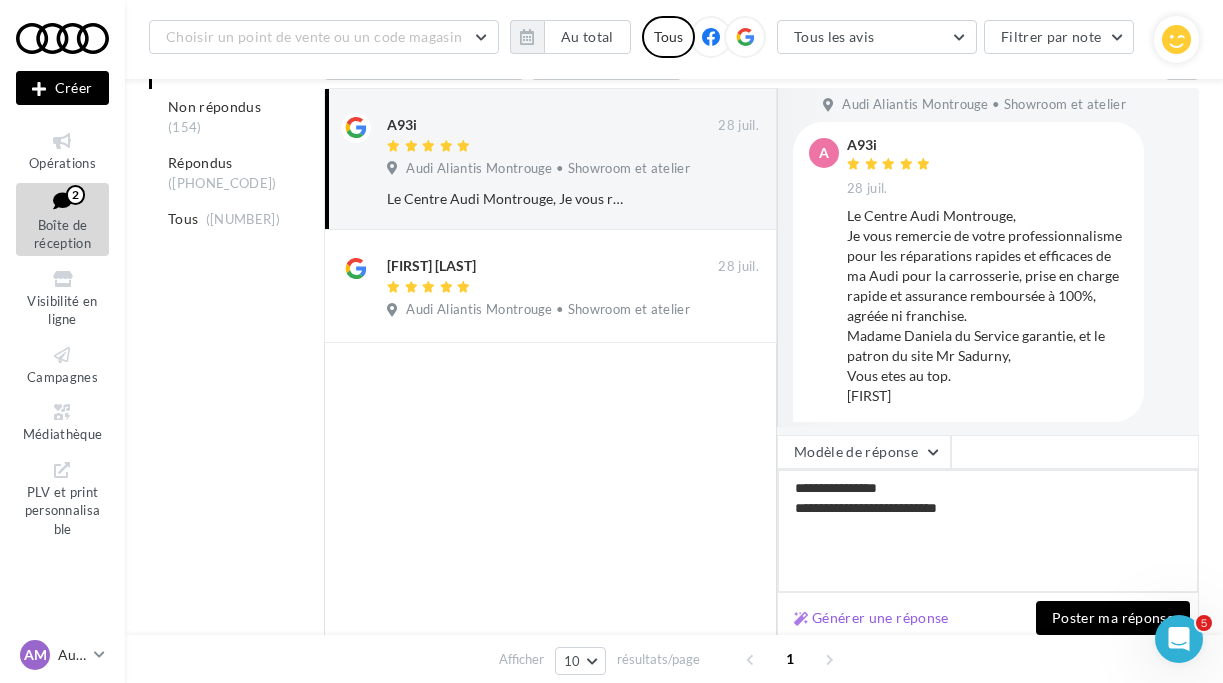 type on "**********" 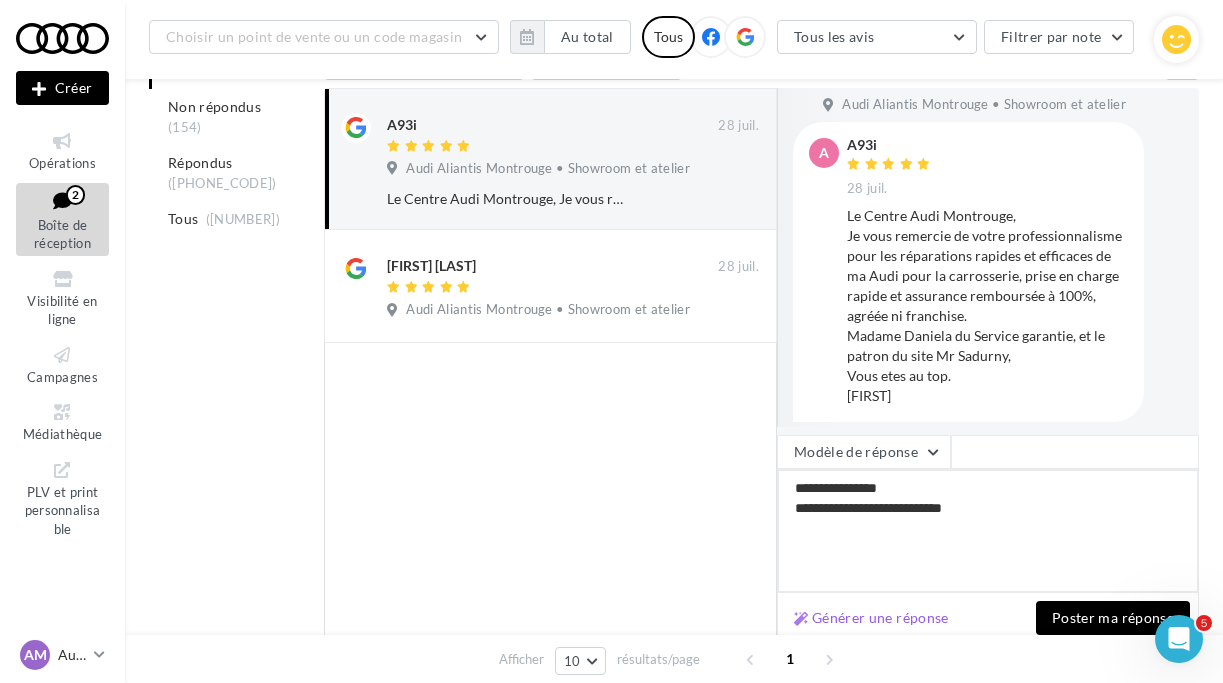 type on "**********" 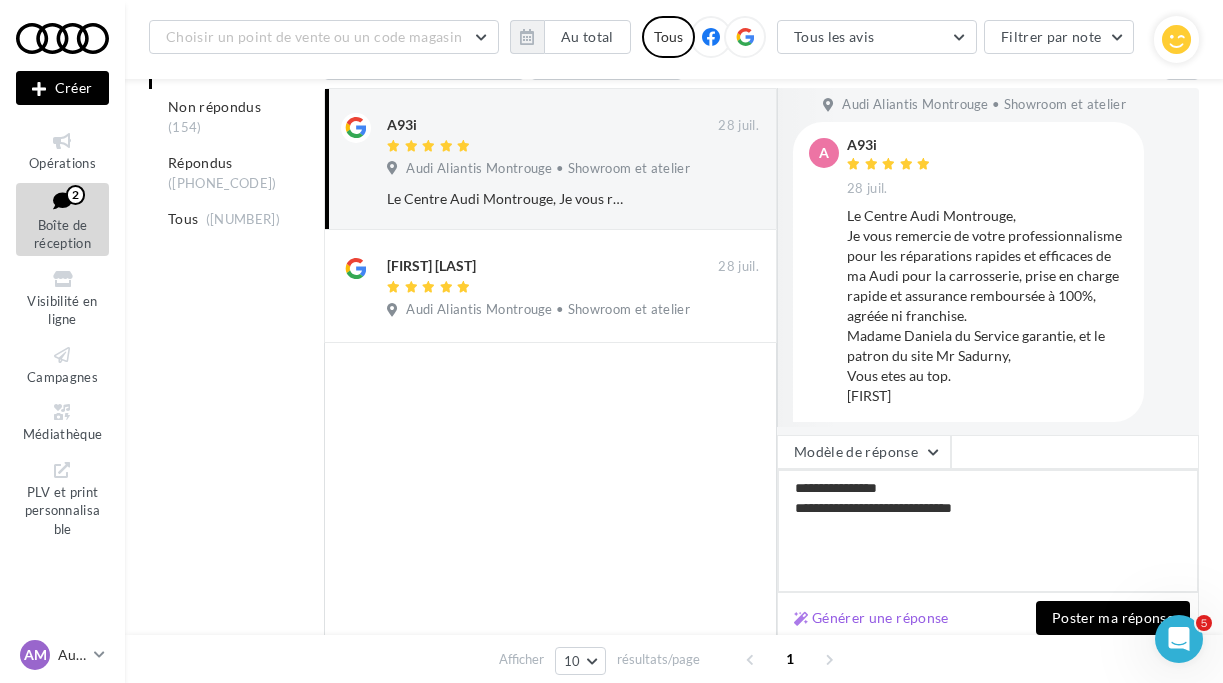 type on "**********" 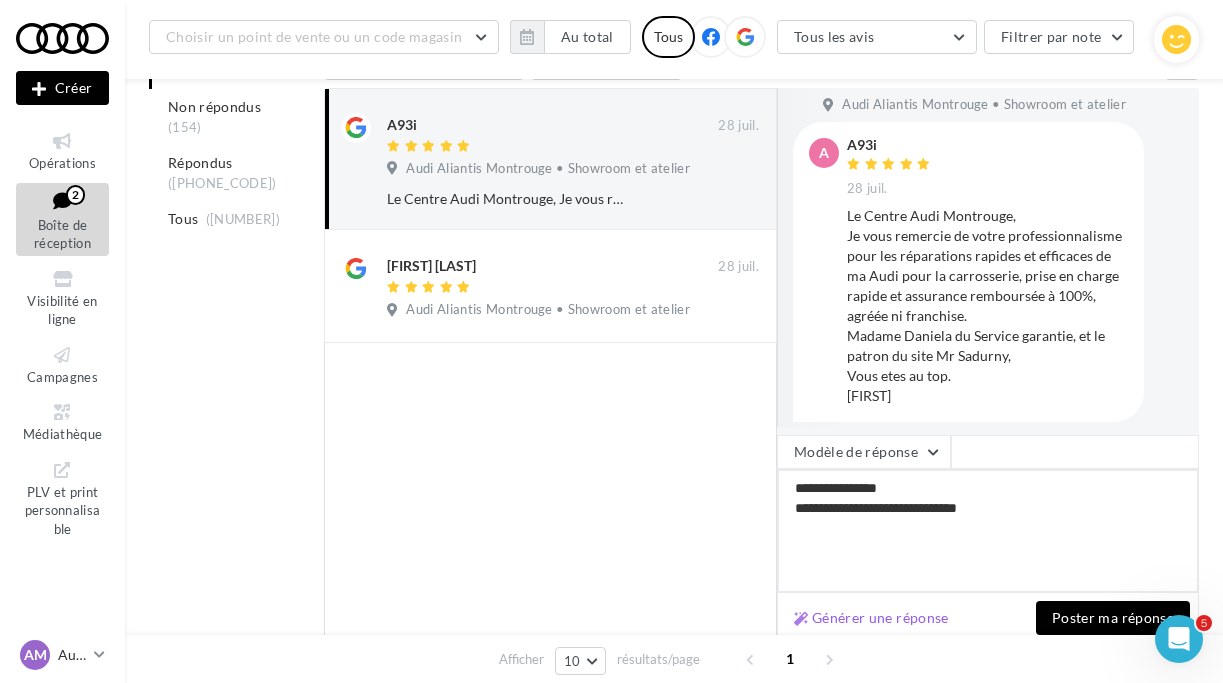 type on "**********" 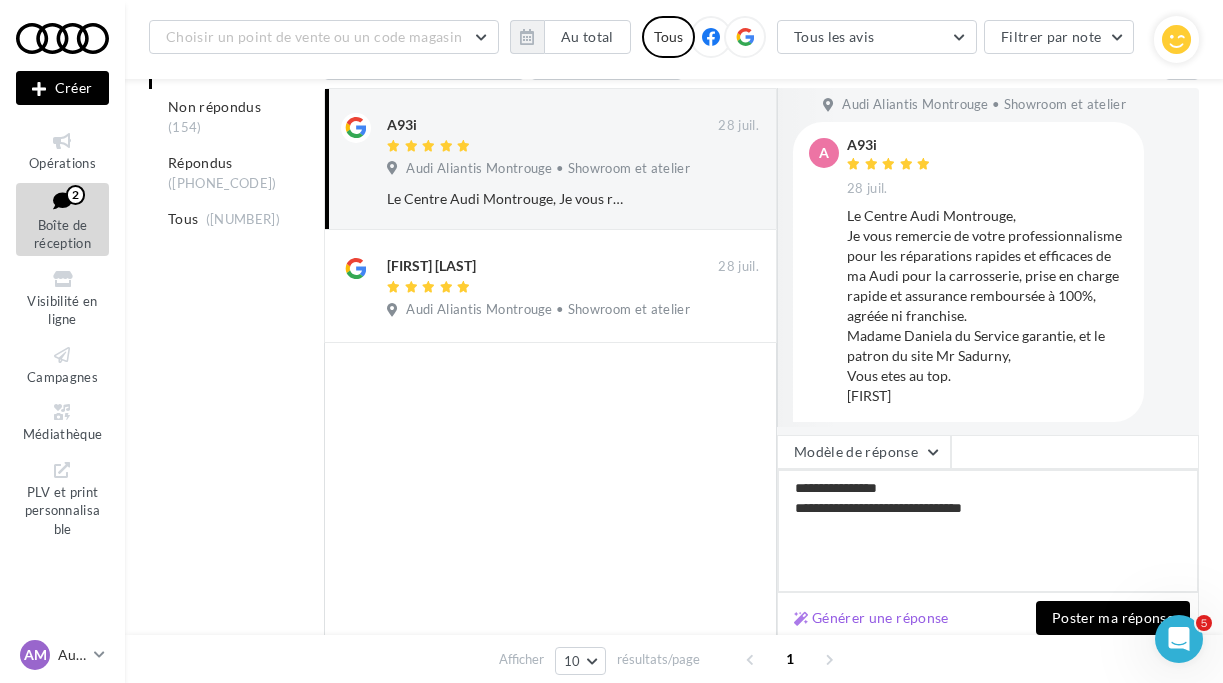 type on "**********" 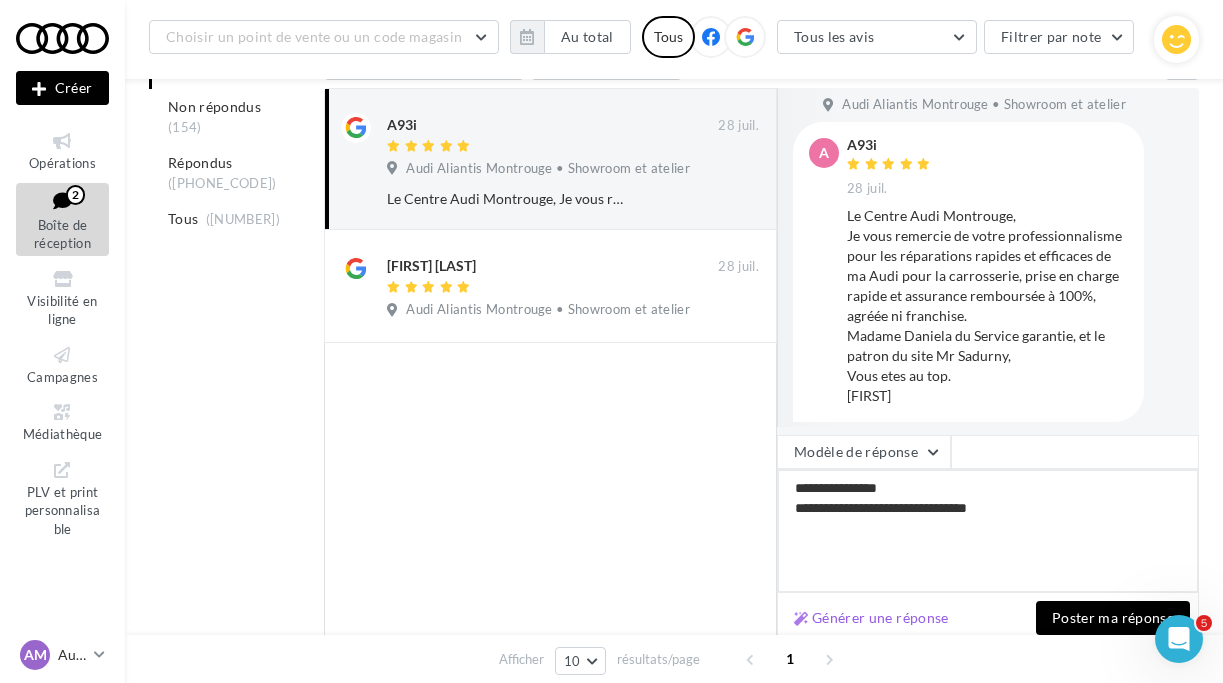 type on "**********" 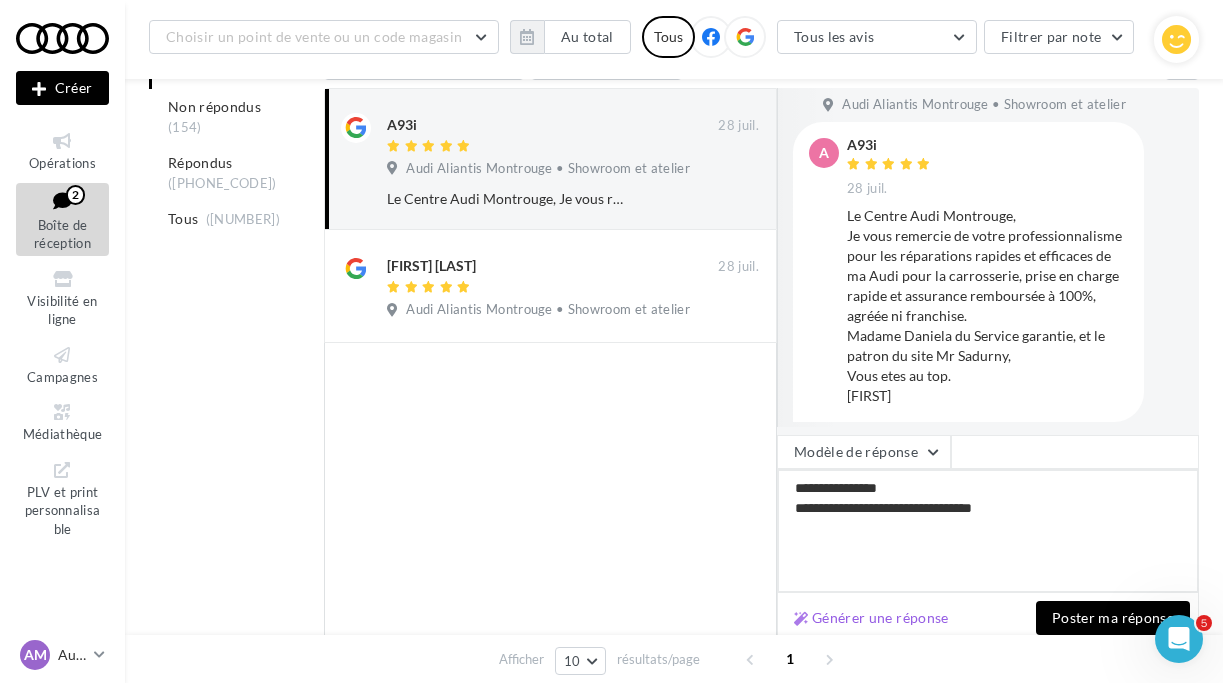 type on "**********" 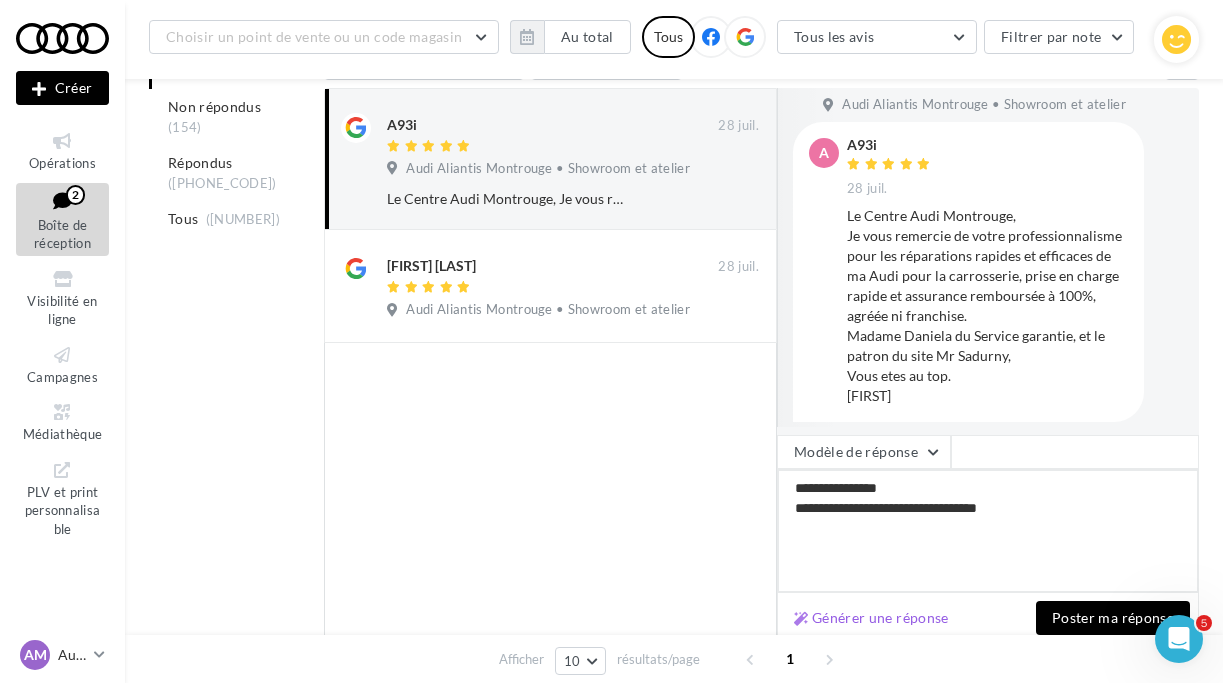type on "**********" 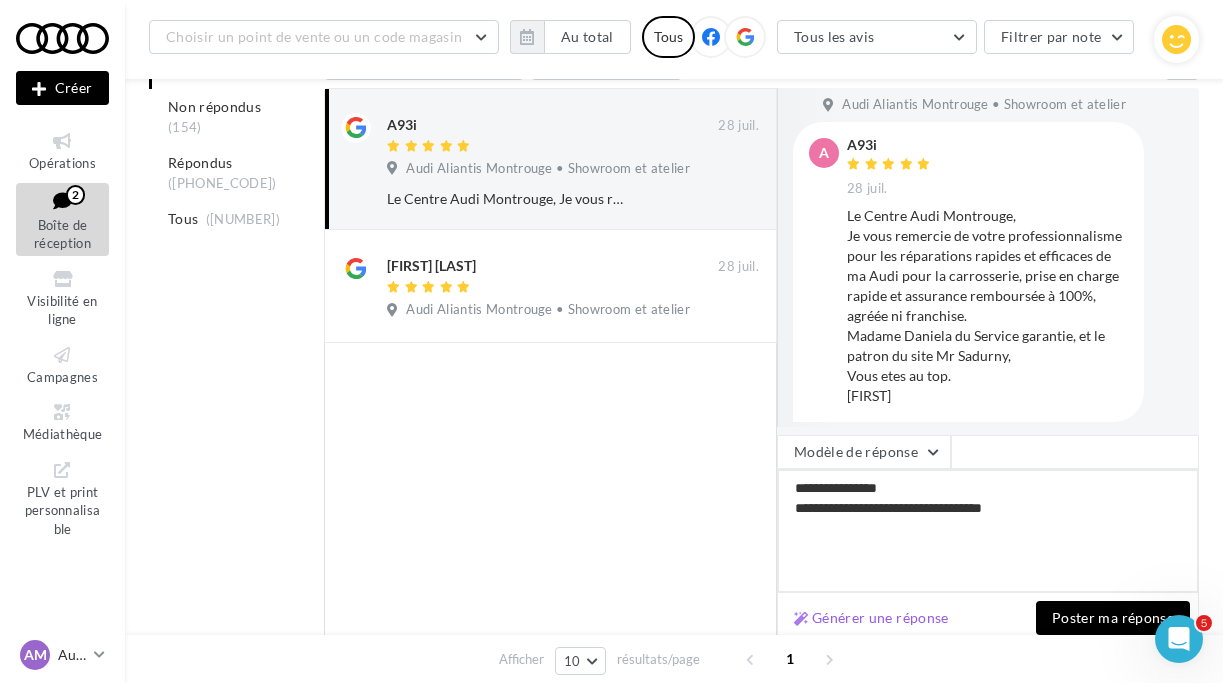 type on "**********" 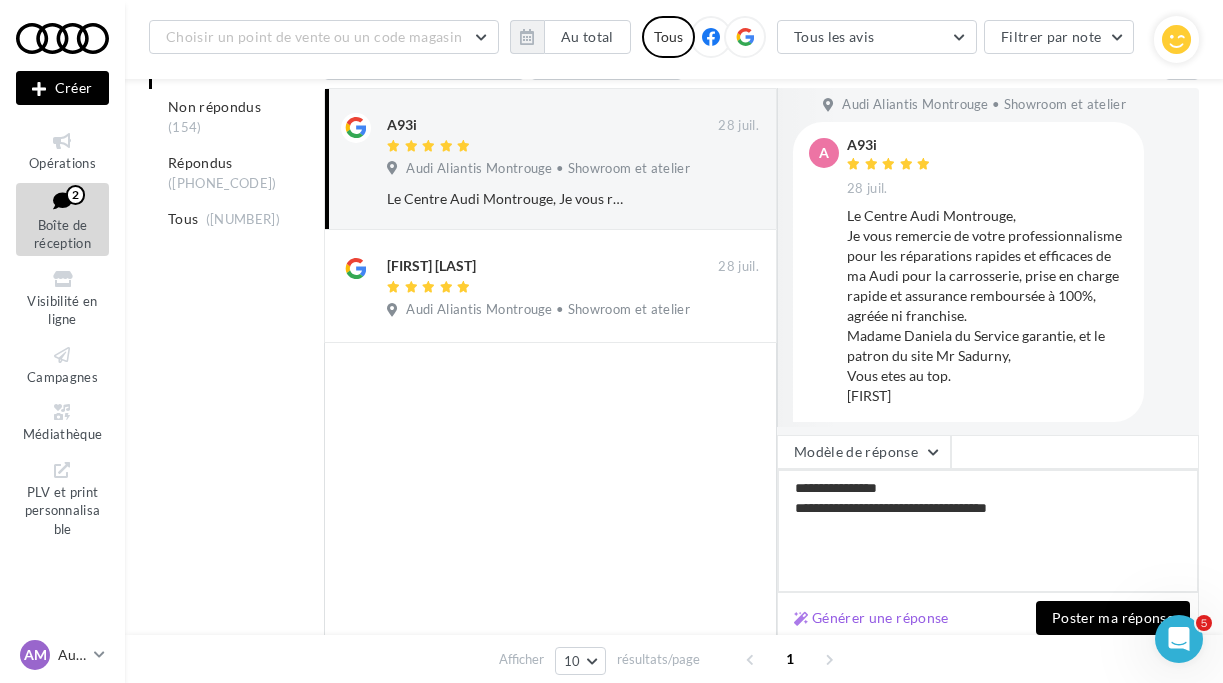 type on "**********" 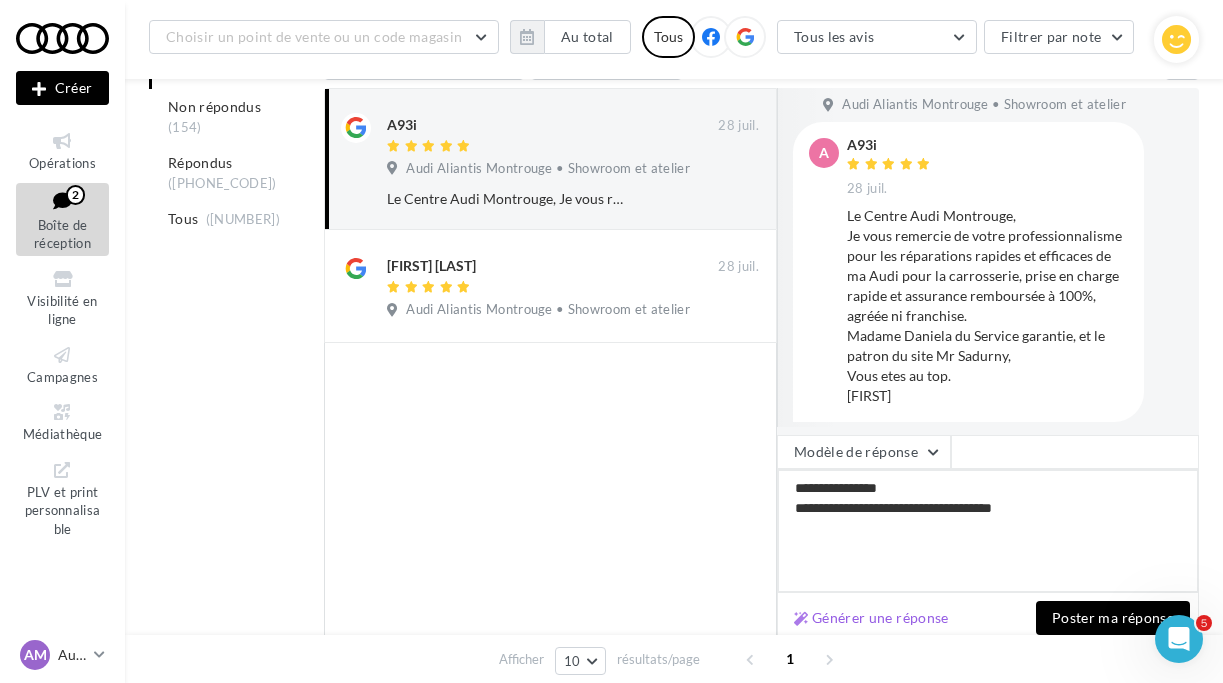 type on "**********" 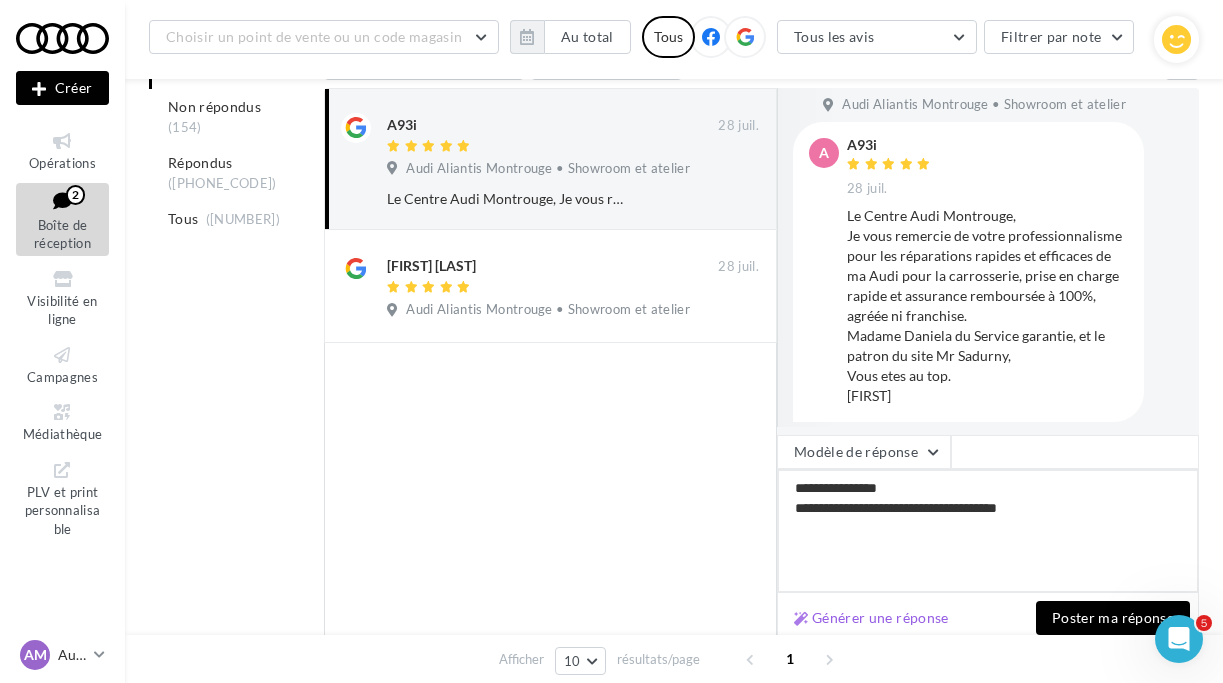 type on "**********" 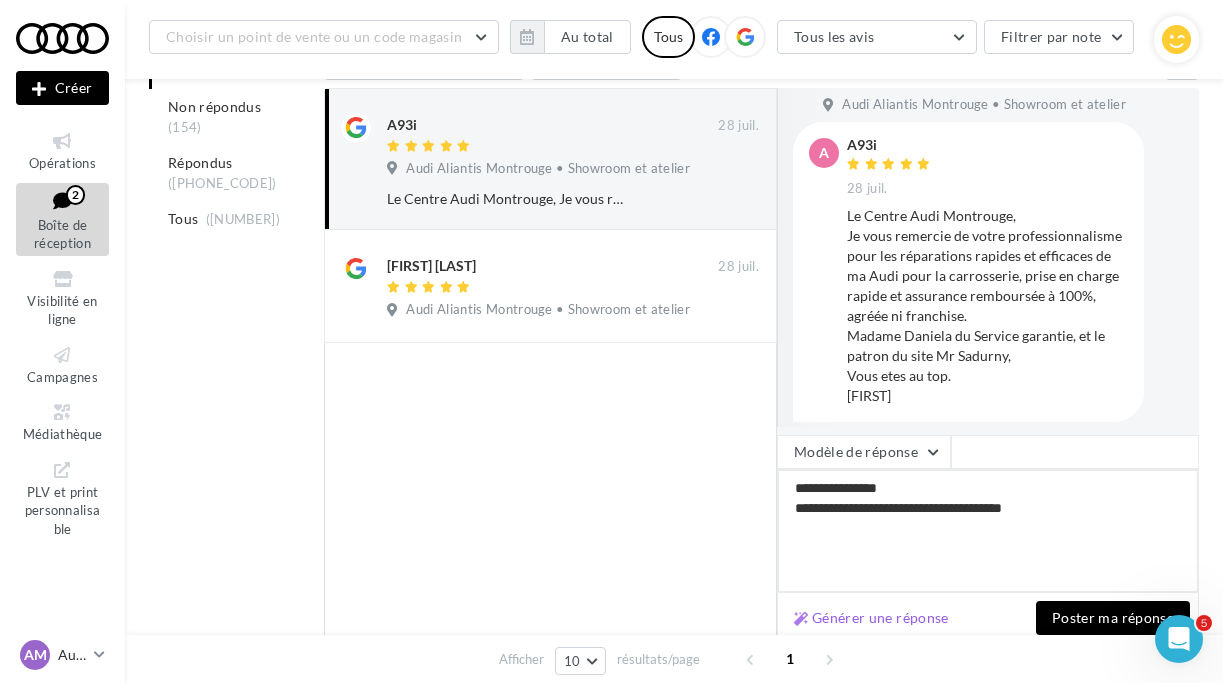 type on "**********" 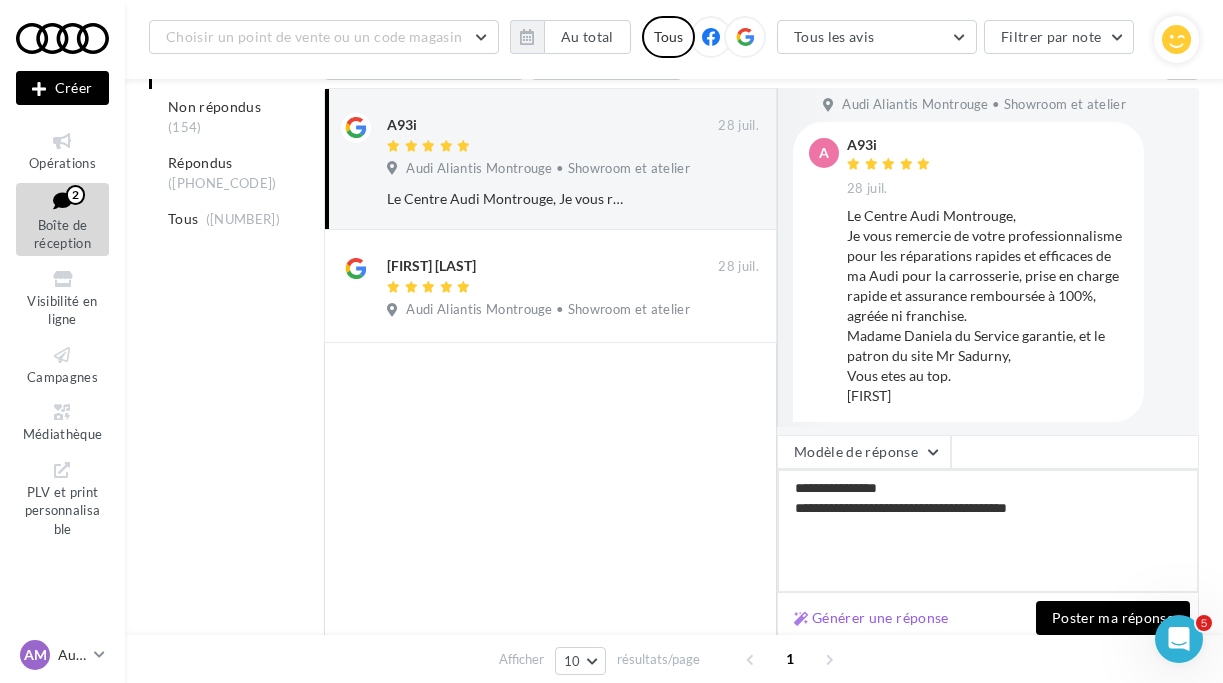 type on "**********" 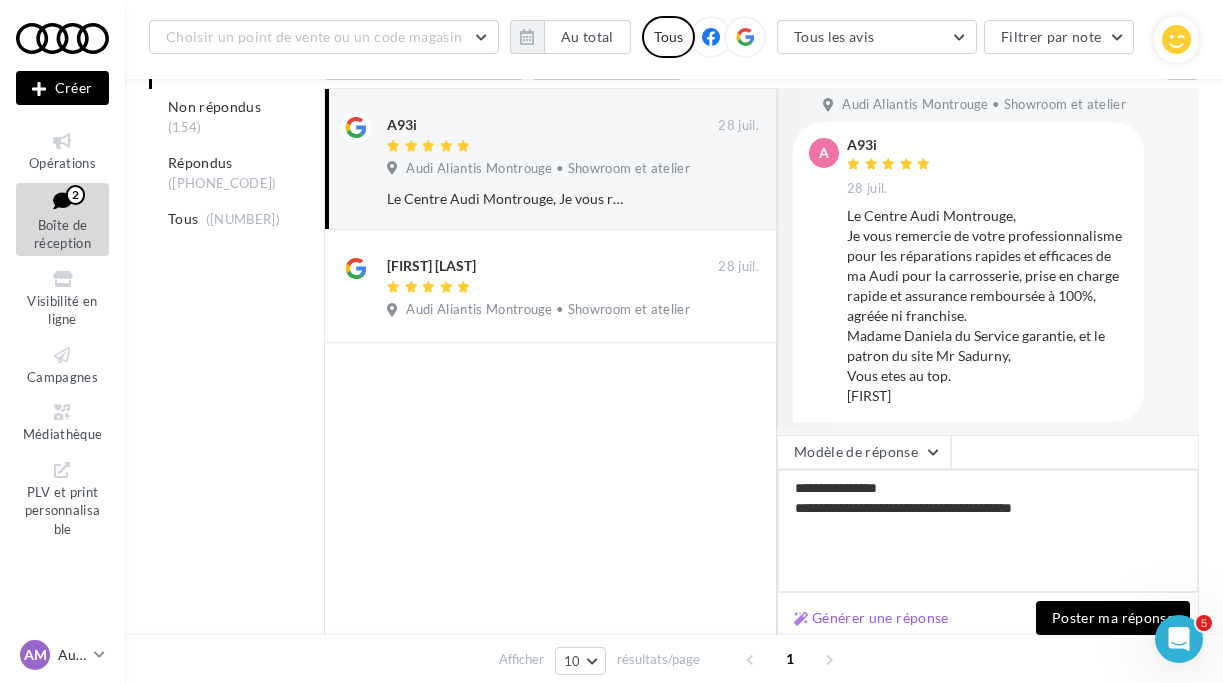type on "**********" 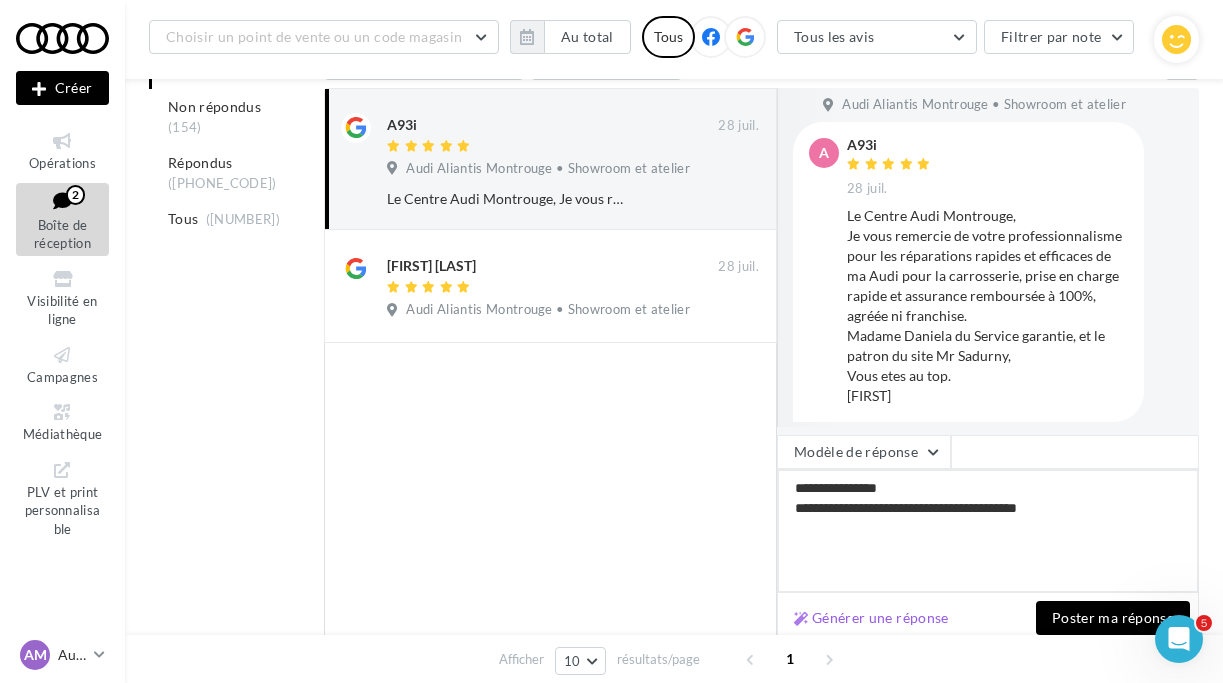 type on "**********" 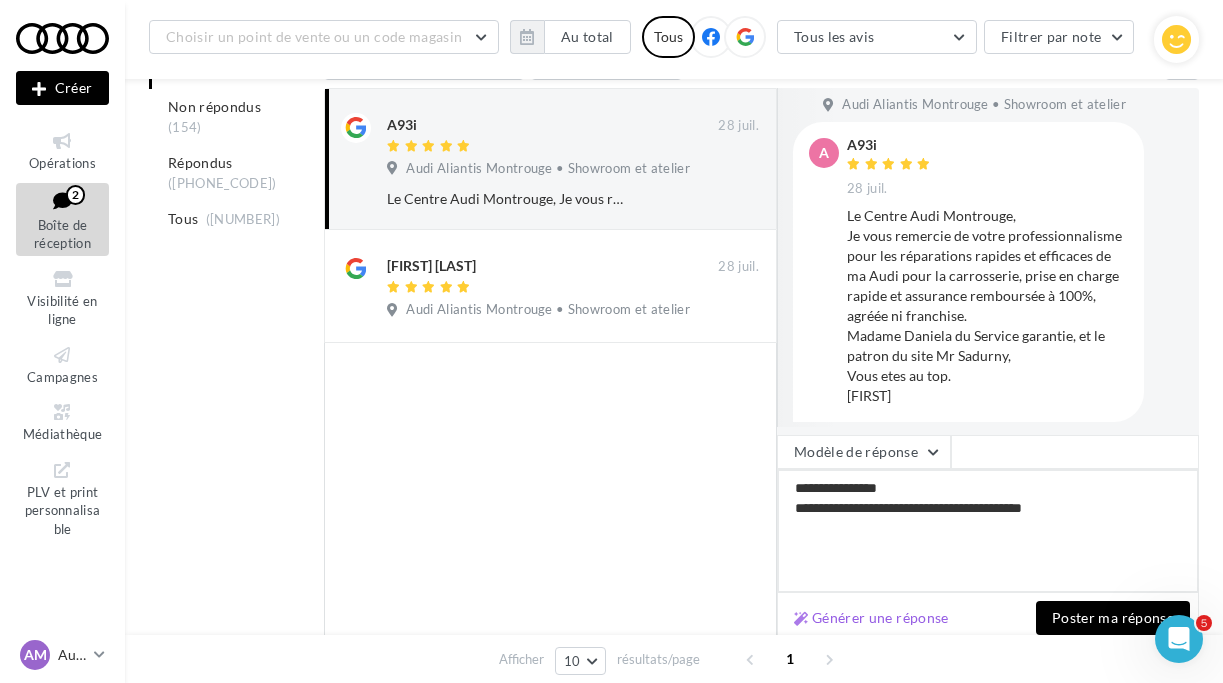 type on "**********" 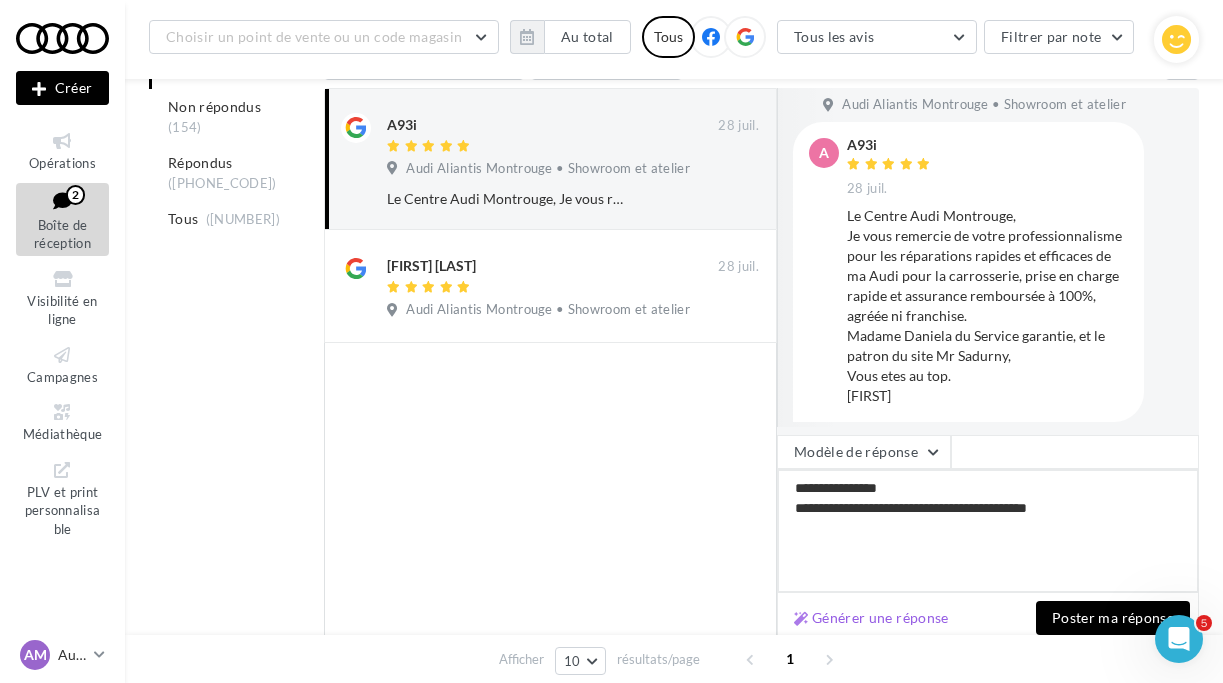 type on "**********" 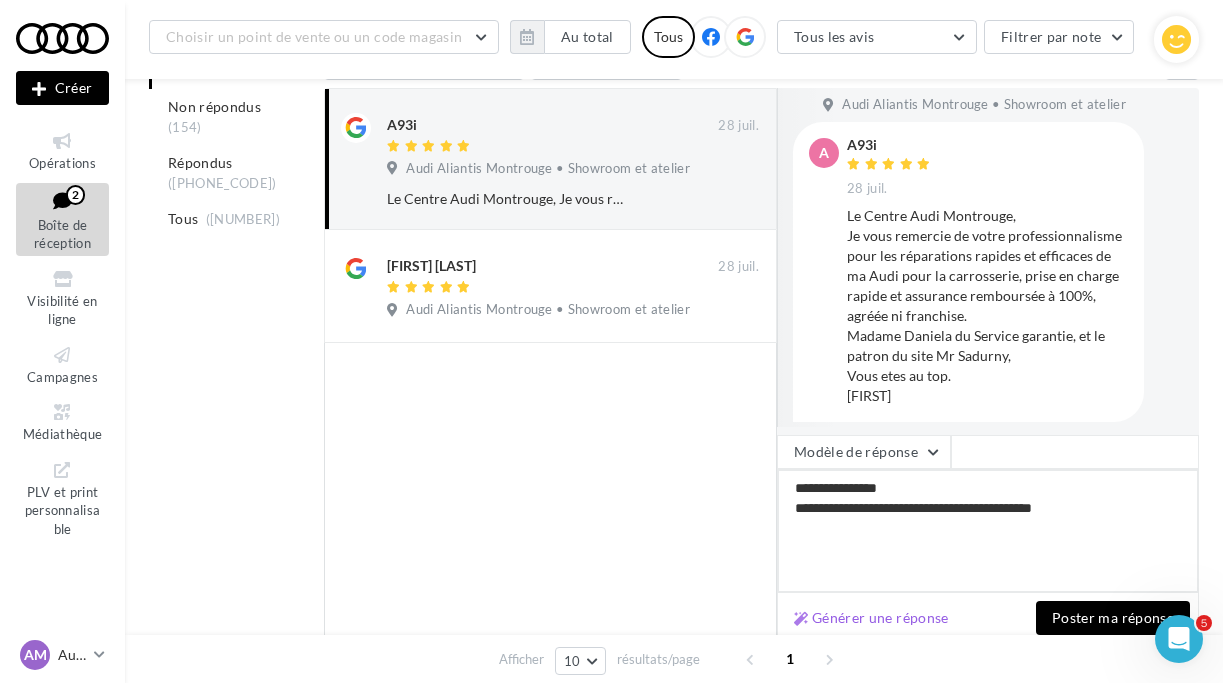 type on "**********" 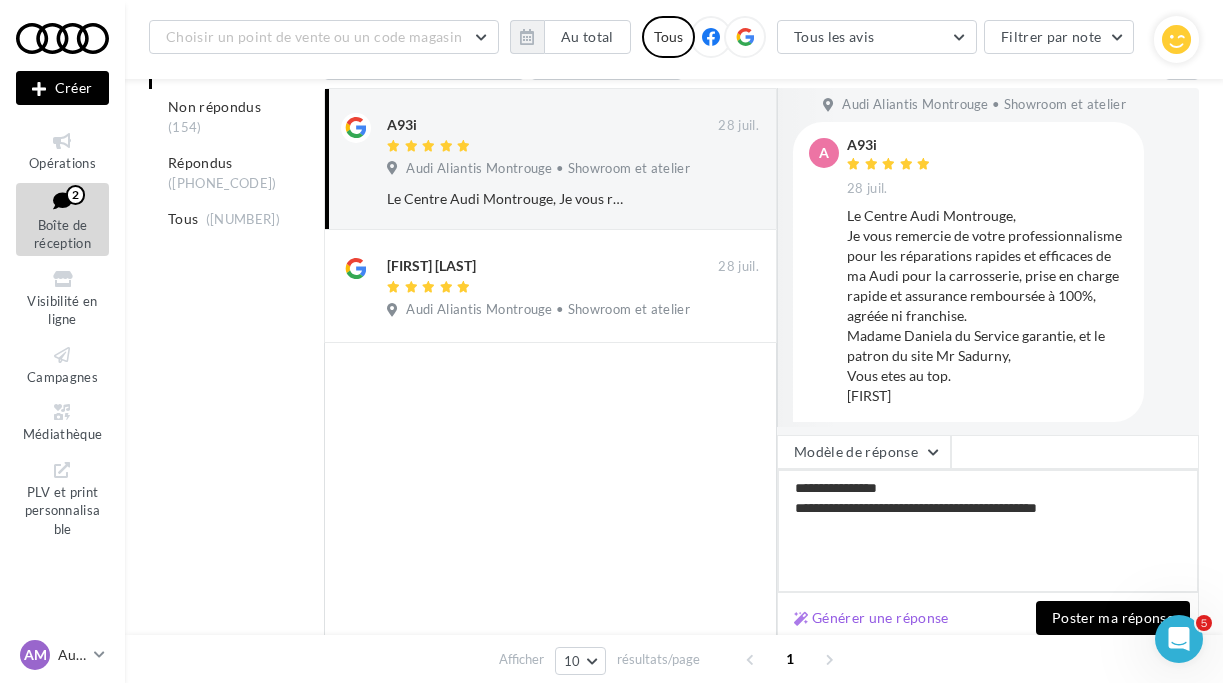 type on "**********" 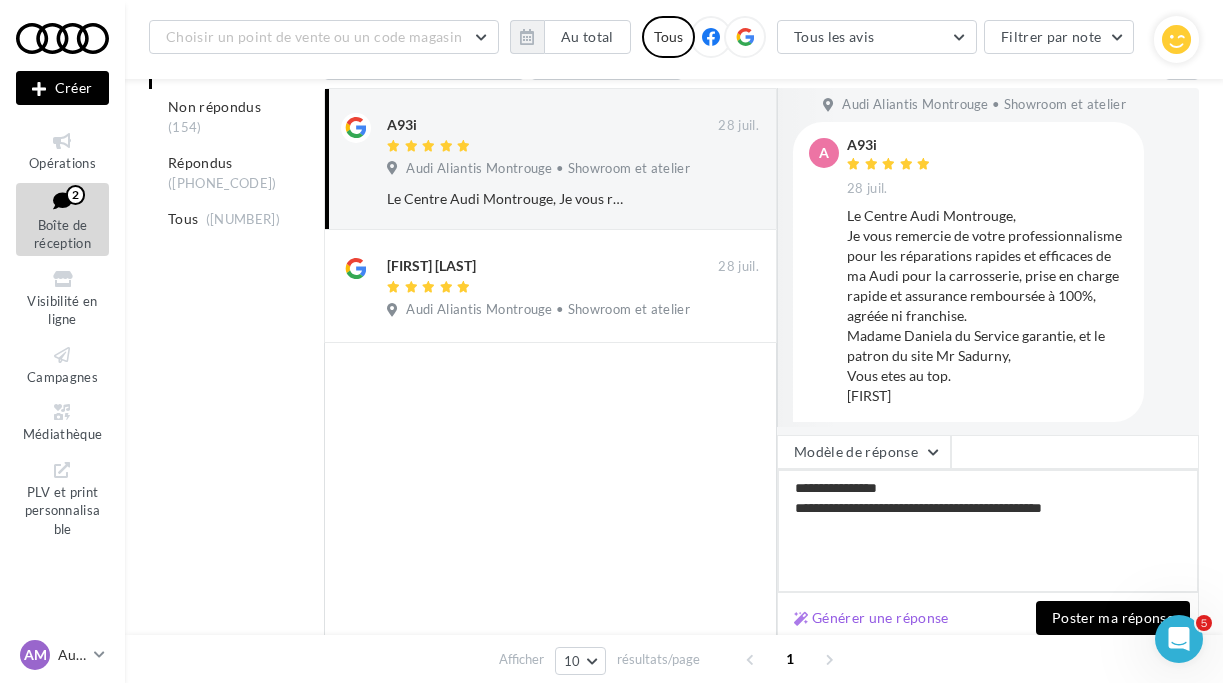 type on "**********" 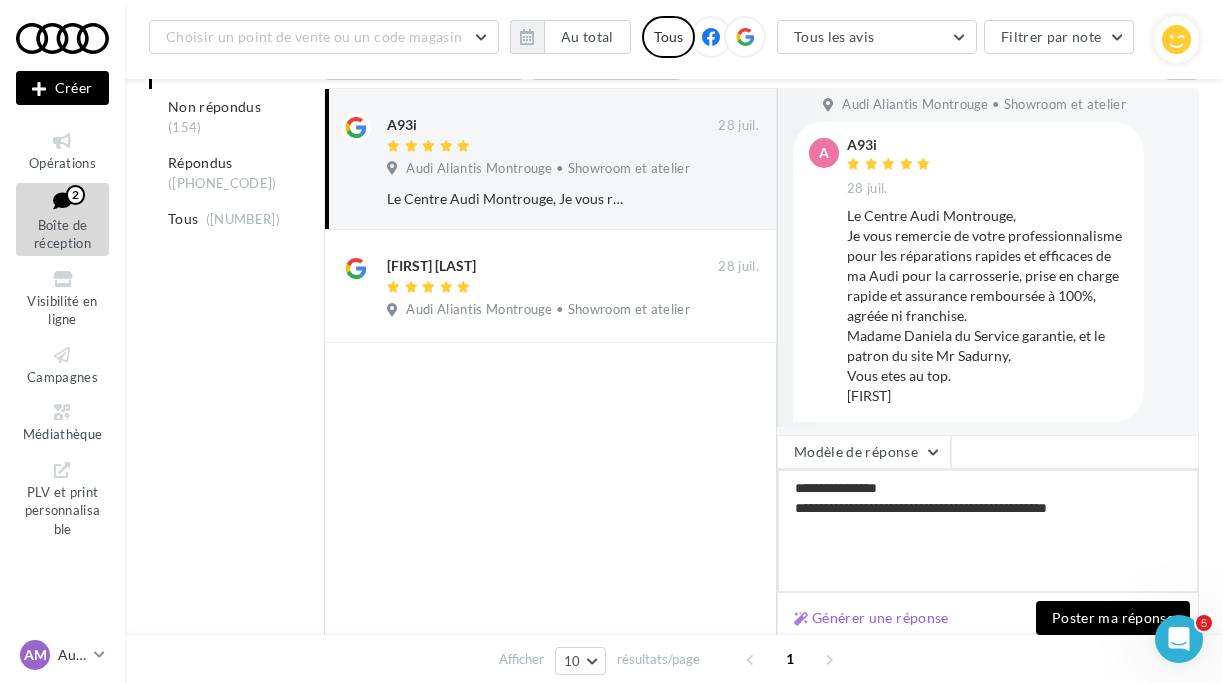 type on "**********" 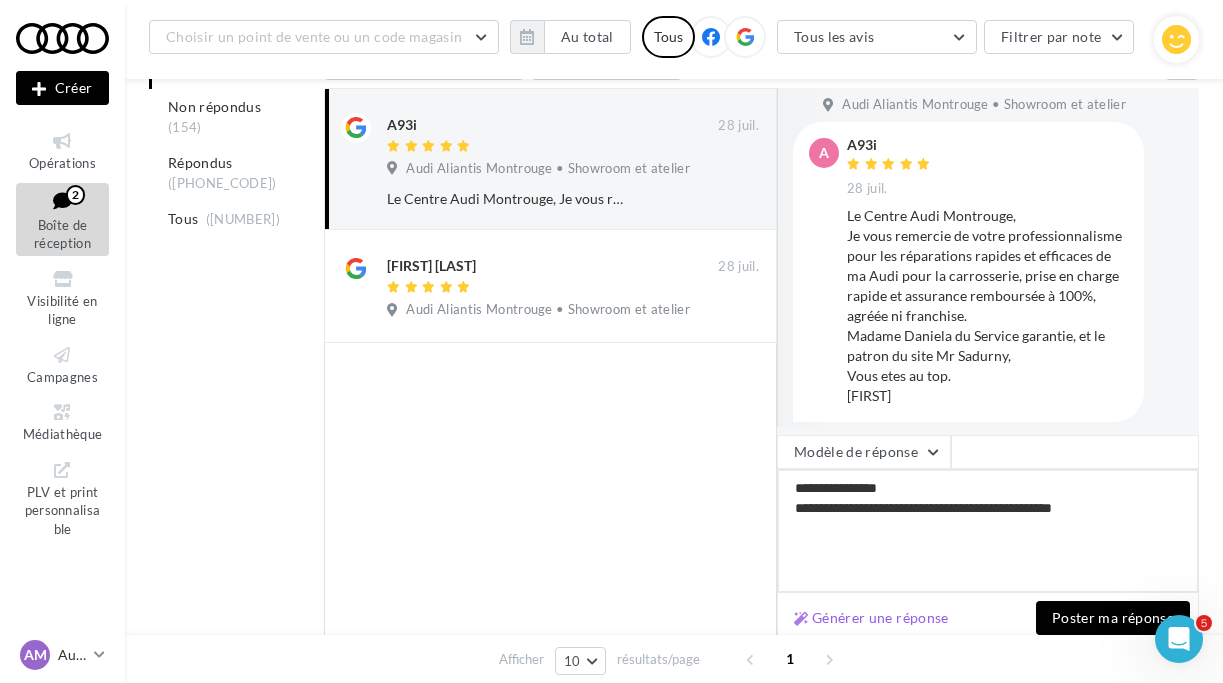 type on "**********" 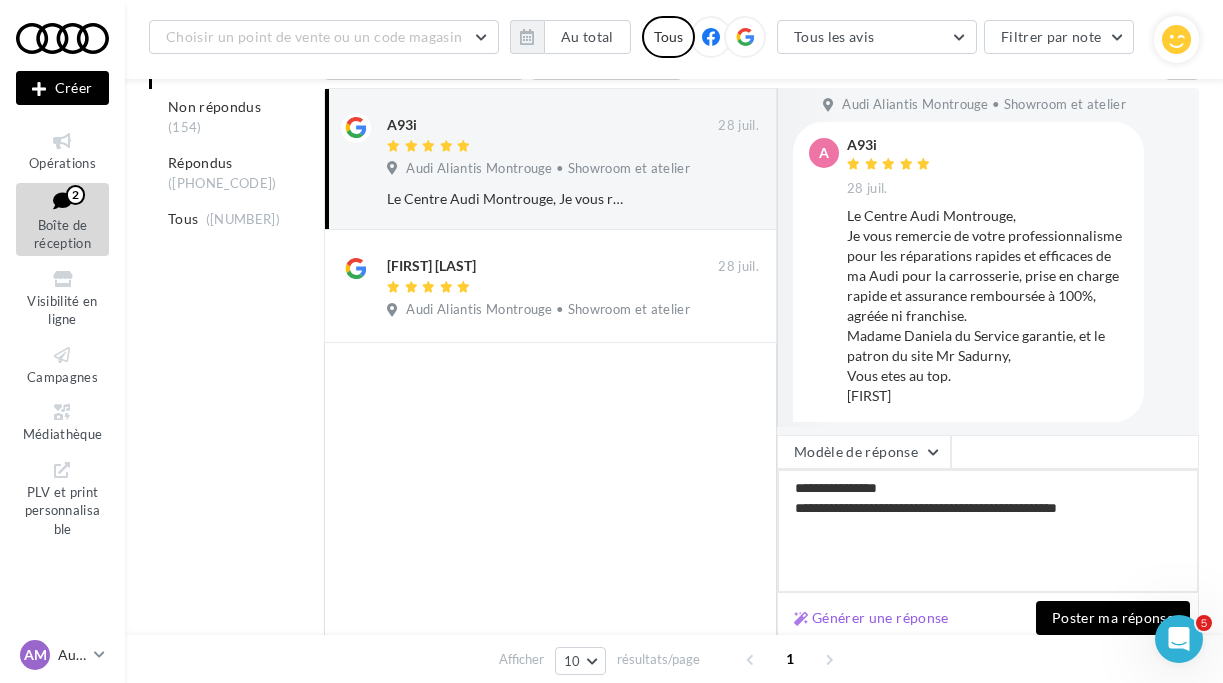 type on "**********" 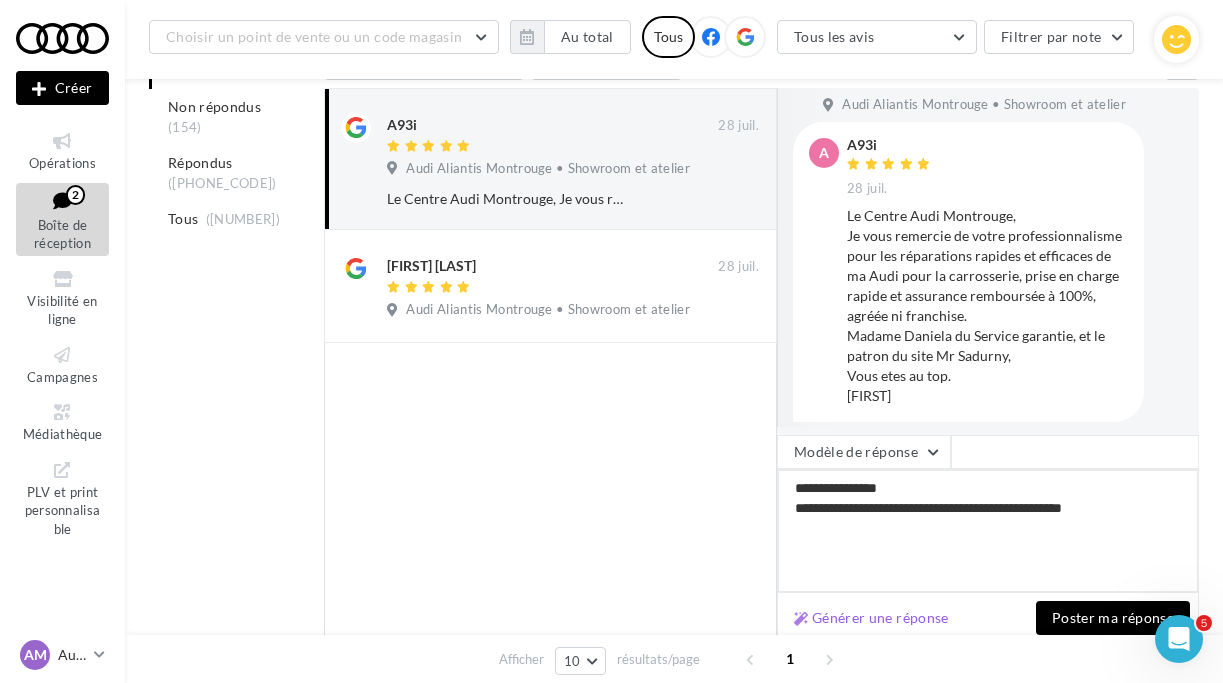 type on "**********" 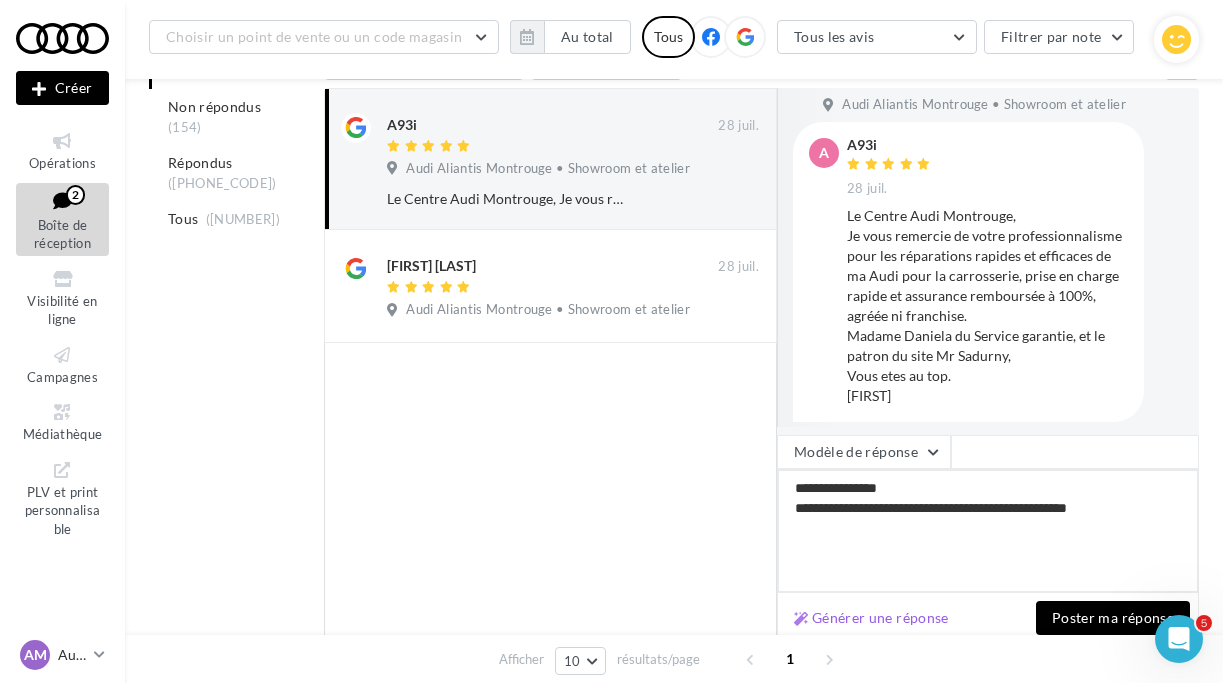 type on "**********" 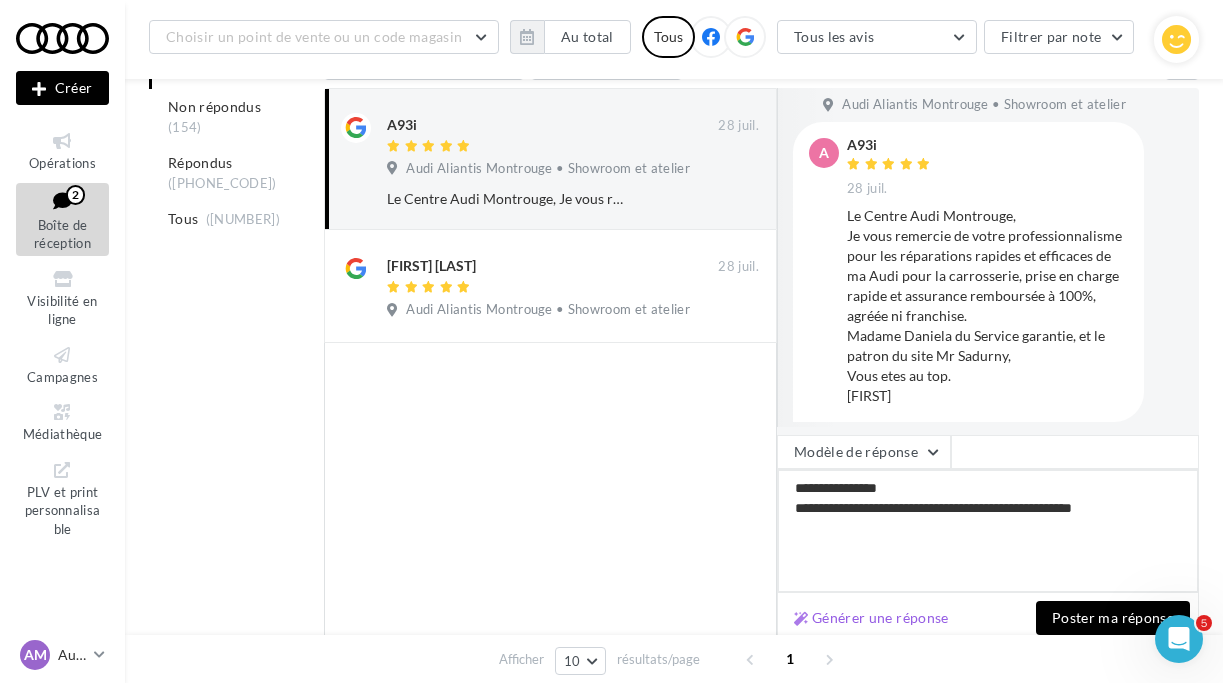 type on "**********" 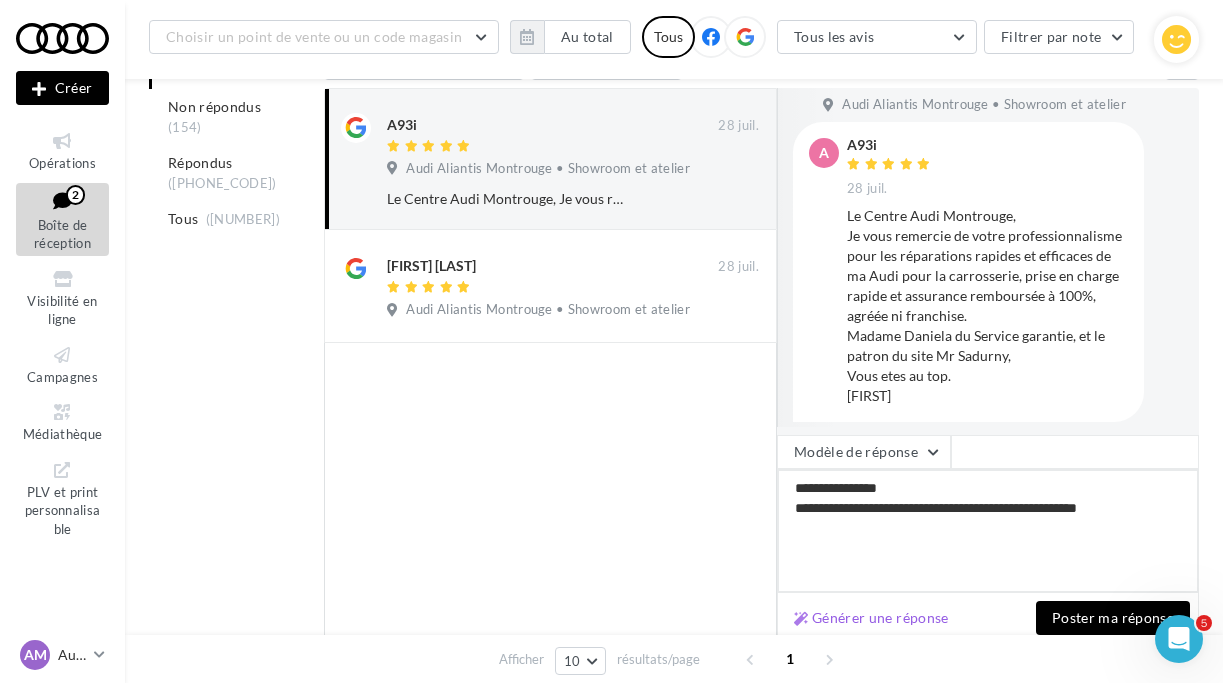 type on "**********" 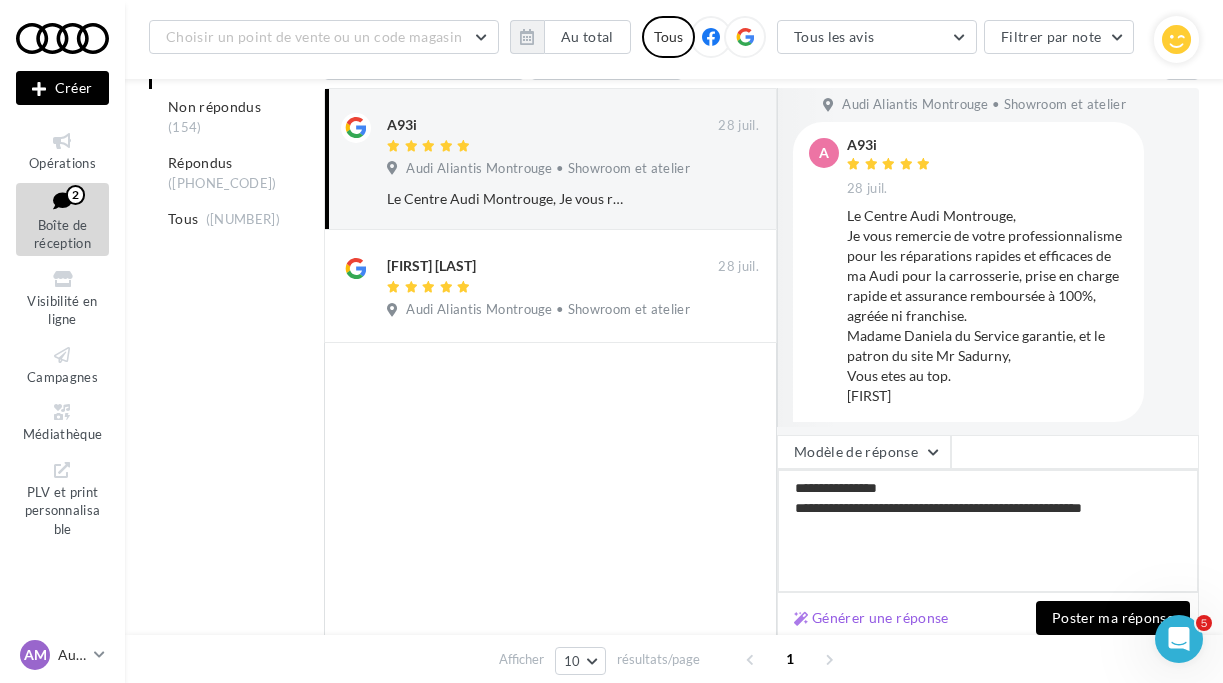 type on "**********" 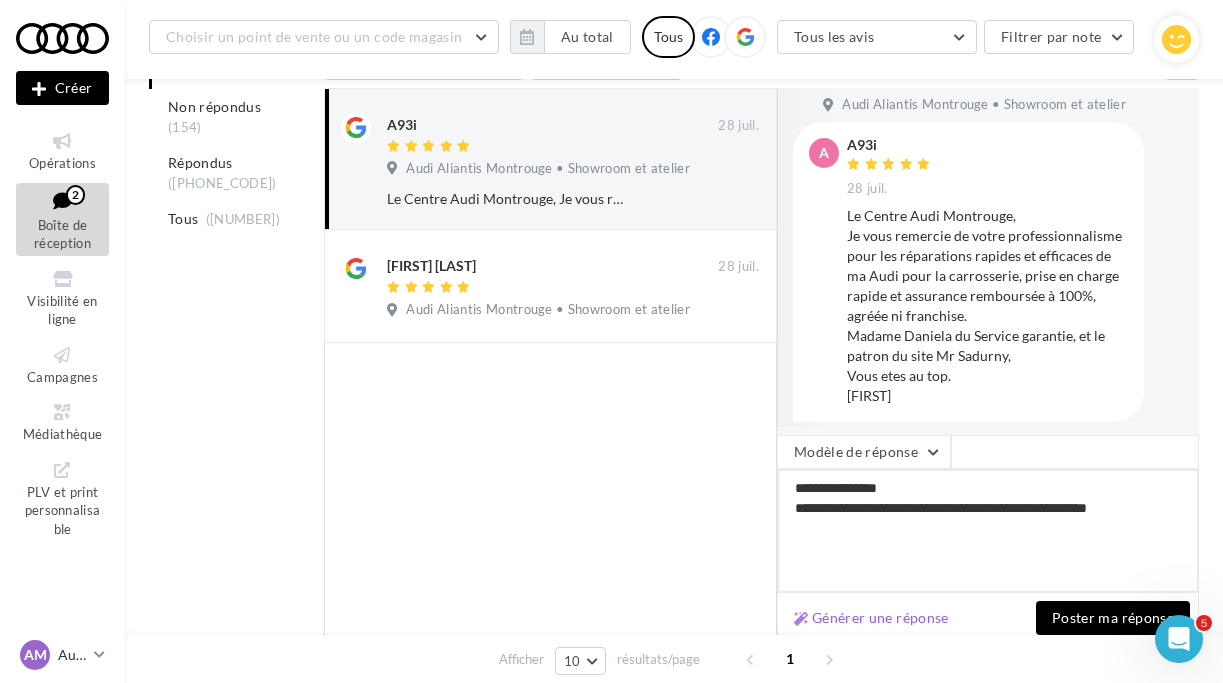 type on "**********" 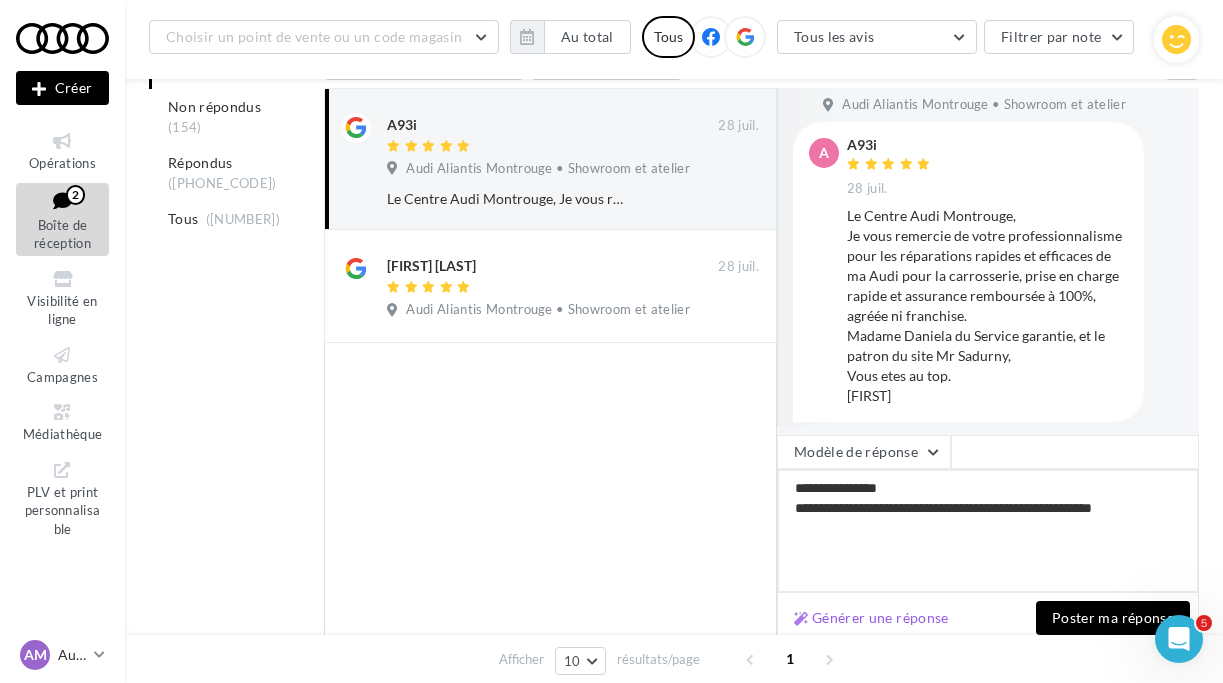 type on "**********" 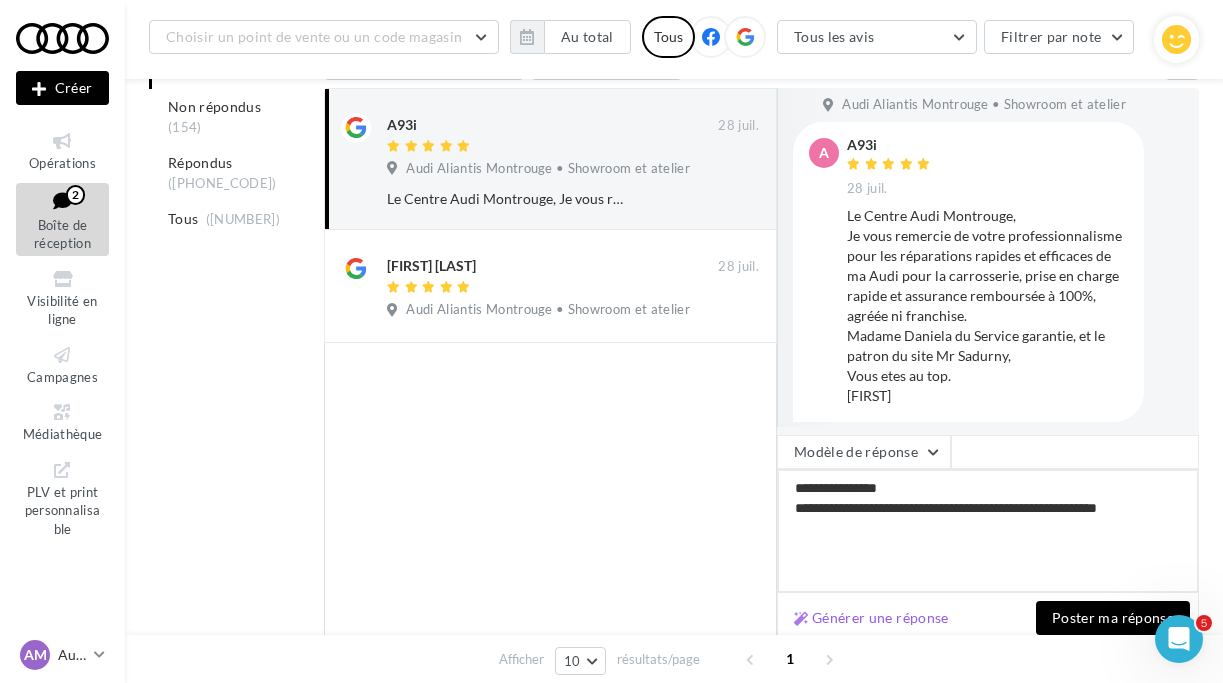 type on "**********" 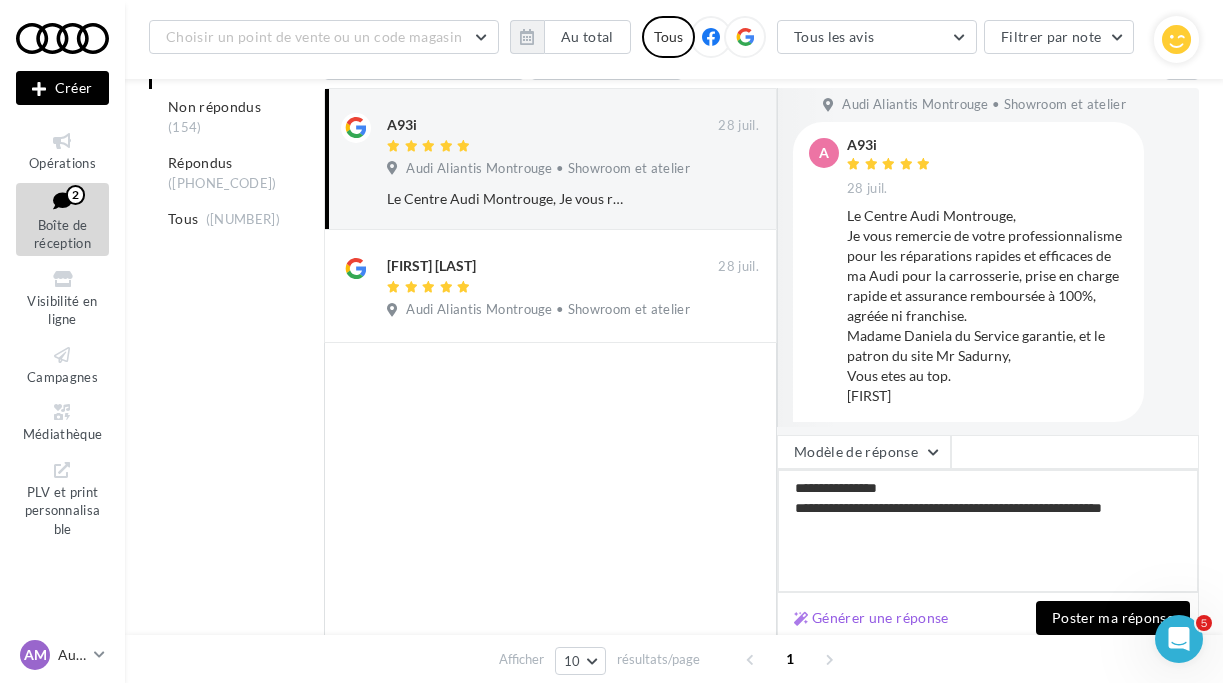 type on "**********" 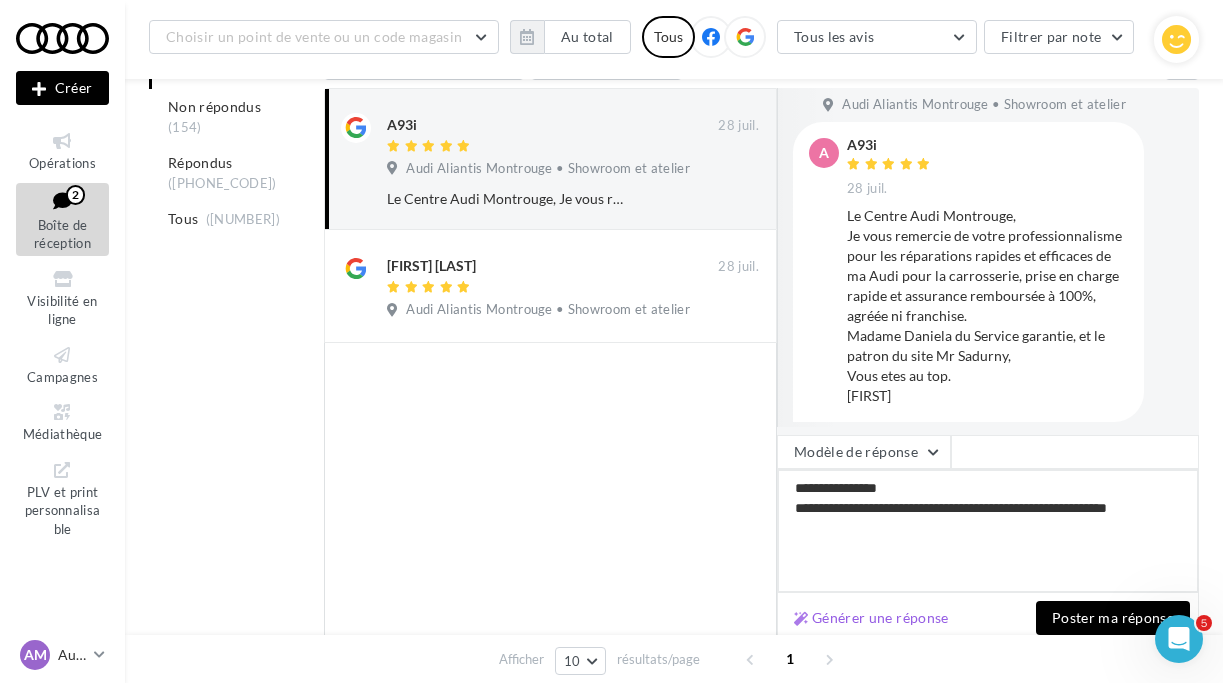 type on "**********" 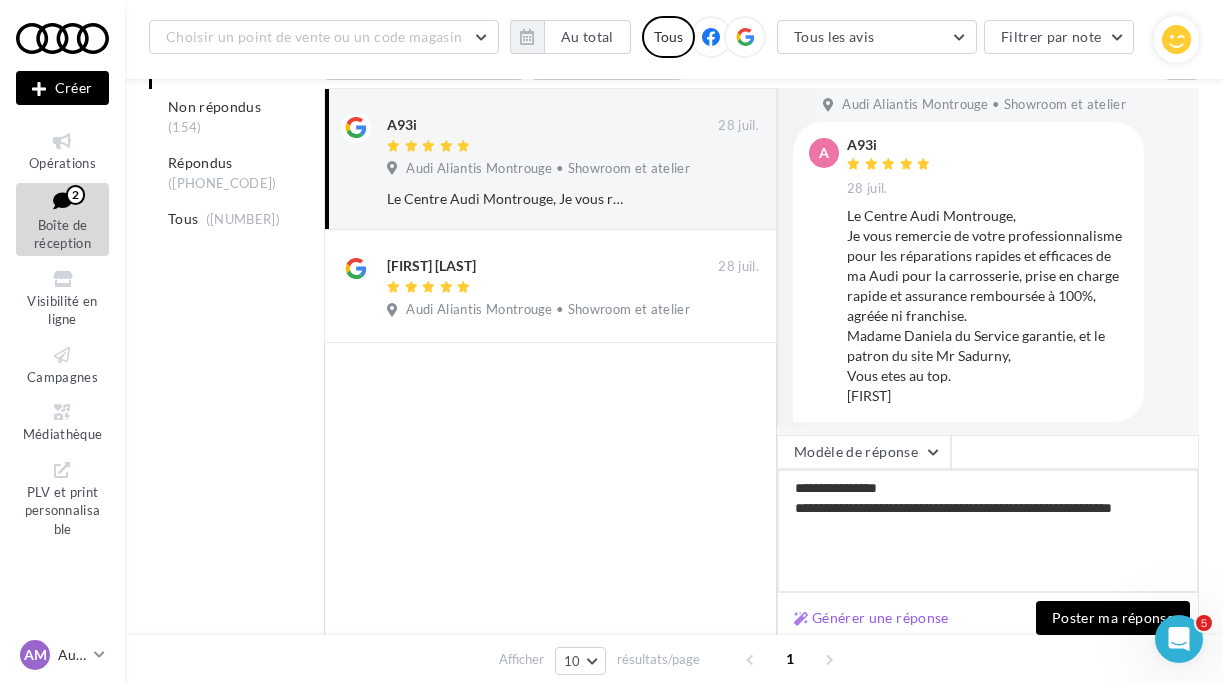 type on "**********" 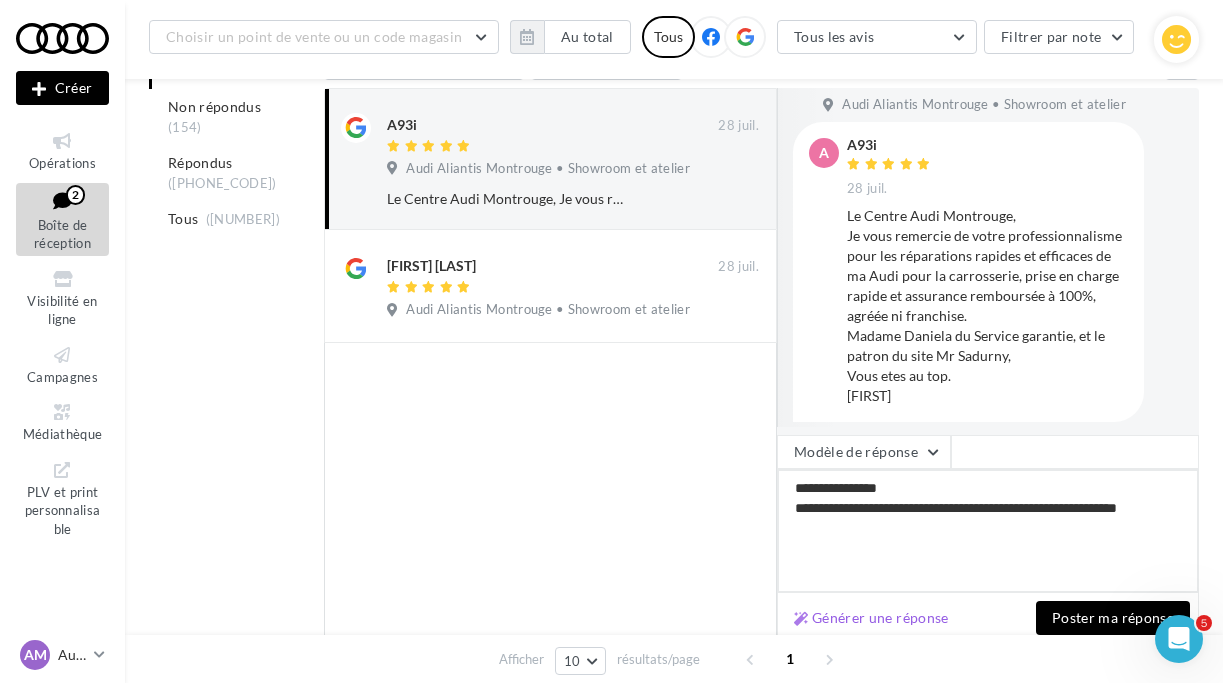 type on "**********" 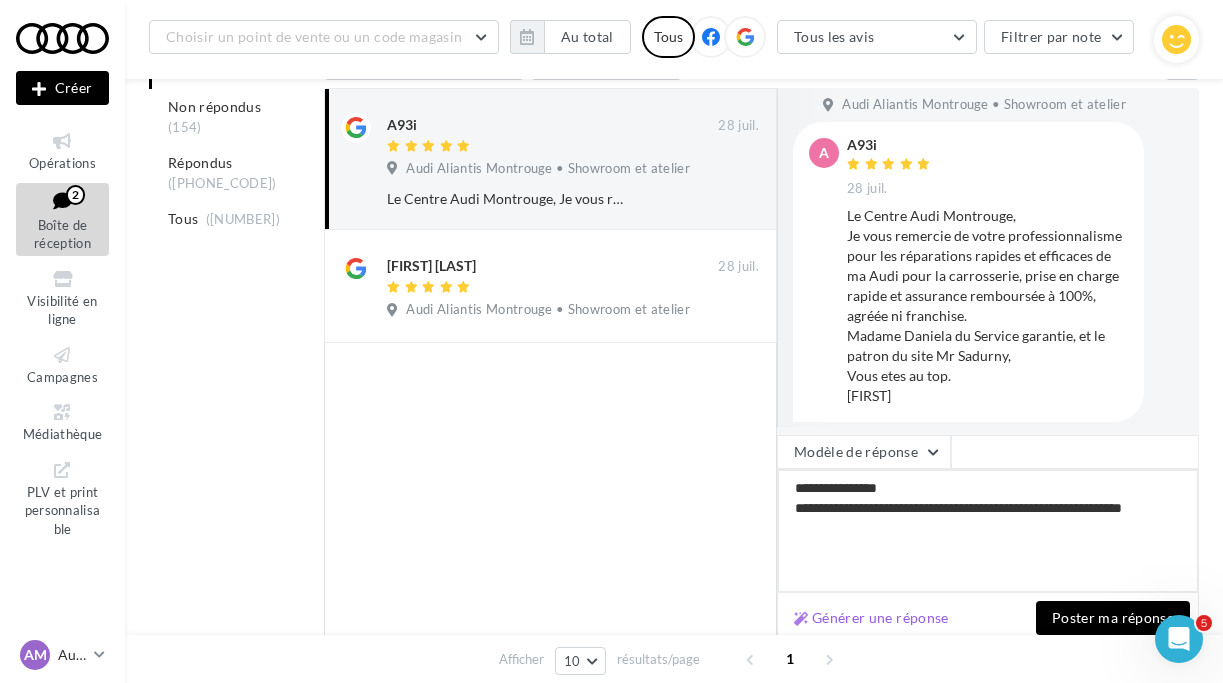 type on "**********" 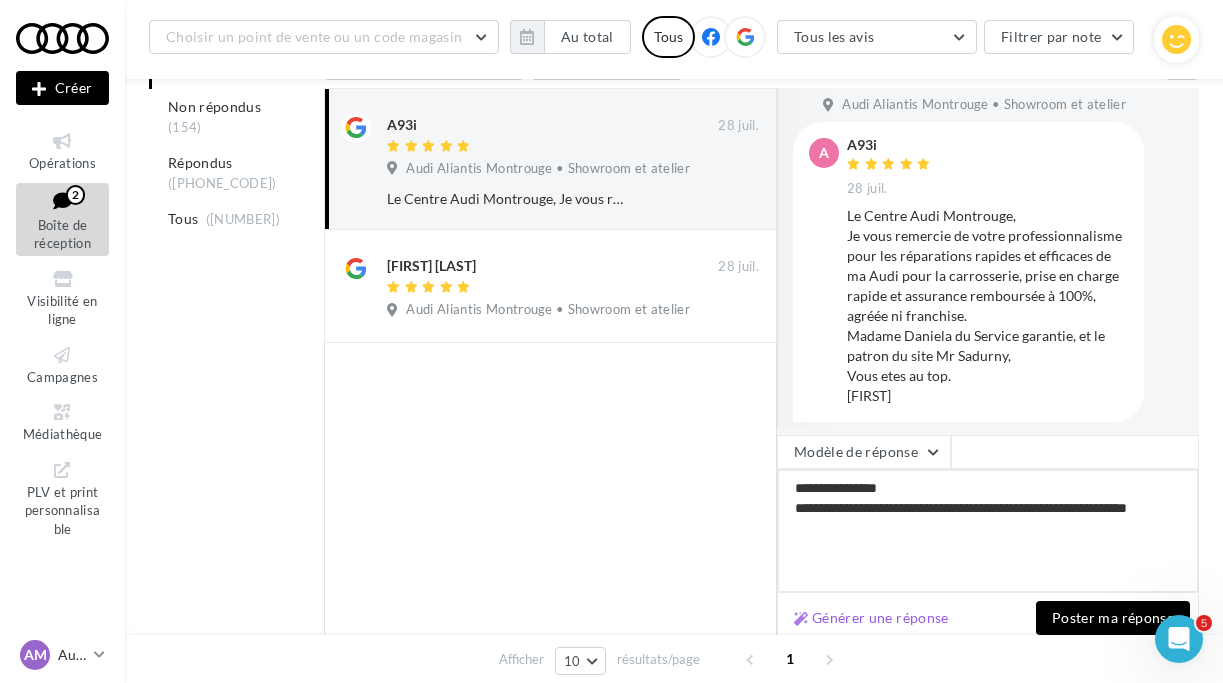 type on "**********" 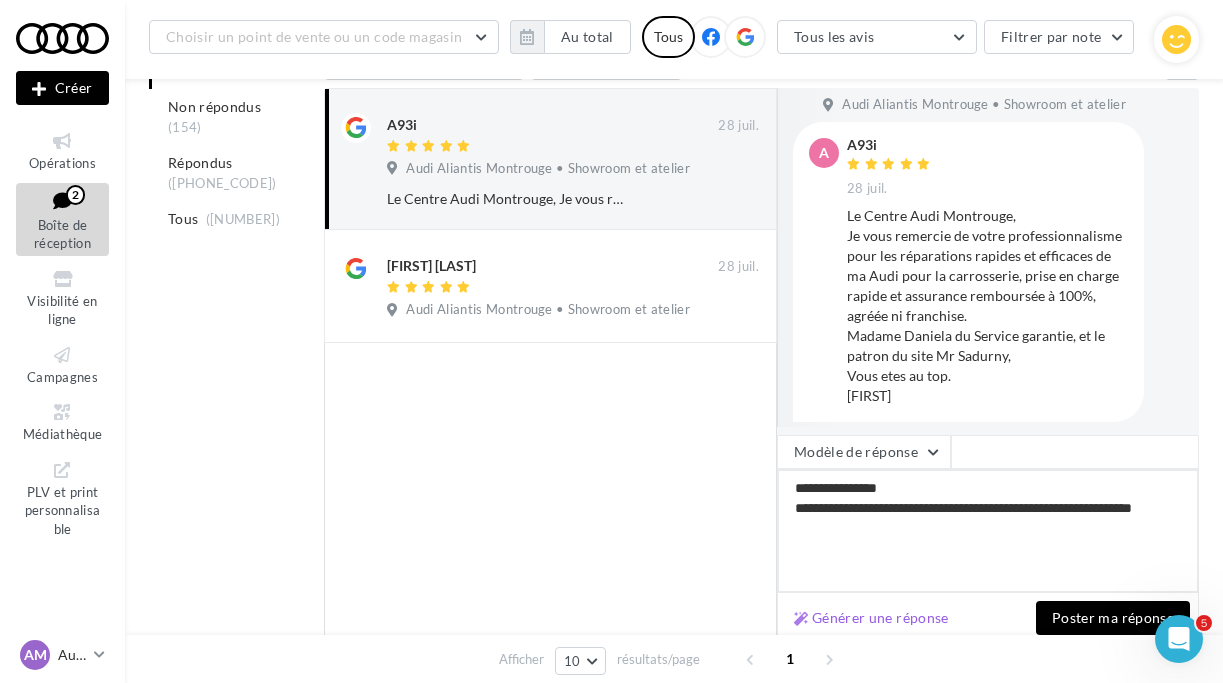 type on "**********" 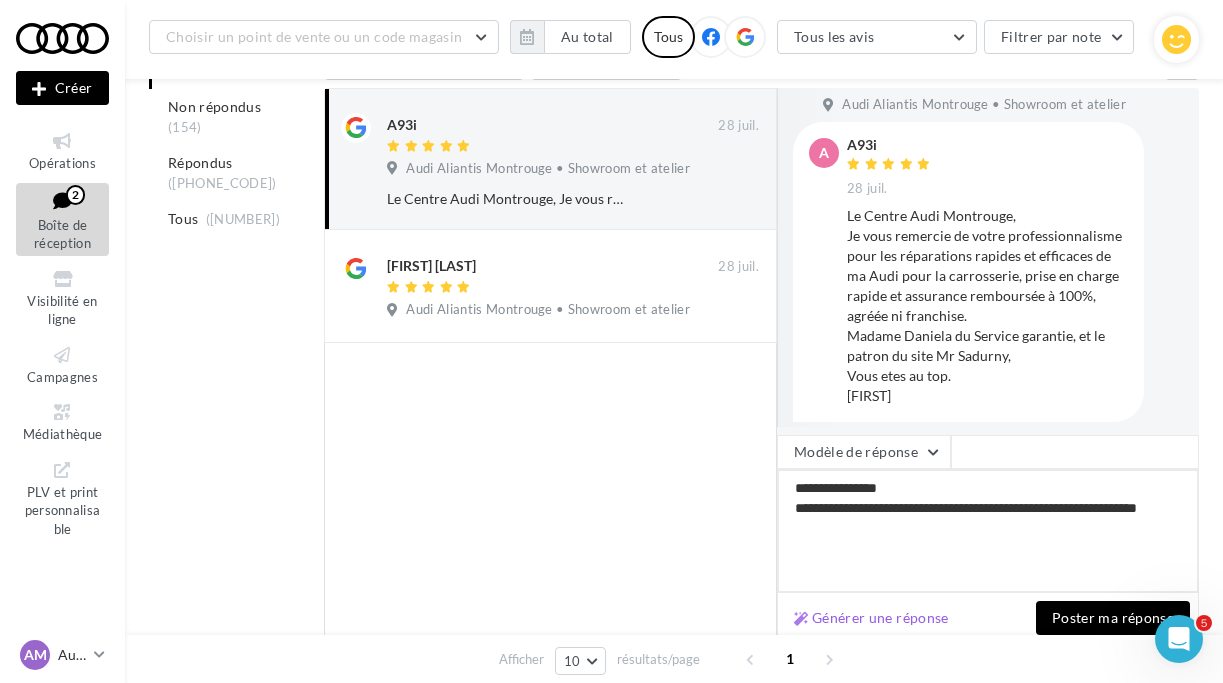 type on "**********" 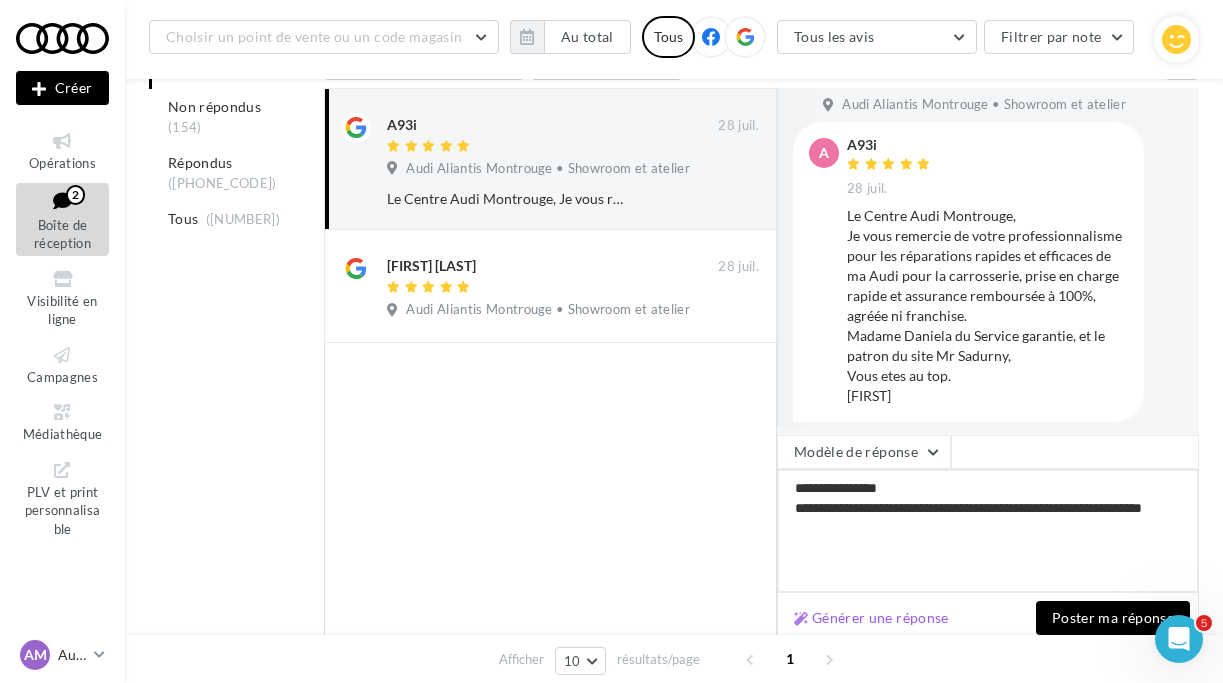 type on "**********" 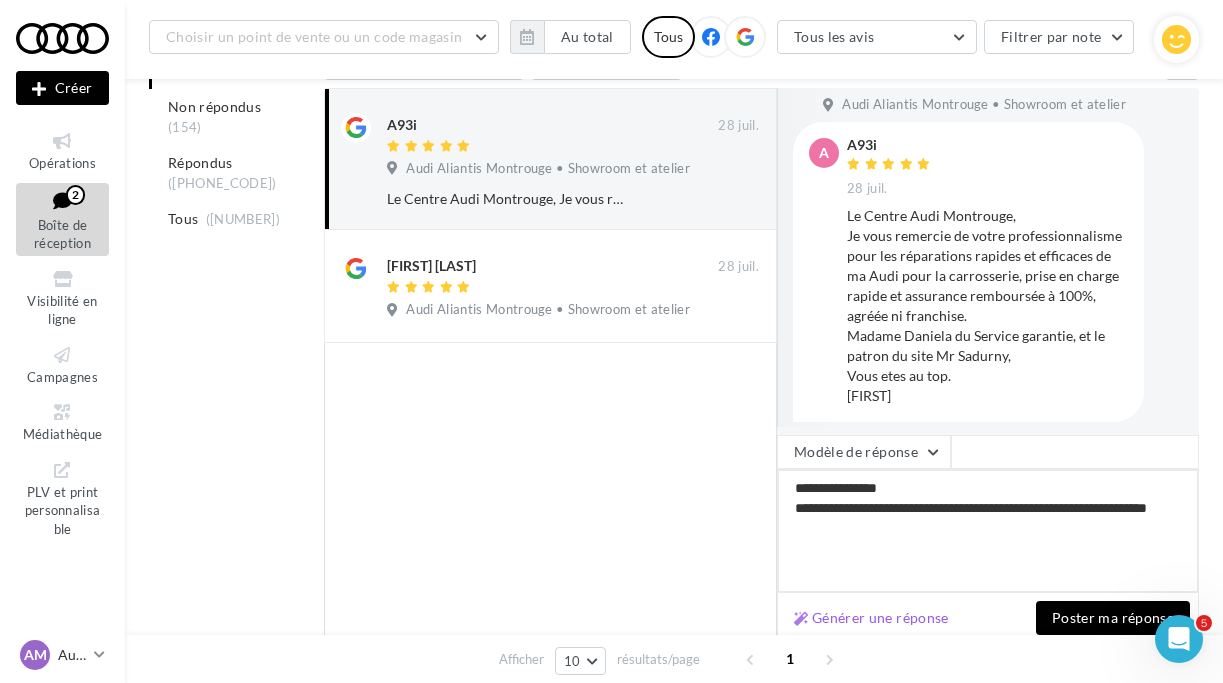 type on "**********" 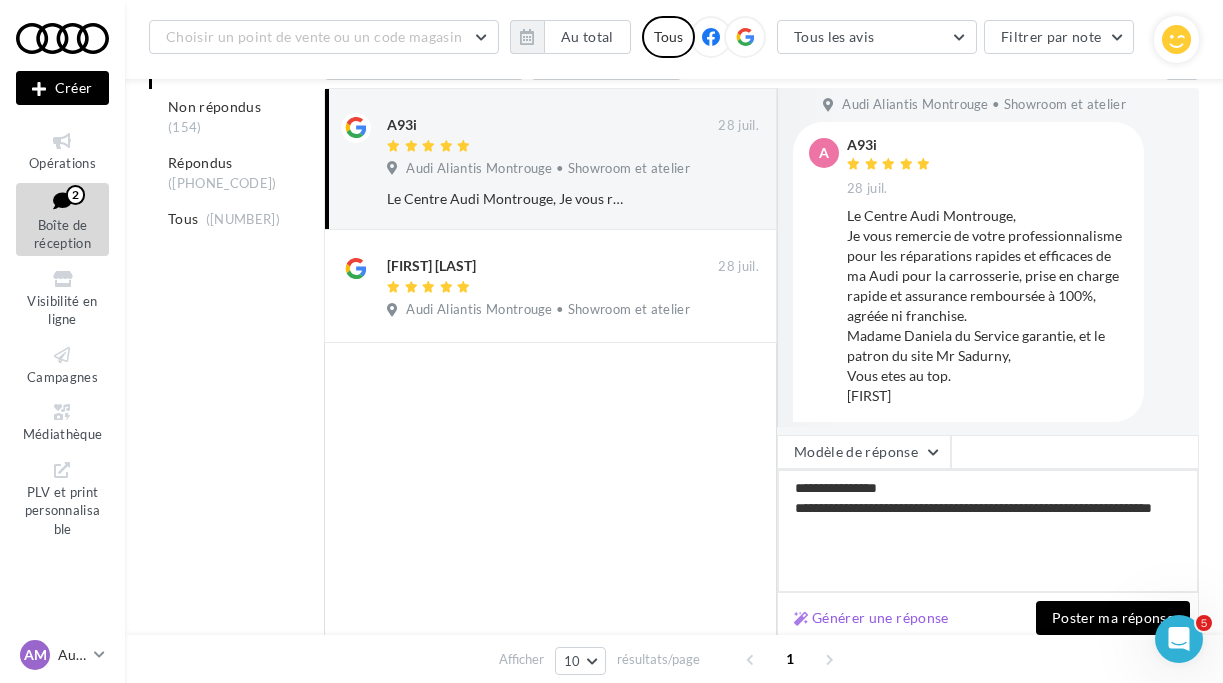 type on "**********" 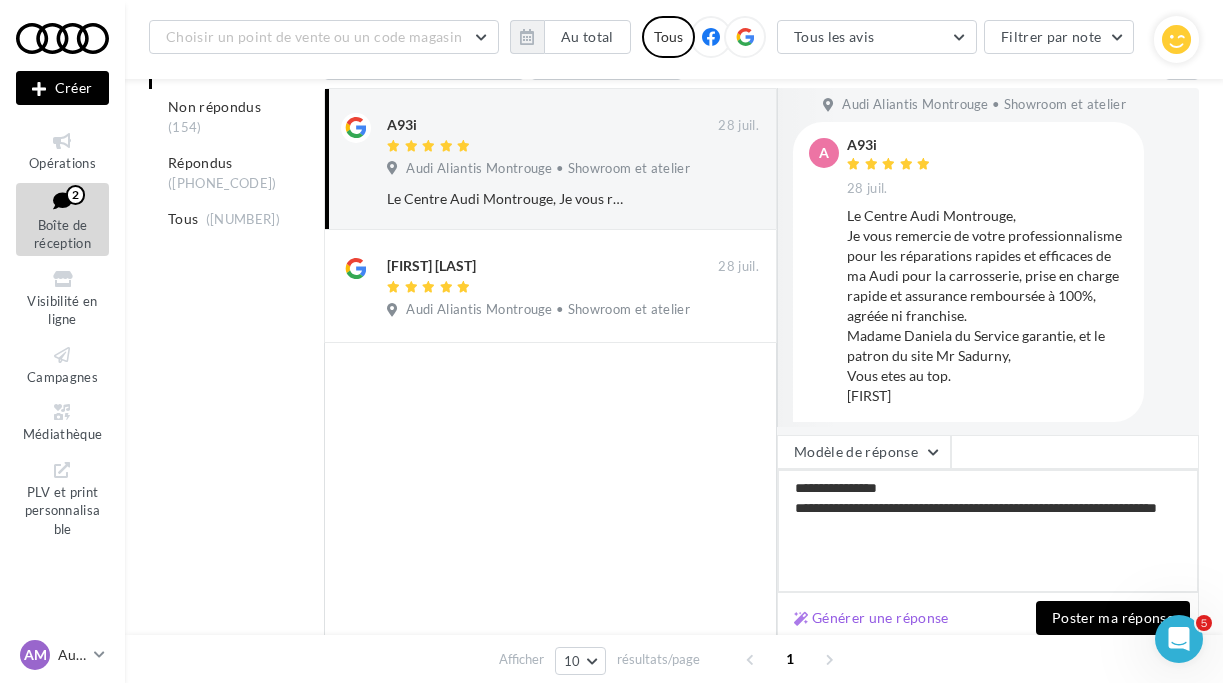 type on "**********" 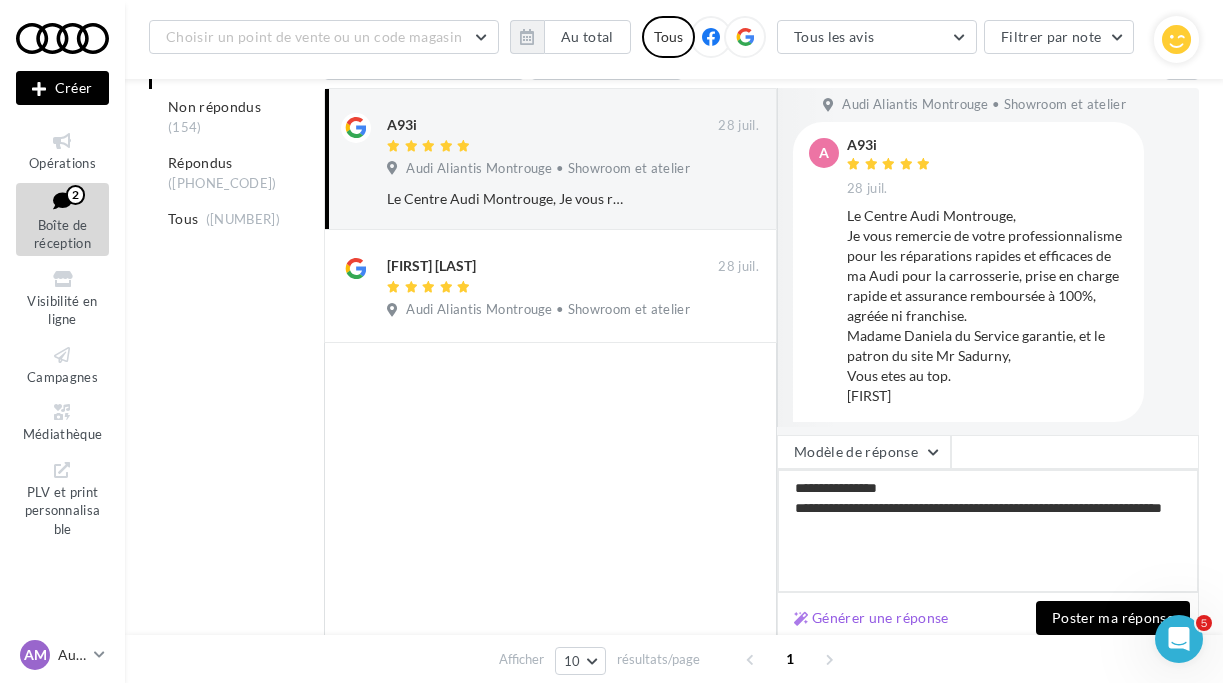 type on "**********" 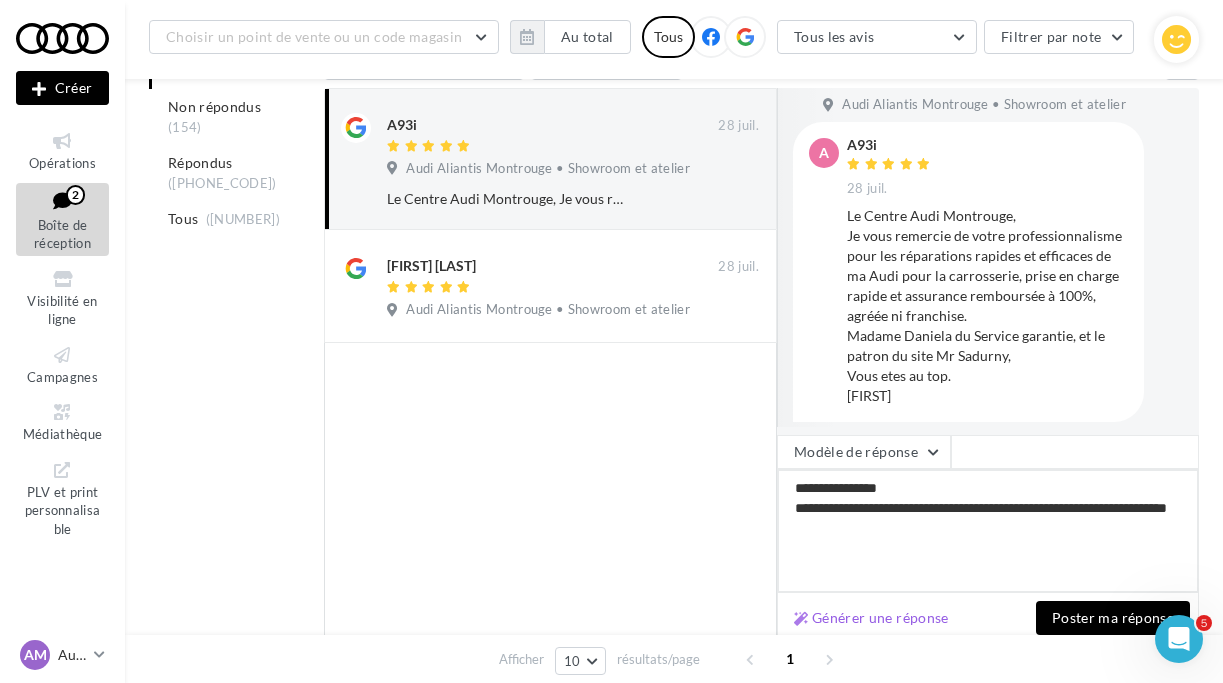 type on "**********" 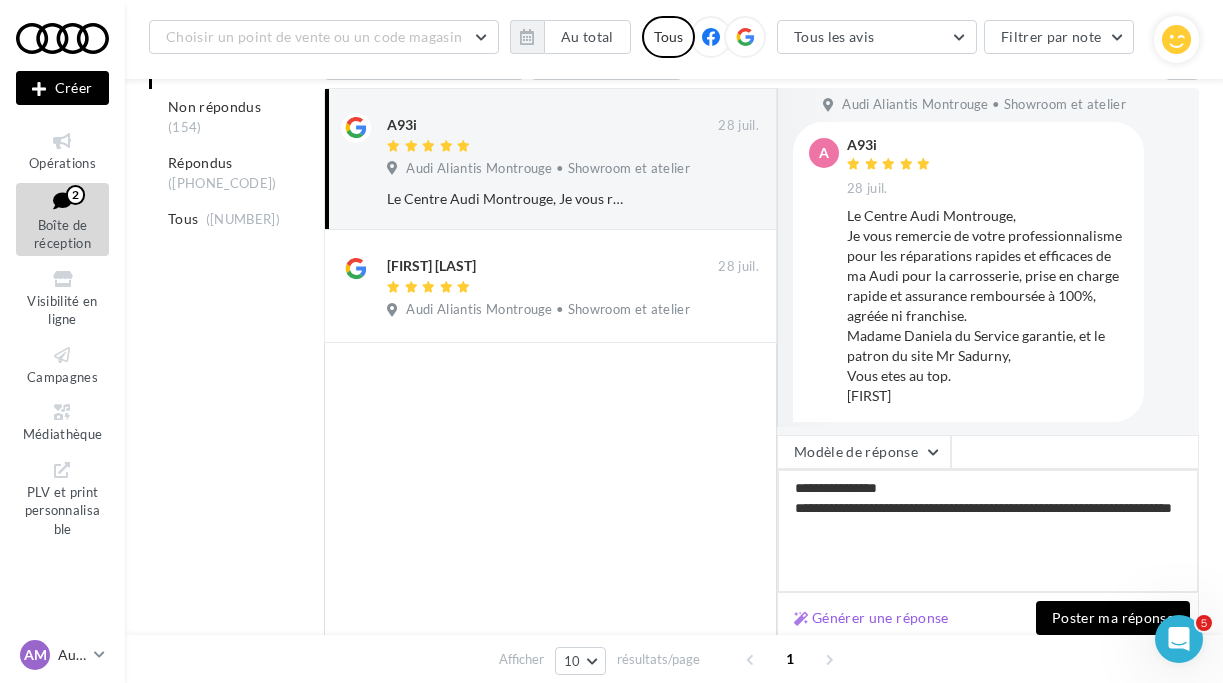 type on "**********" 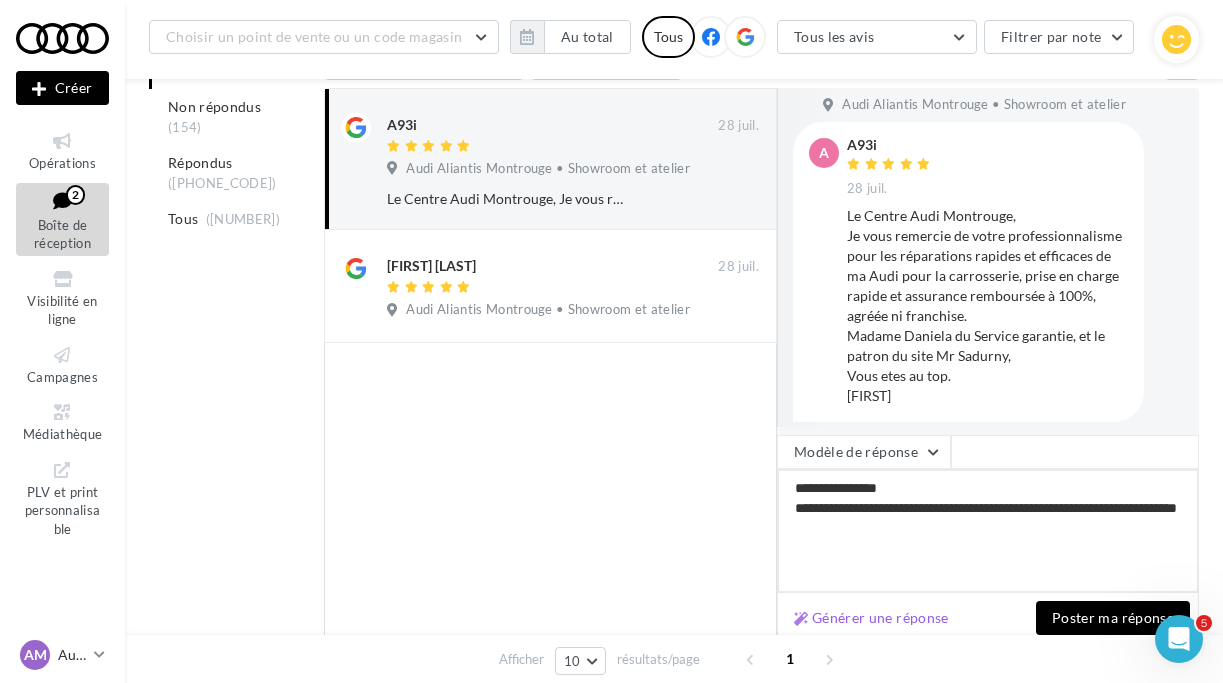 type on "**********" 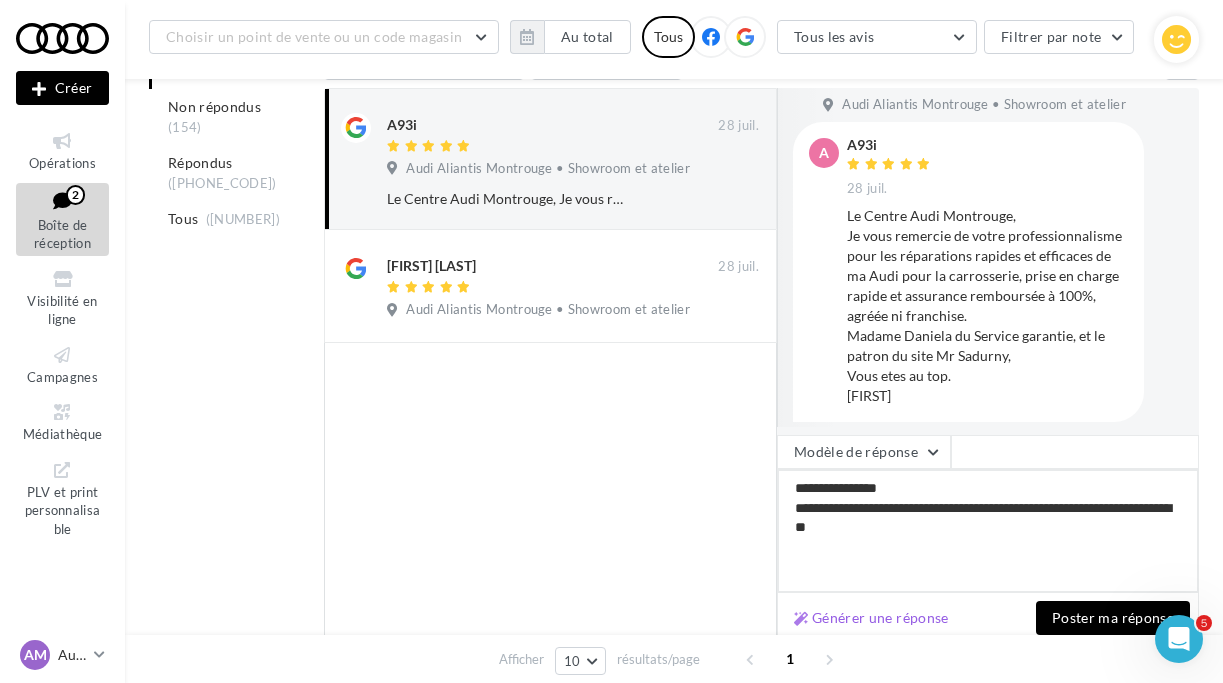 type on "**********" 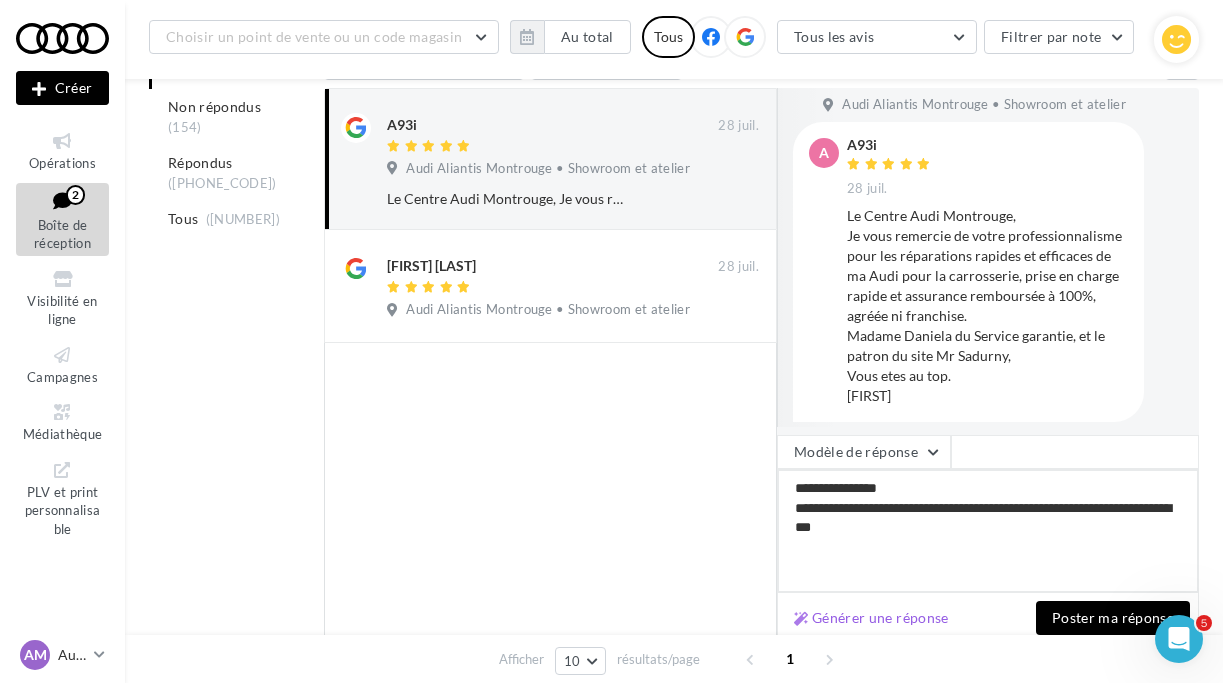 type on "**********" 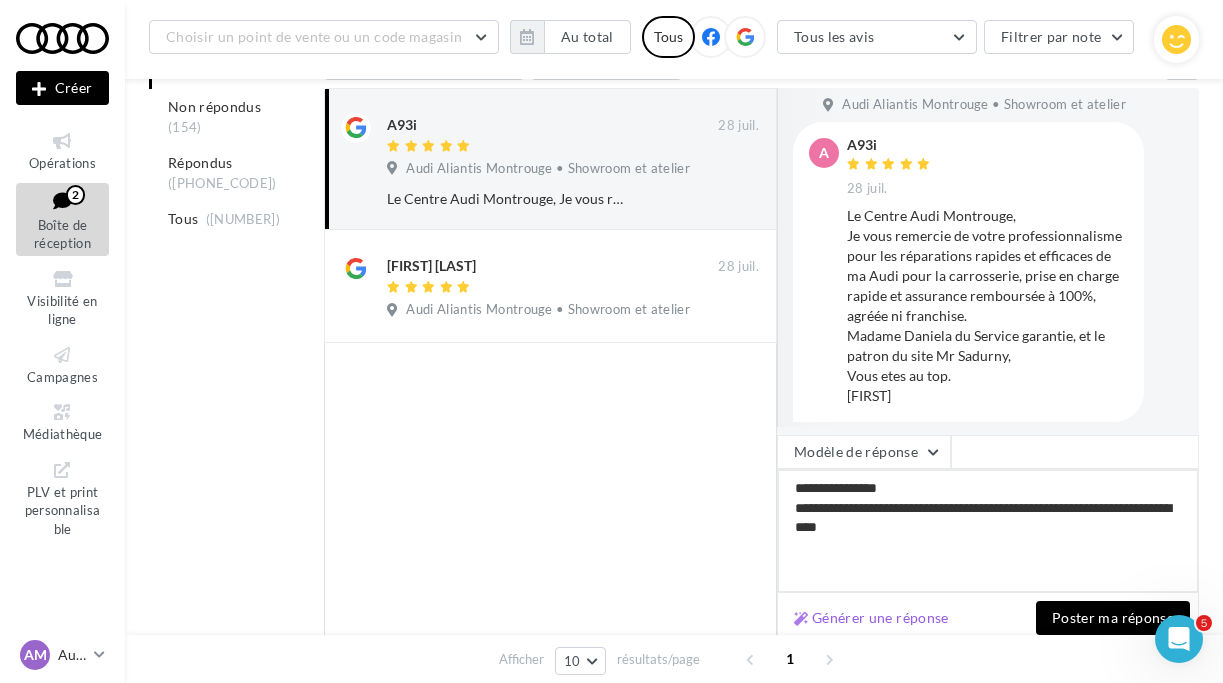 type on "**********" 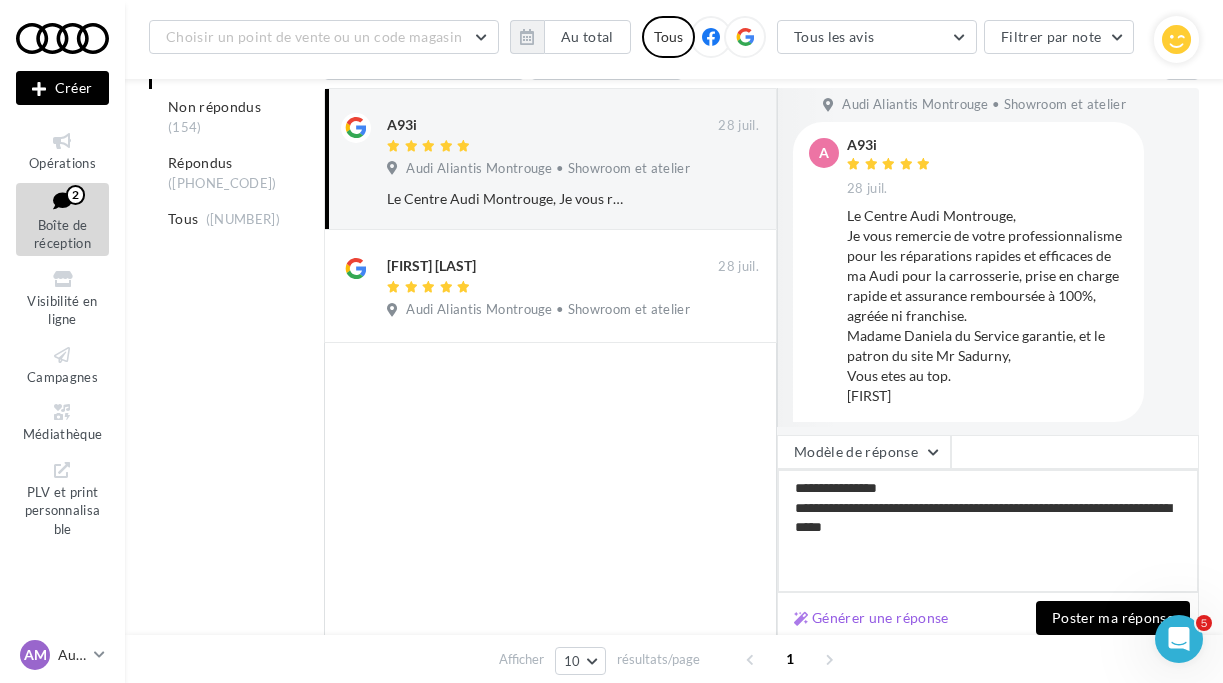 type on "**********" 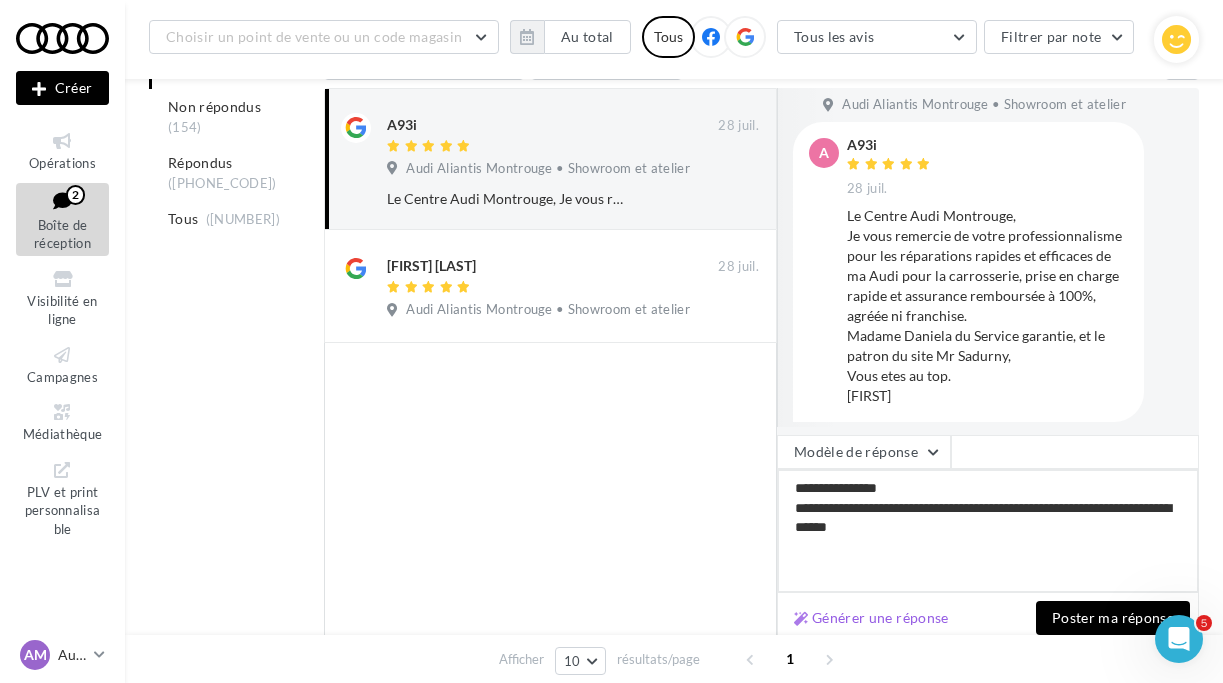 type on "**********" 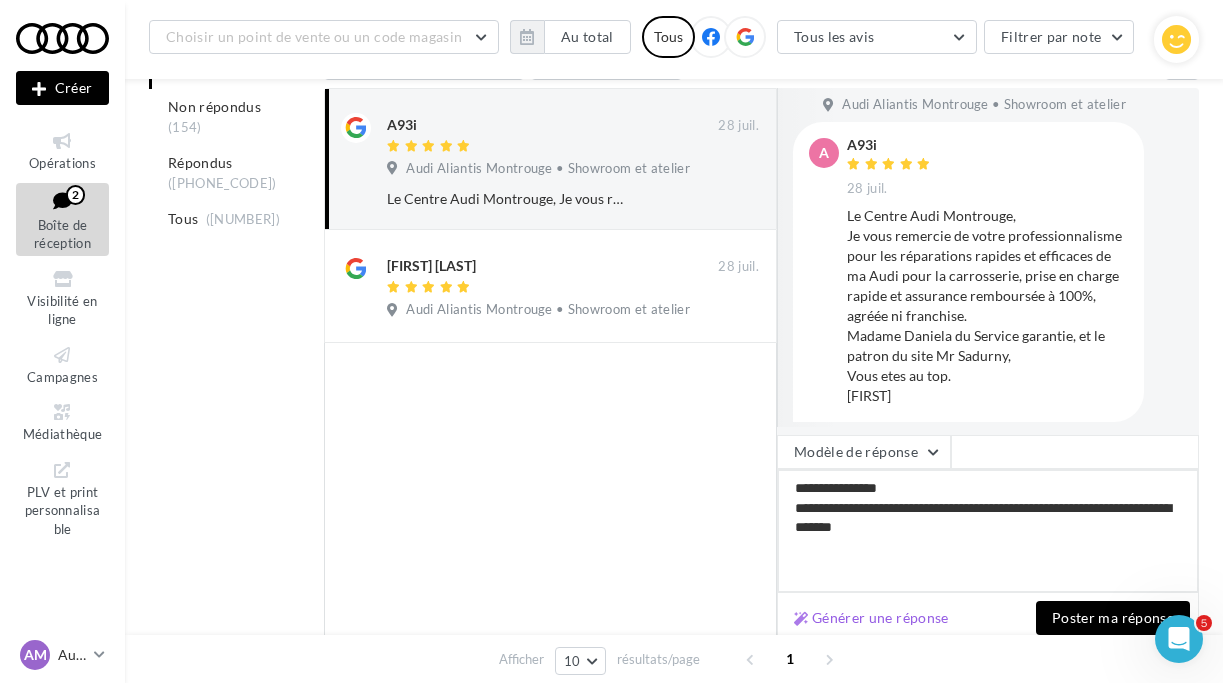 type on "**********" 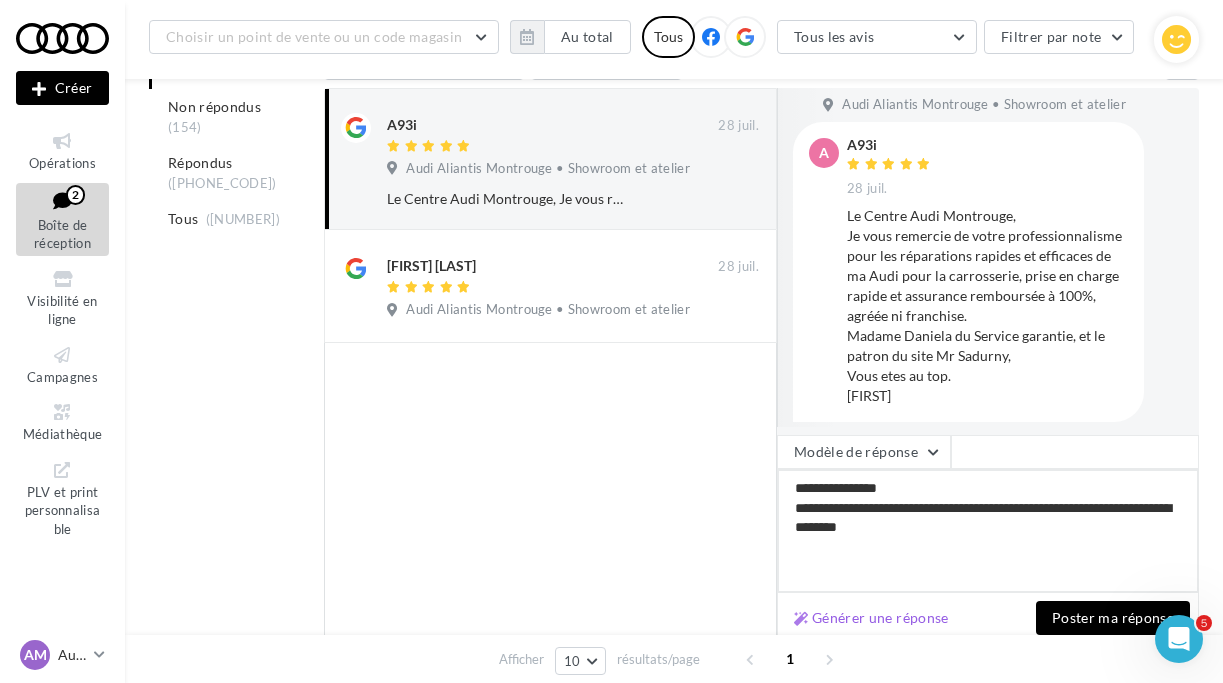 type on "**********" 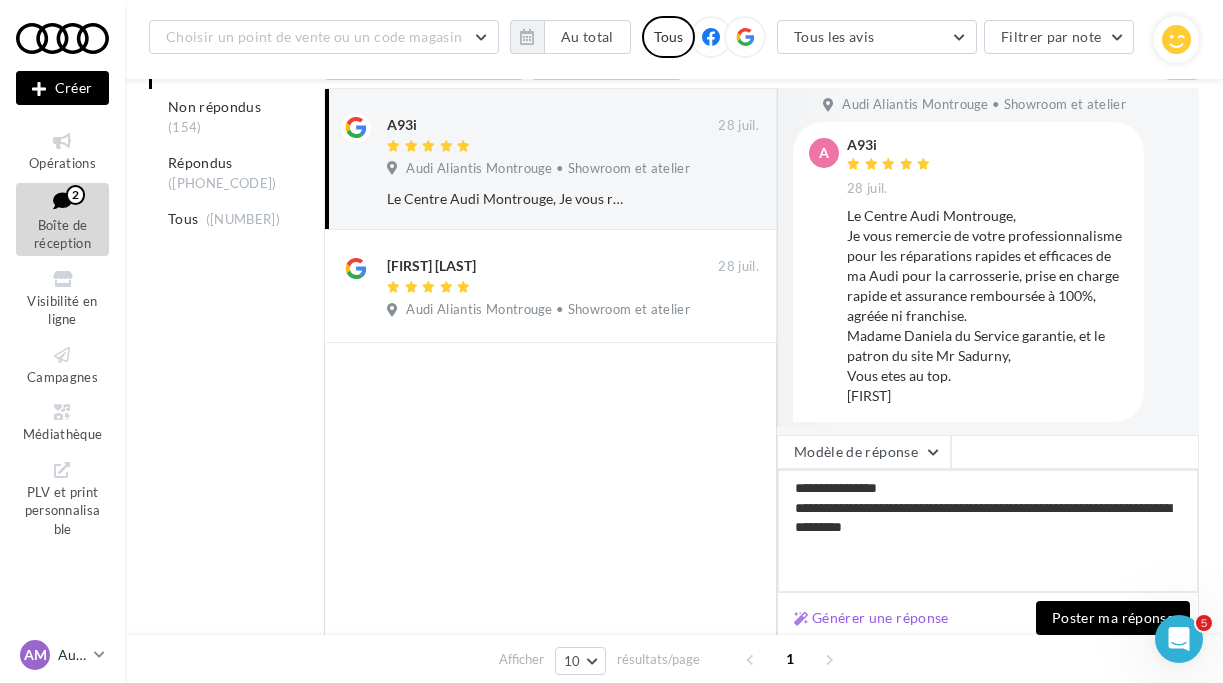 type 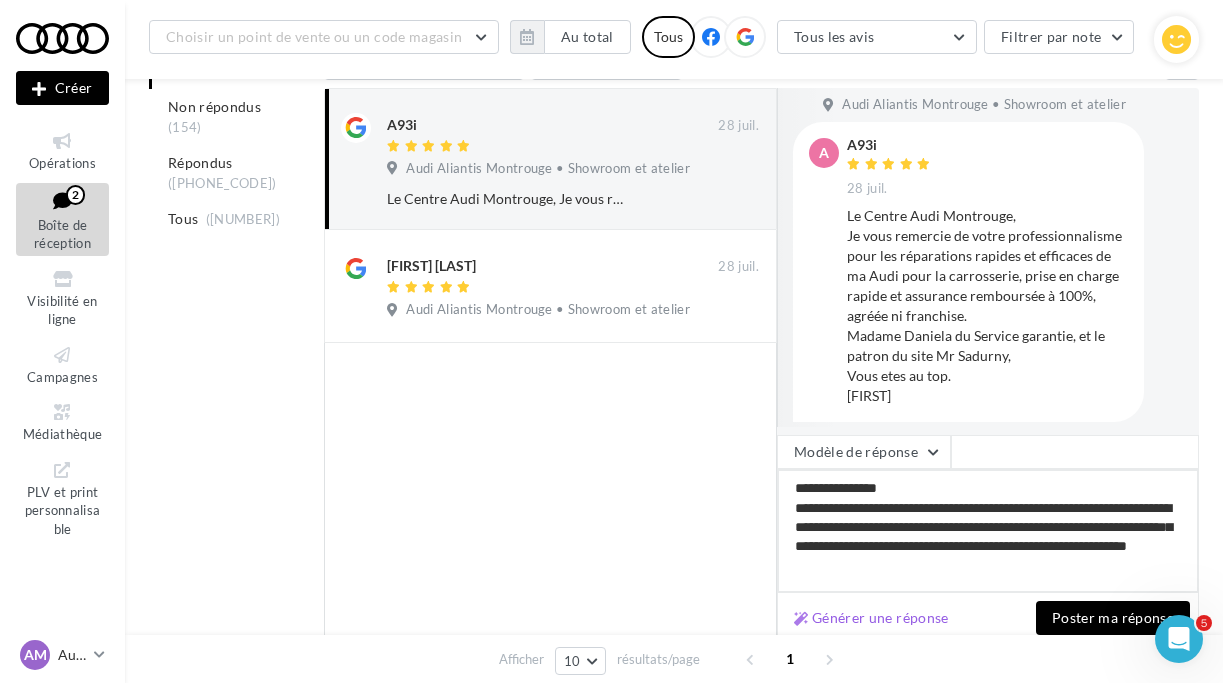 scroll, scrollTop: 21, scrollLeft: 0, axis: vertical 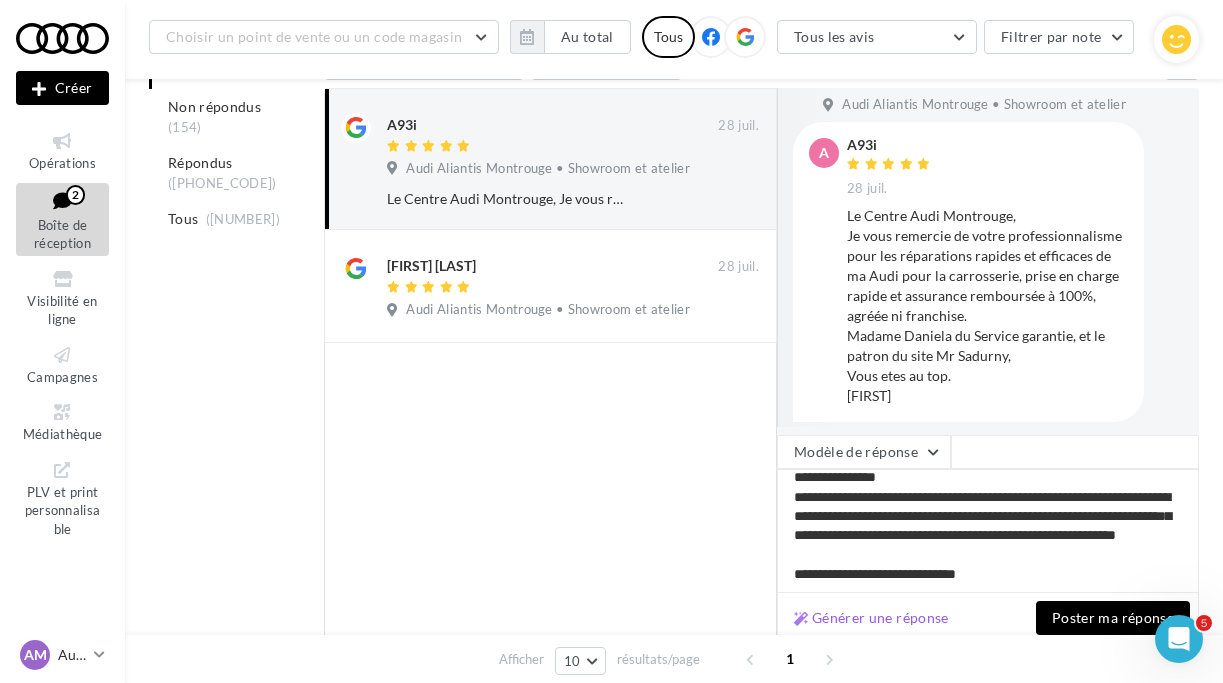 click on "Poster ma réponse" at bounding box center (1113, 618) 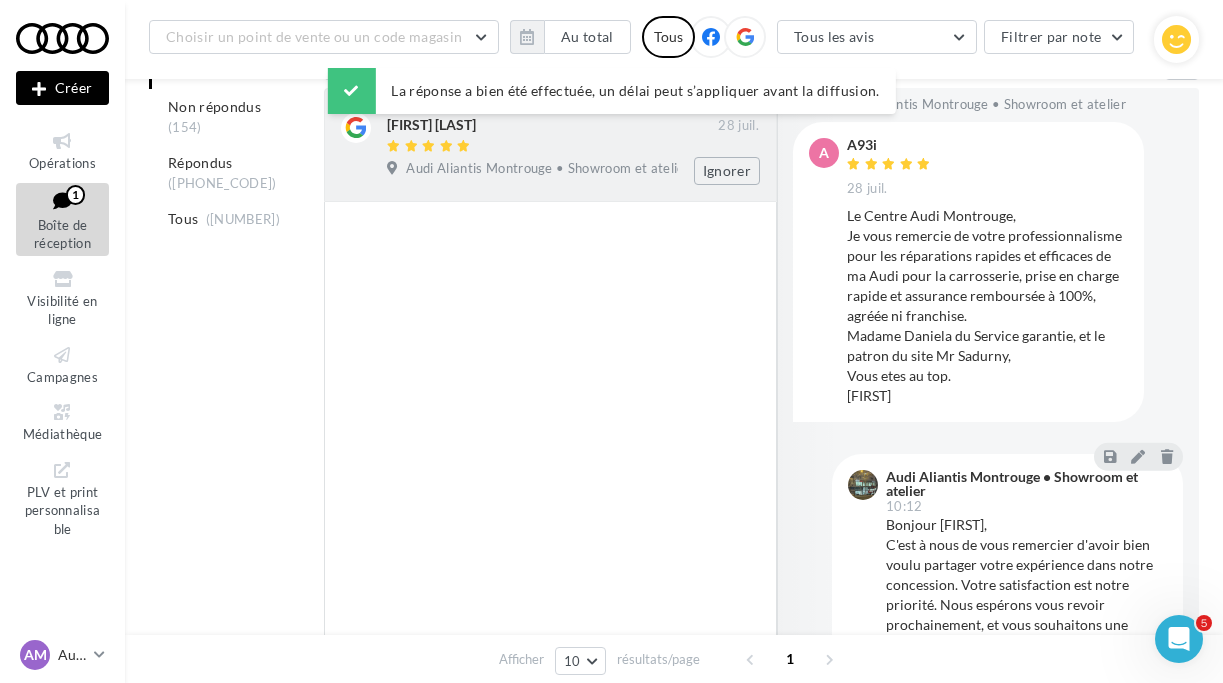 click on "Audi Aliantis Montrouge •	Showroom et atelier" at bounding box center [548, 169] 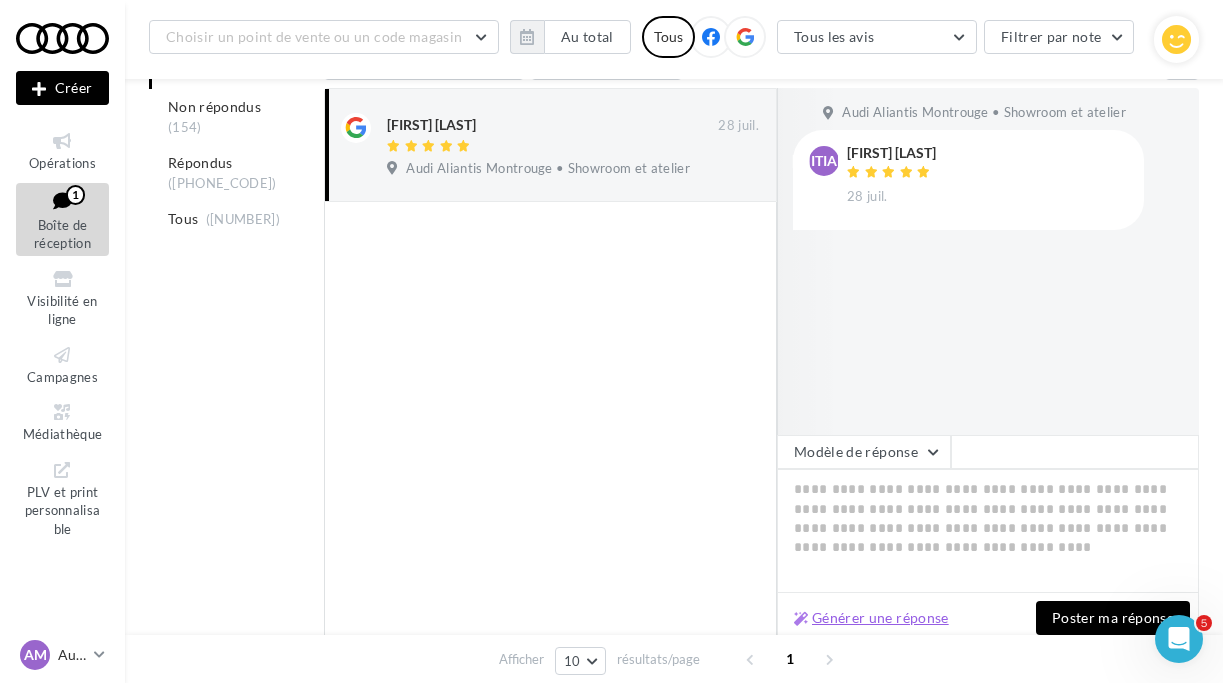 click on "Générer une réponse" at bounding box center (871, 618) 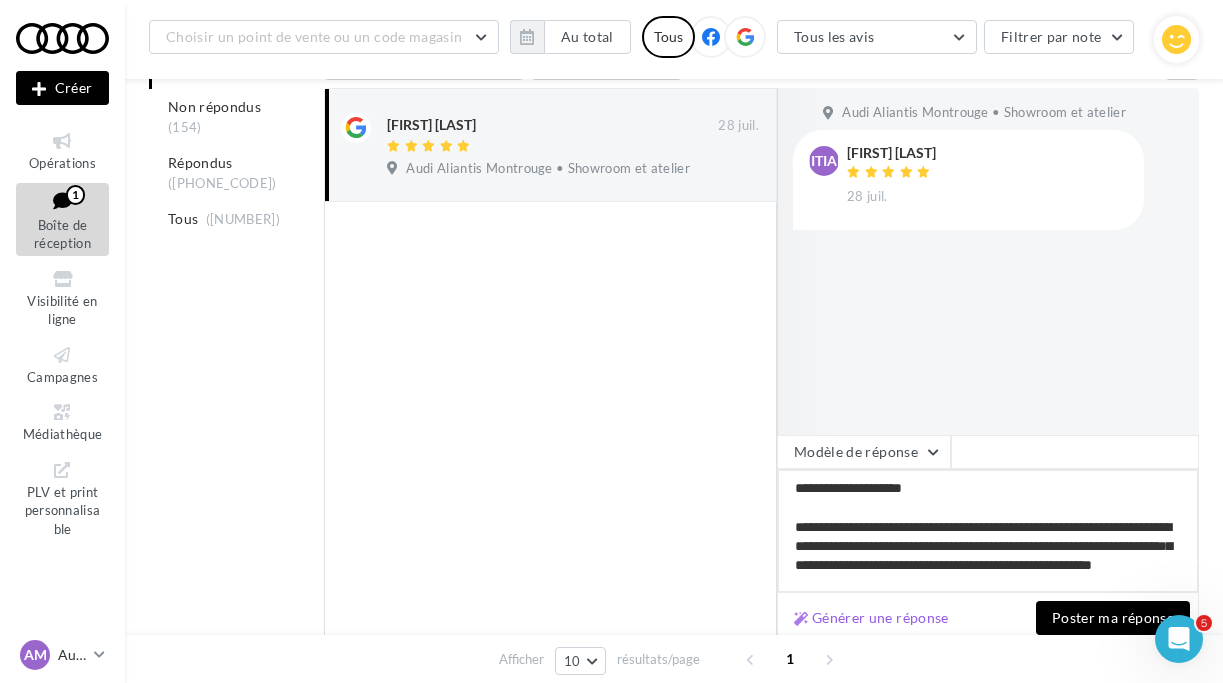 drag, startPoint x: 906, startPoint y: 484, endPoint x: 944, endPoint y: 488, distance: 38.209946 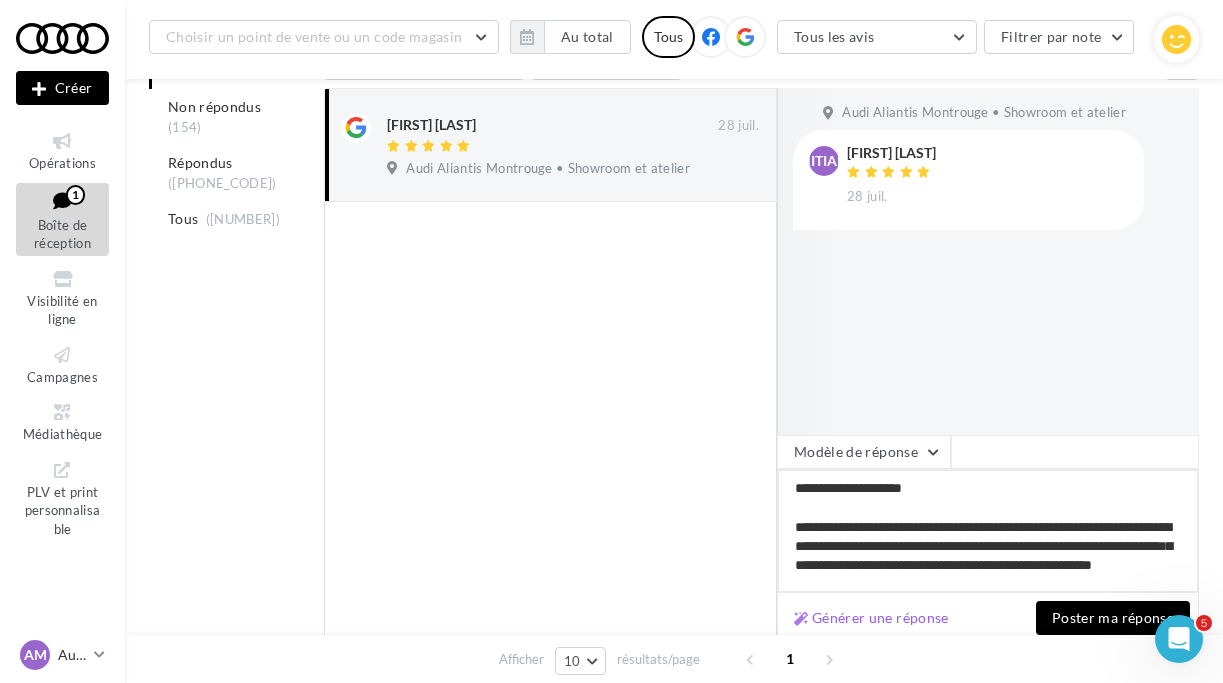 click on "**********" at bounding box center (988, 531) 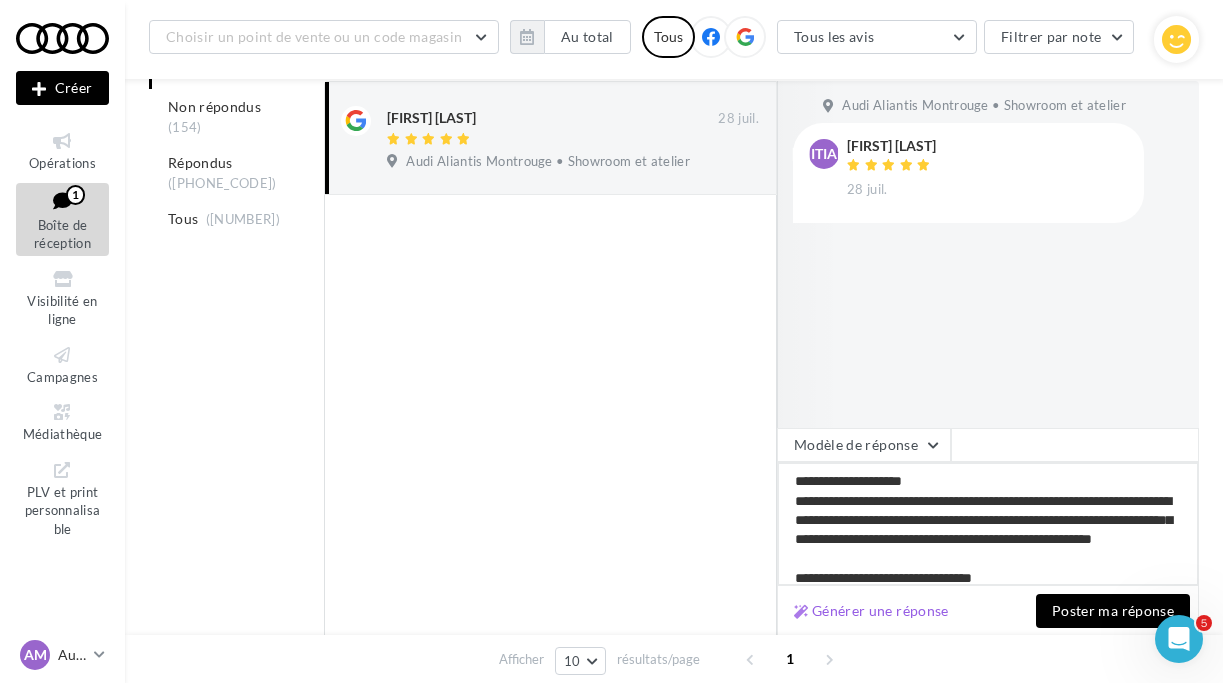 scroll, scrollTop: 283, scrollLeft: 0, axis: vertical 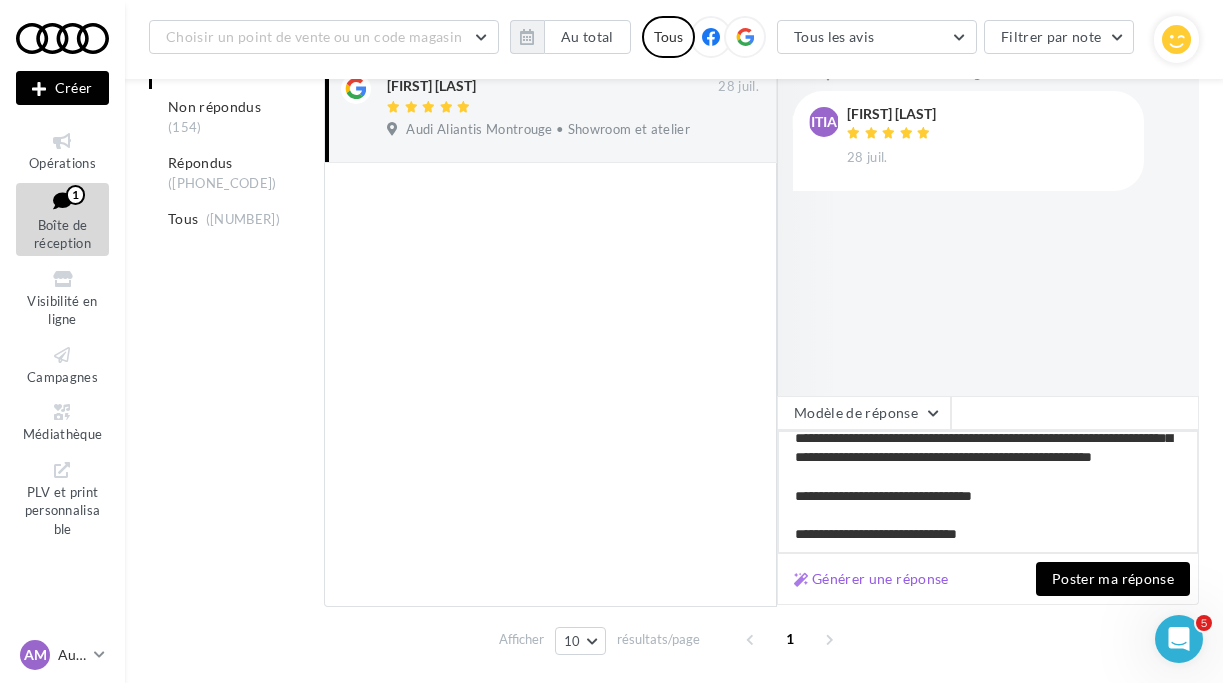 drag, startPoint x: 796, startPoint y: 504, endPoint x: 1014, endPoint y: 503, distance: 218.00229 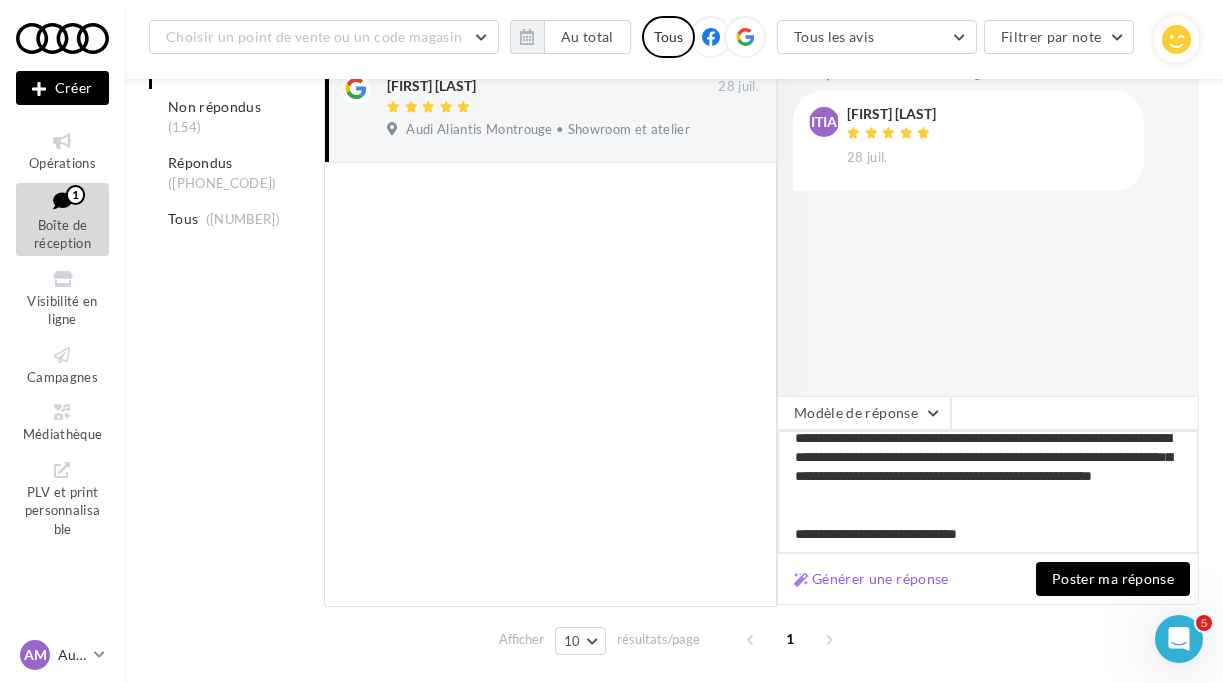 scroll, scrollTop: 48, scrollLeft: 0, axis: vertical 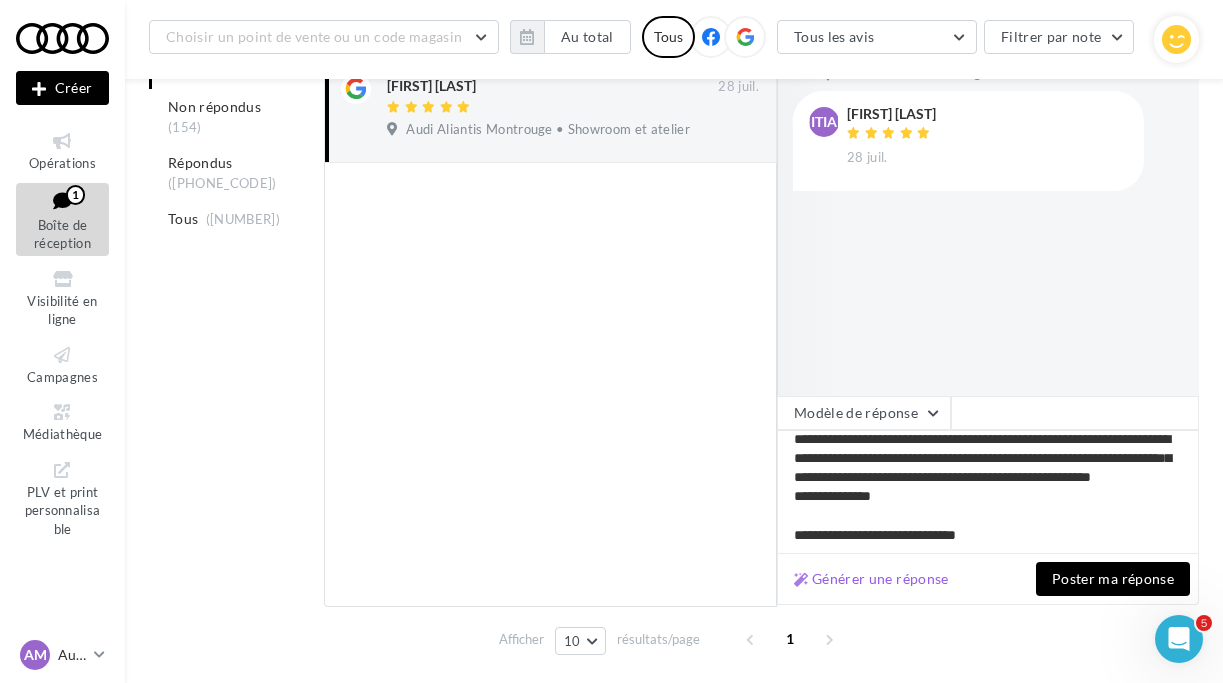 click on "Poster ma réponse" at bounding box center (1113, 579) 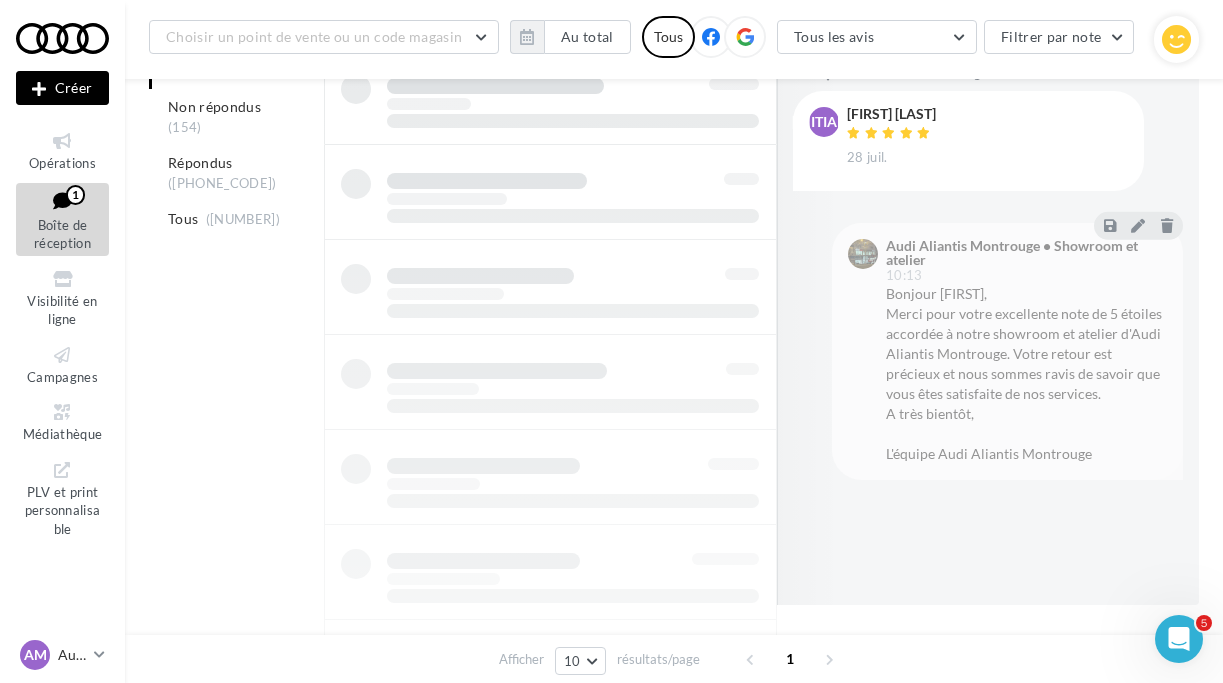 scroll, scrollTop: 167, scrollLeft: 0, axis: vertical 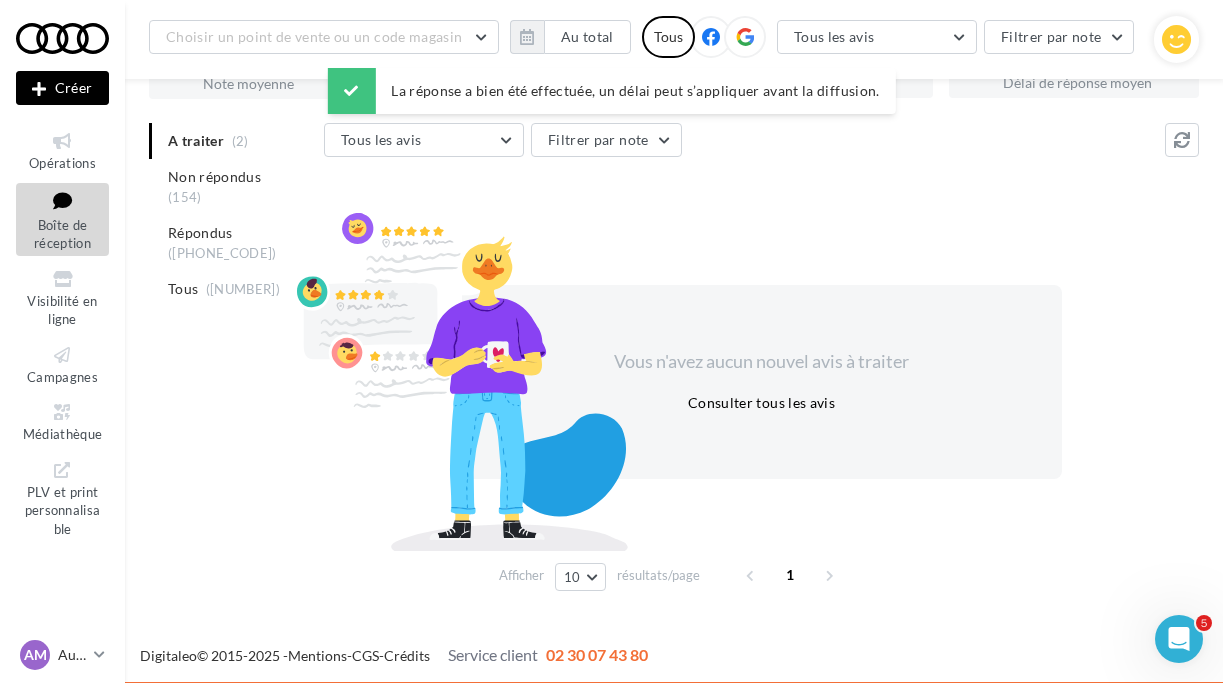 click on "A traiter
(2)
Non répondus
(154)
Répondus
(337)
Tous
(491)" at bounding box center (232, 215) 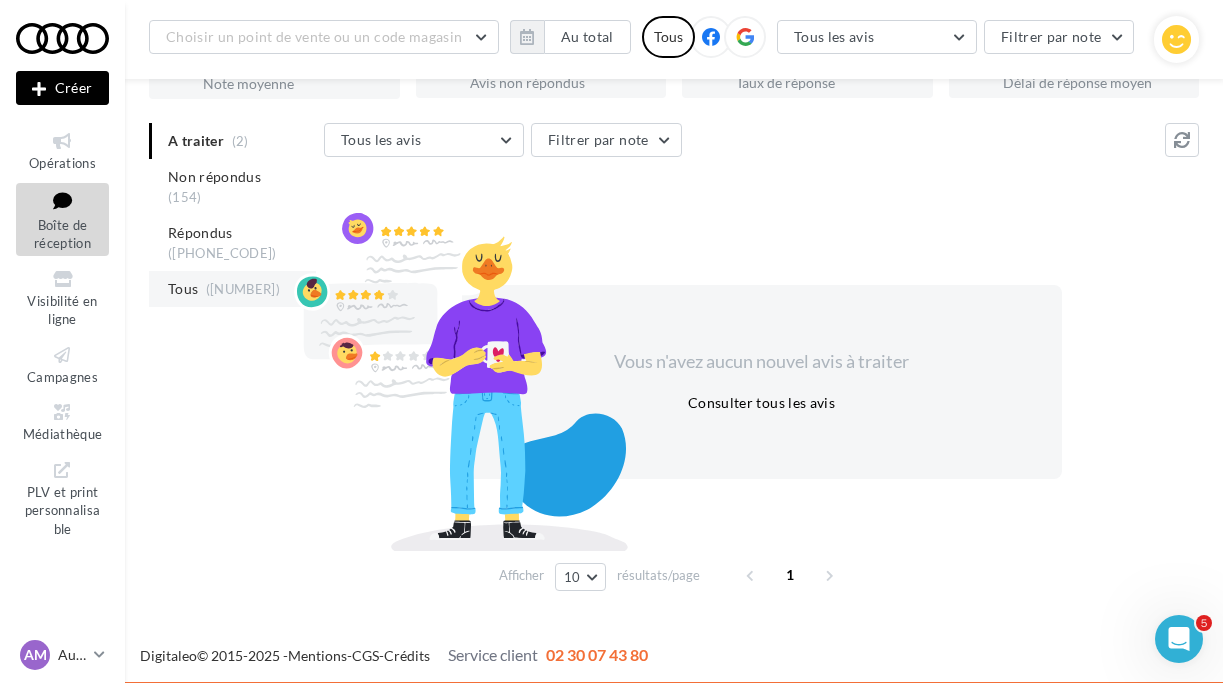 click on "Tous" at bounding box center [183, 289] 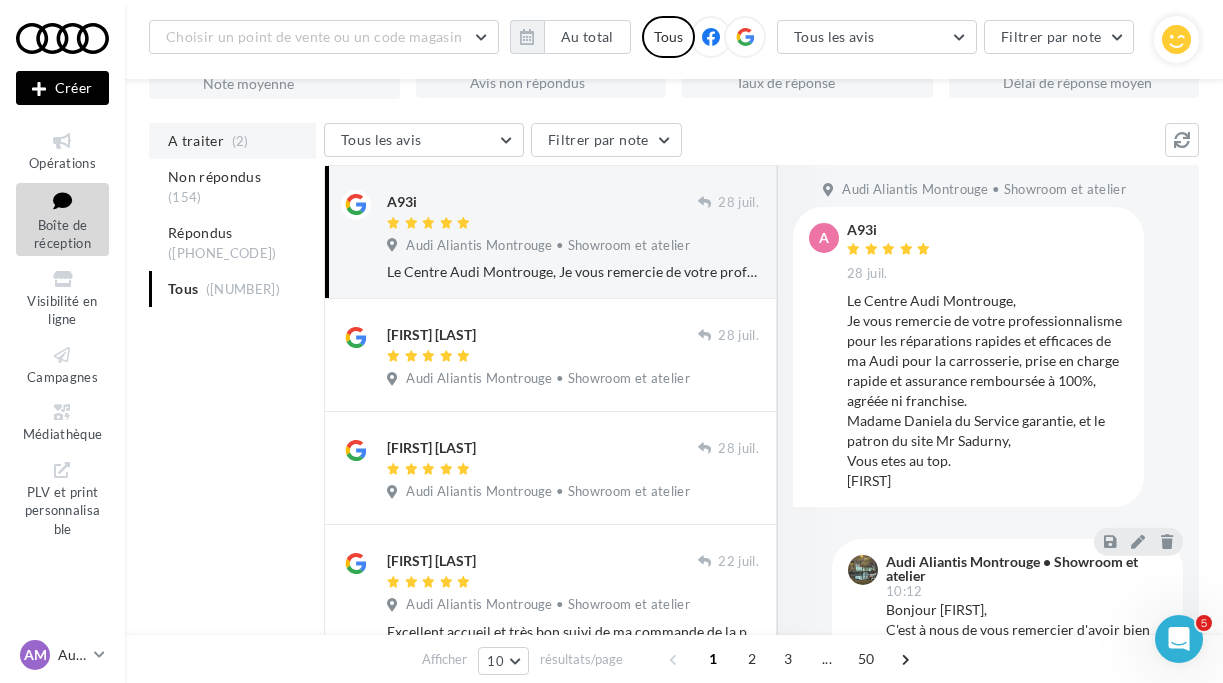 click on "A traiter" at bounding box center [196, 141] 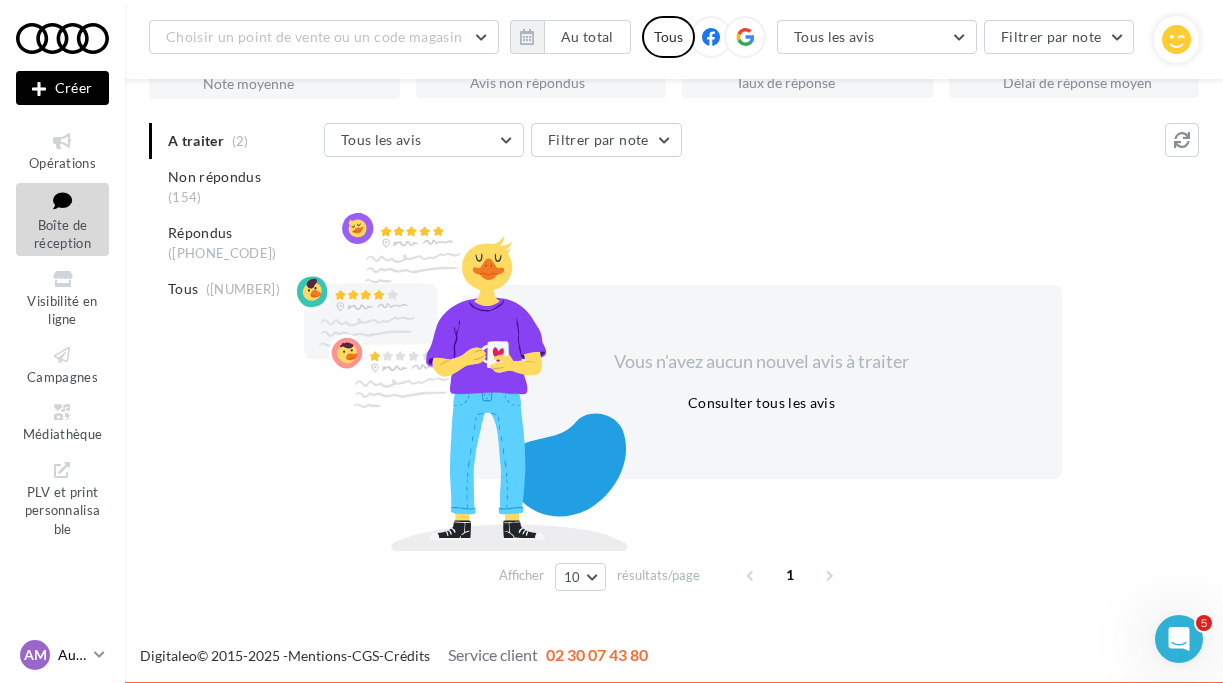 click at bounding box center [99, 654] 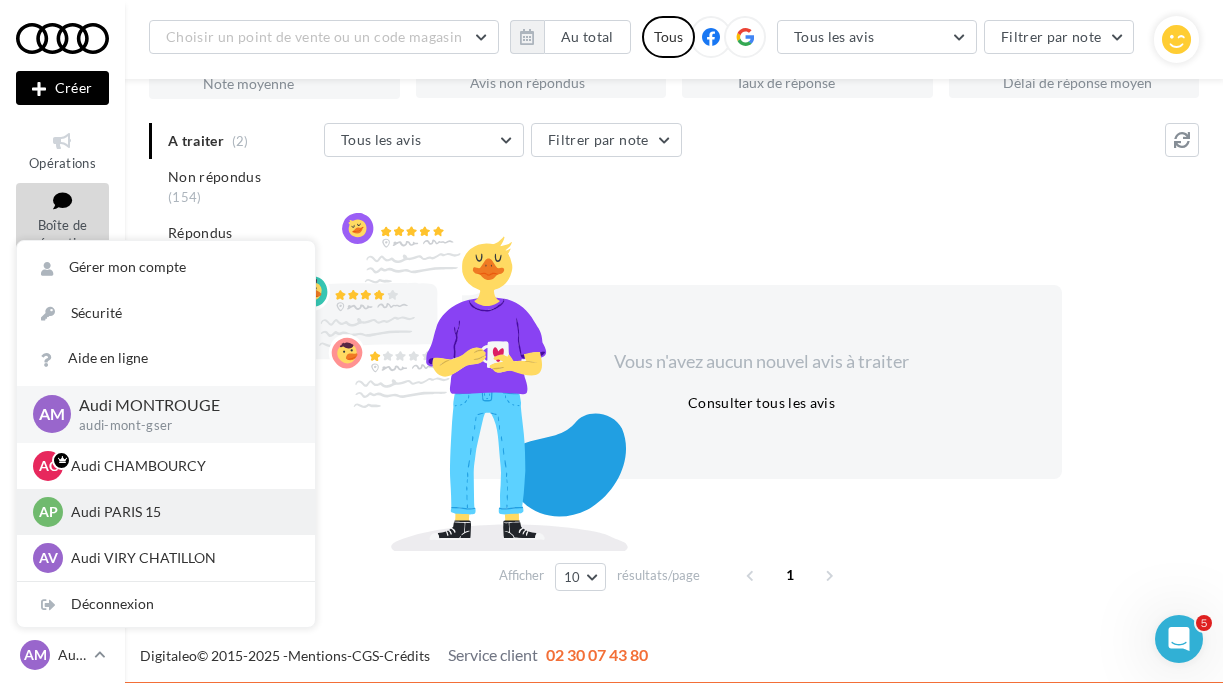 click on "Audi PARIS 15" at bounding box center (181, 512) 